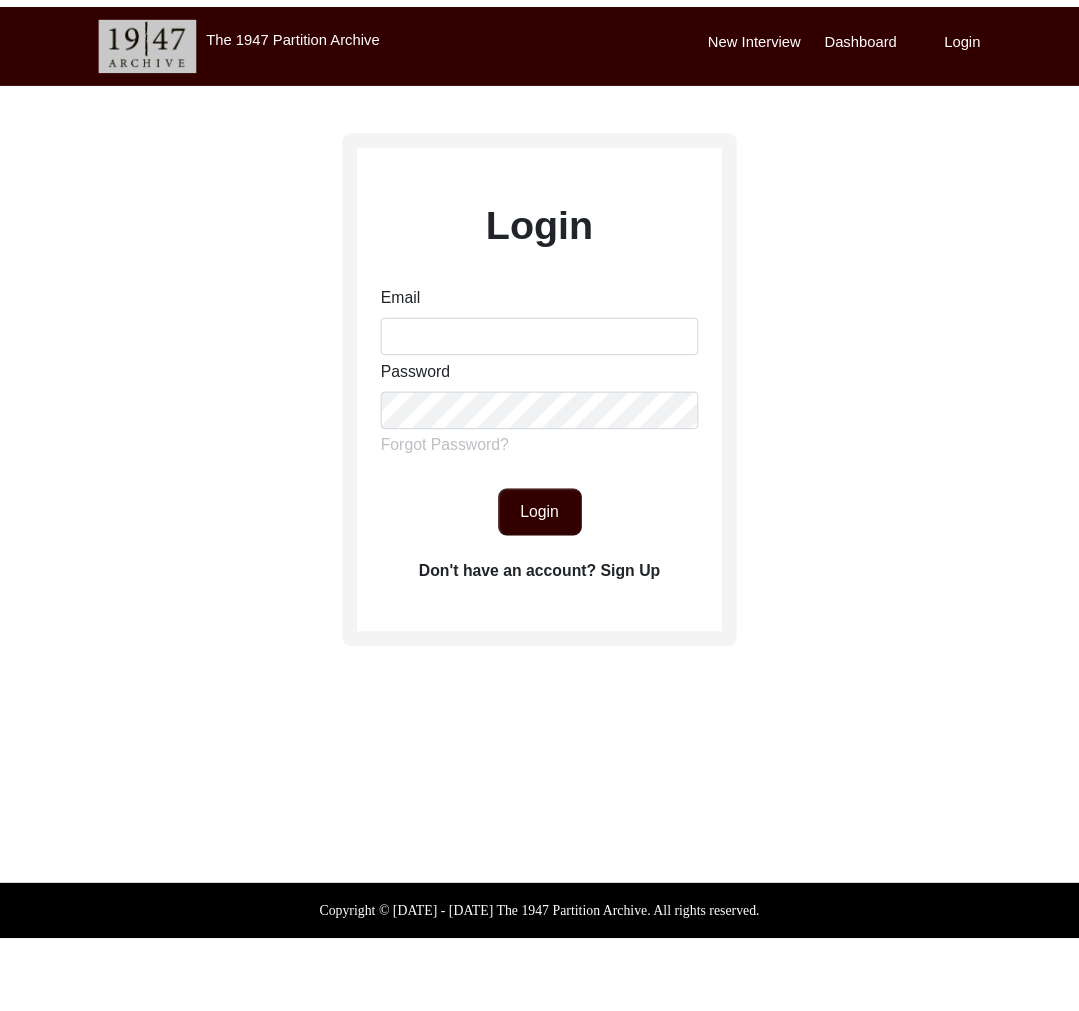 scroll, scrollTop: 0, scrollLeft: 0, axis: both 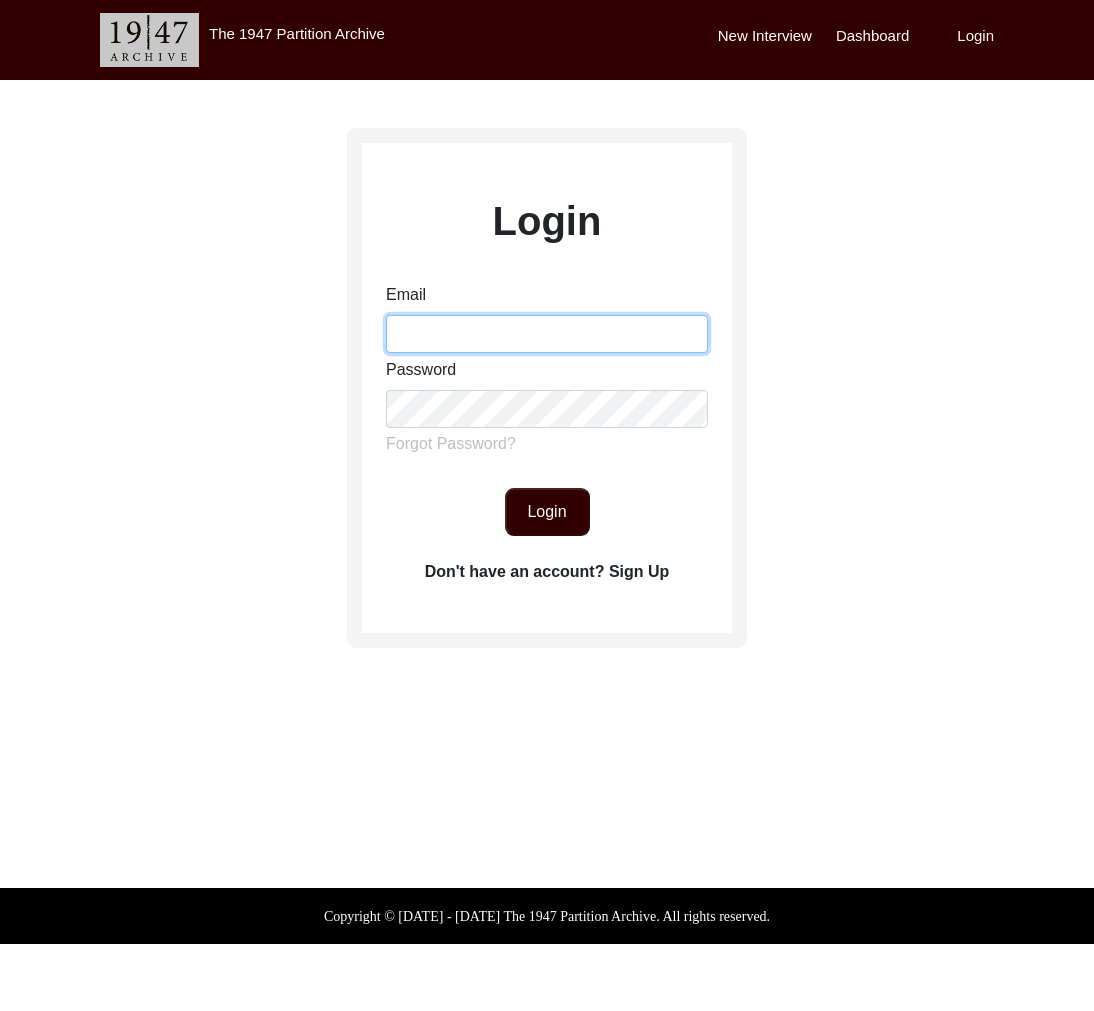 drag, startPoint x: 450, startPoint y: 341, endPoint x: 477, endPoint y: 362, distance: 34.20526 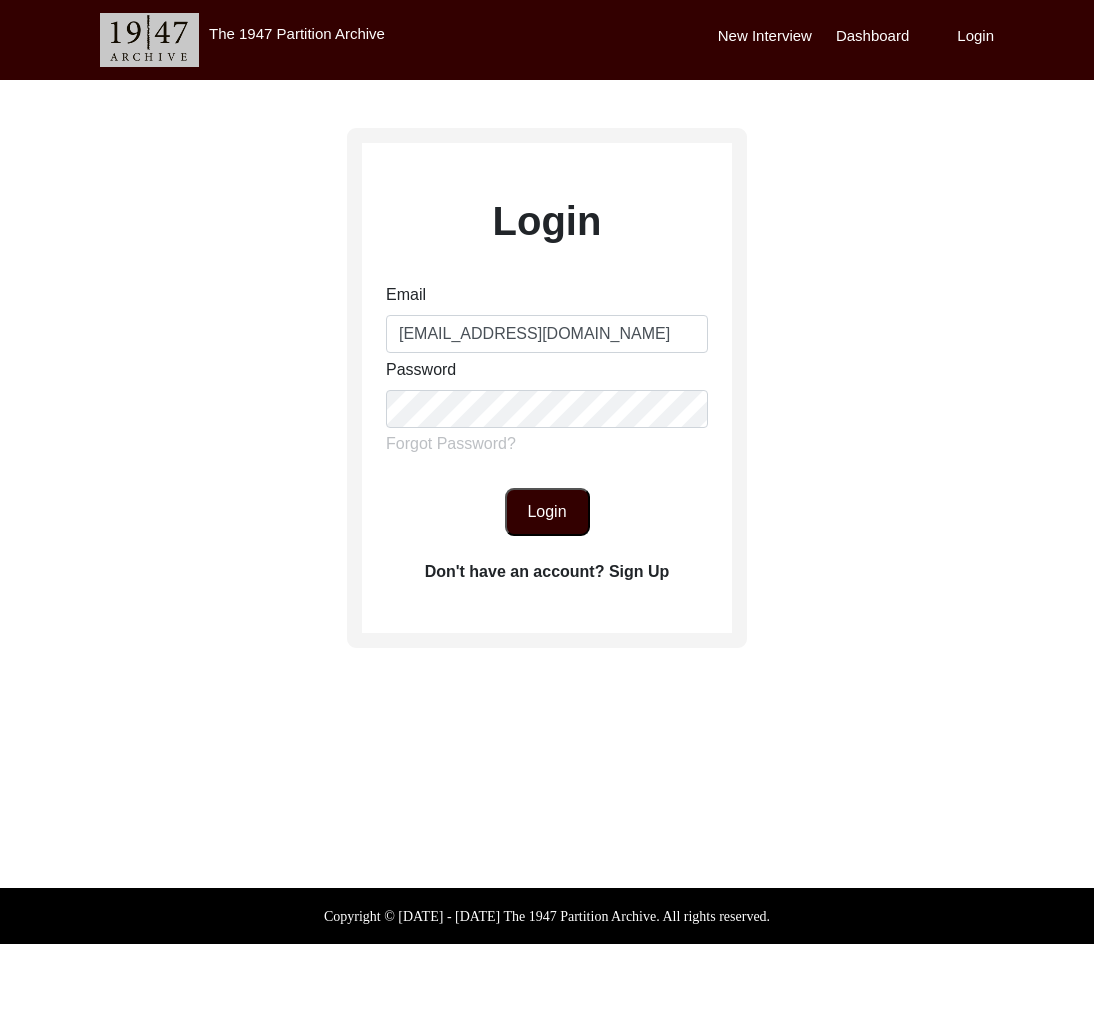 click on "Login" 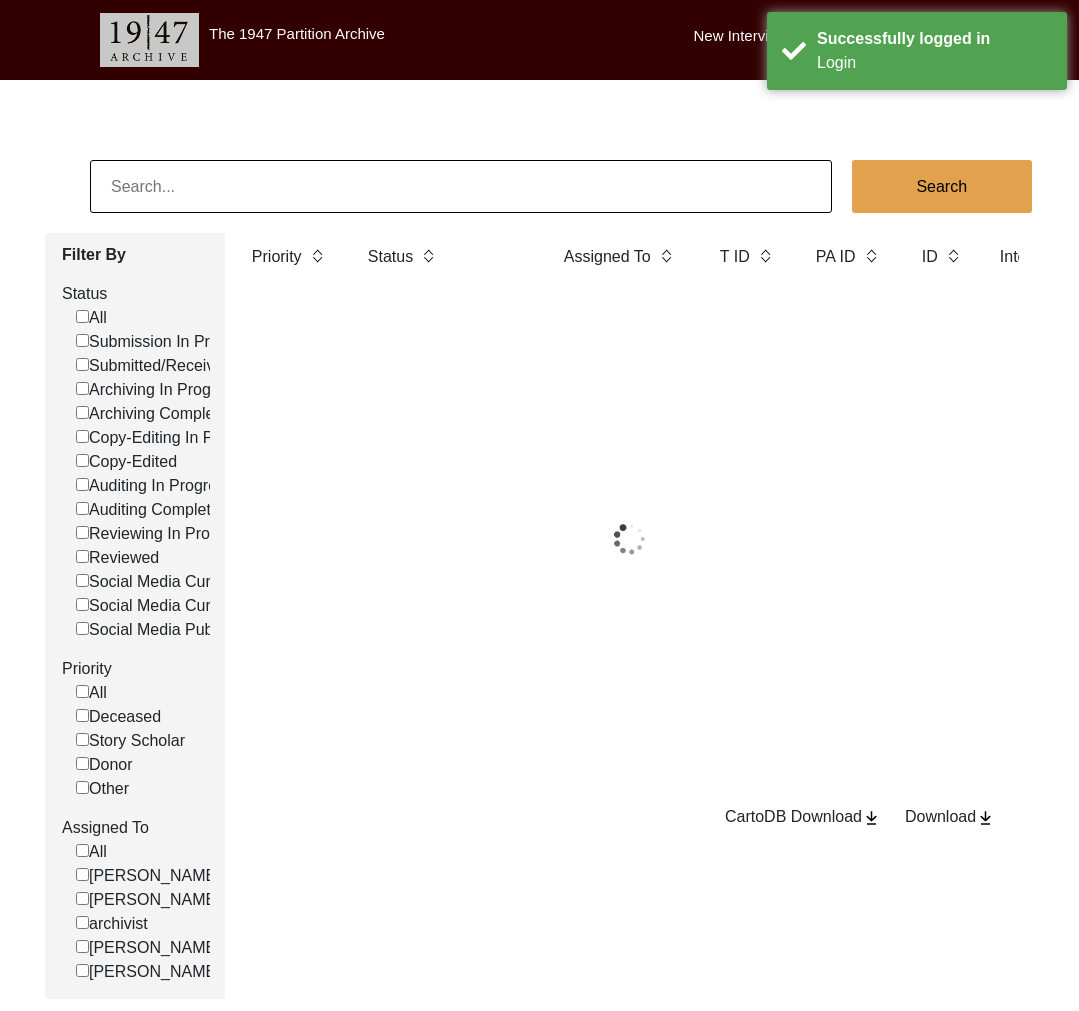 click 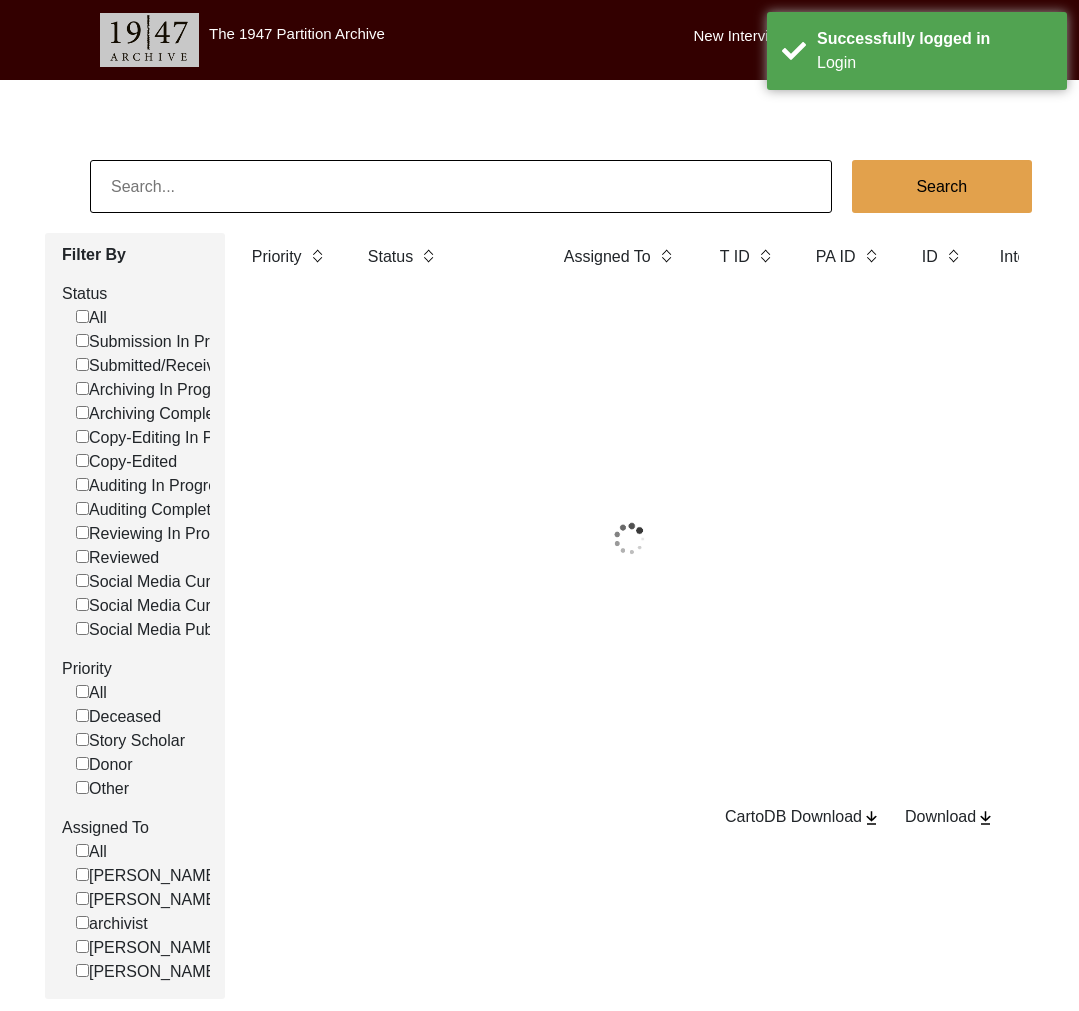 paste on "Kanwaljeet Singh" 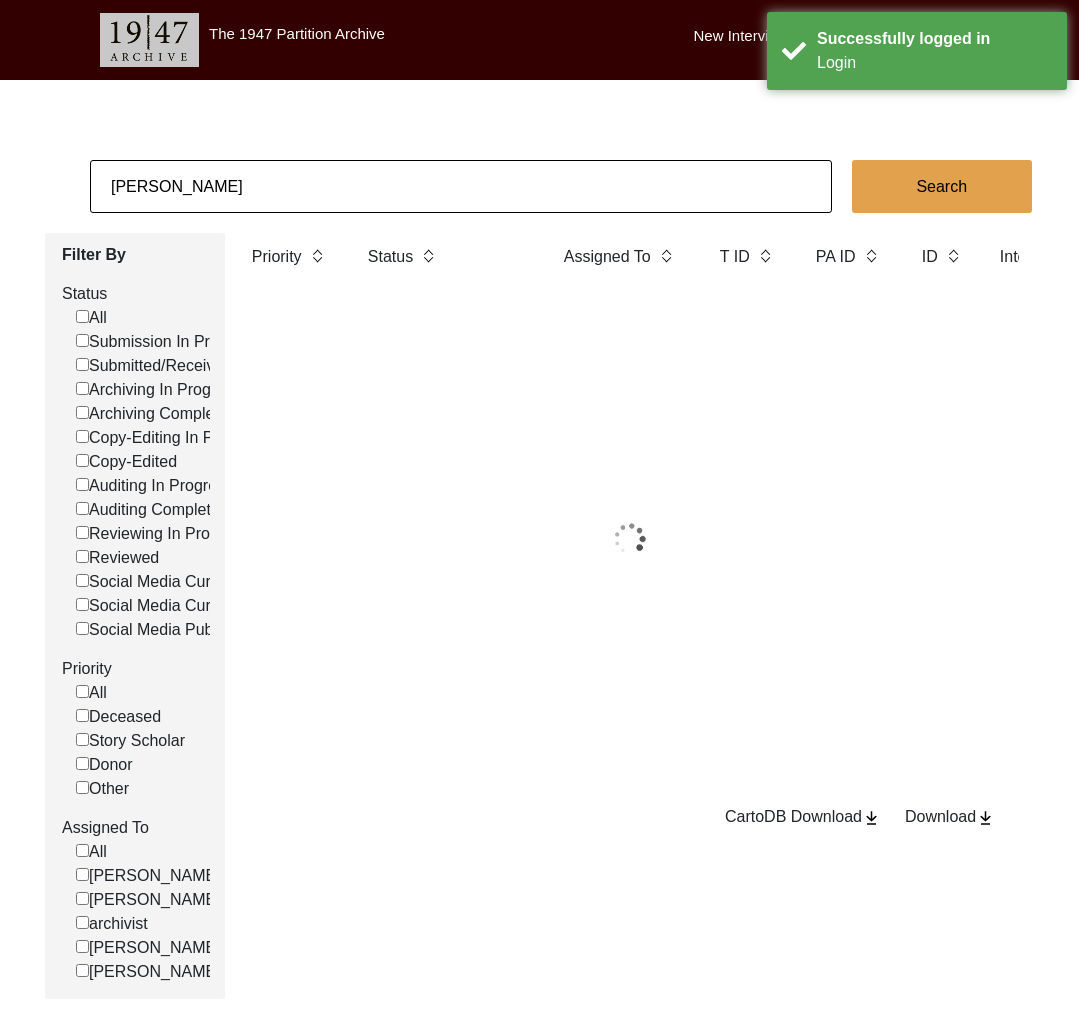 type on "Kanwaljeet Singh" 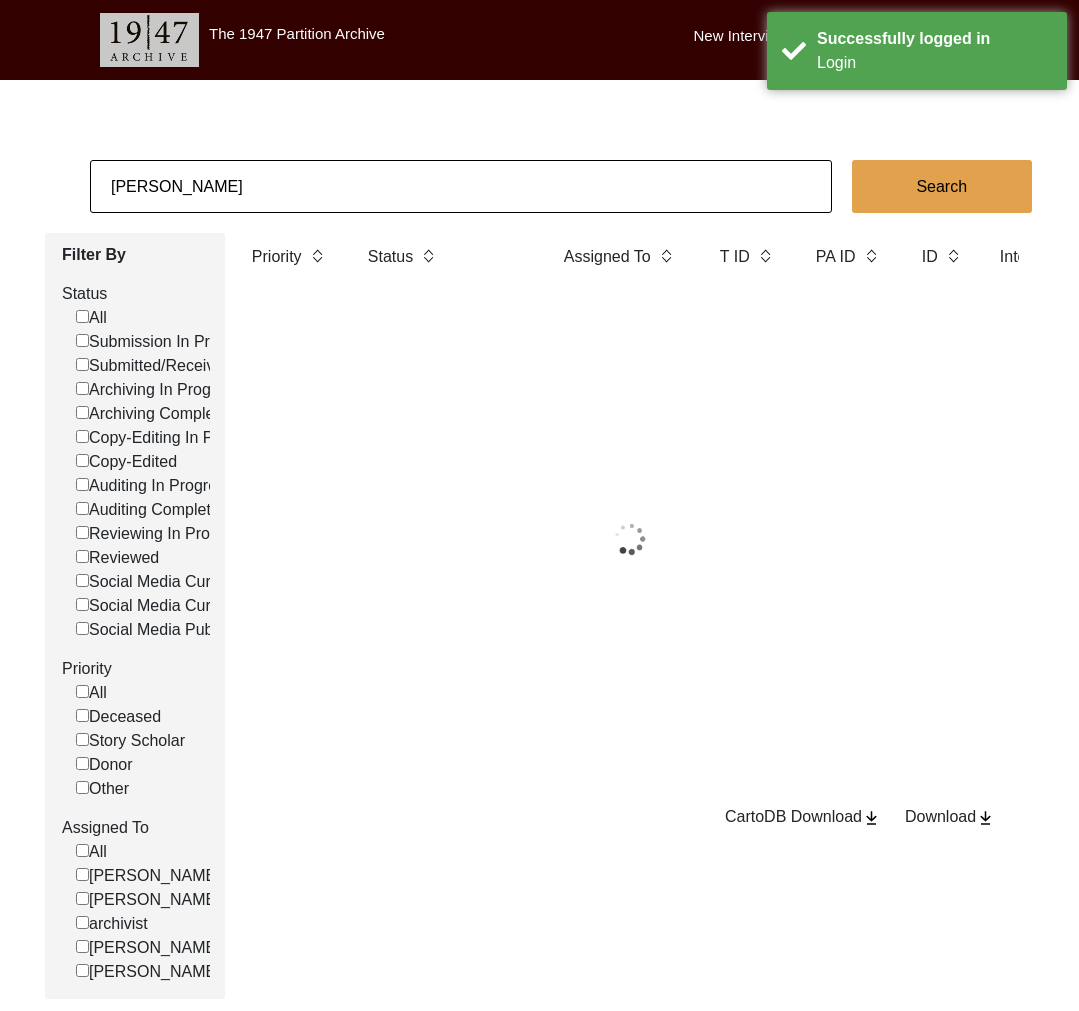 checkbox on "false" 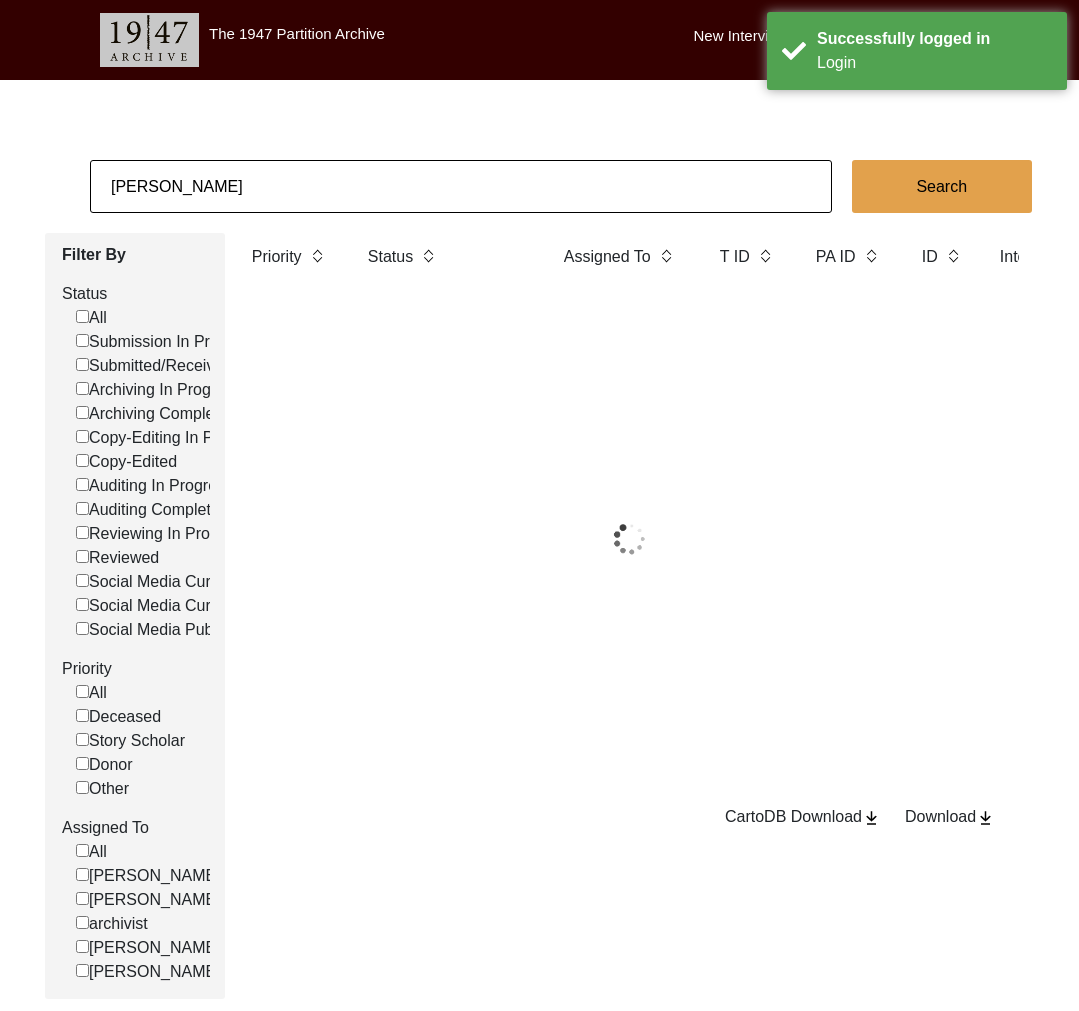 checkbox on "false" 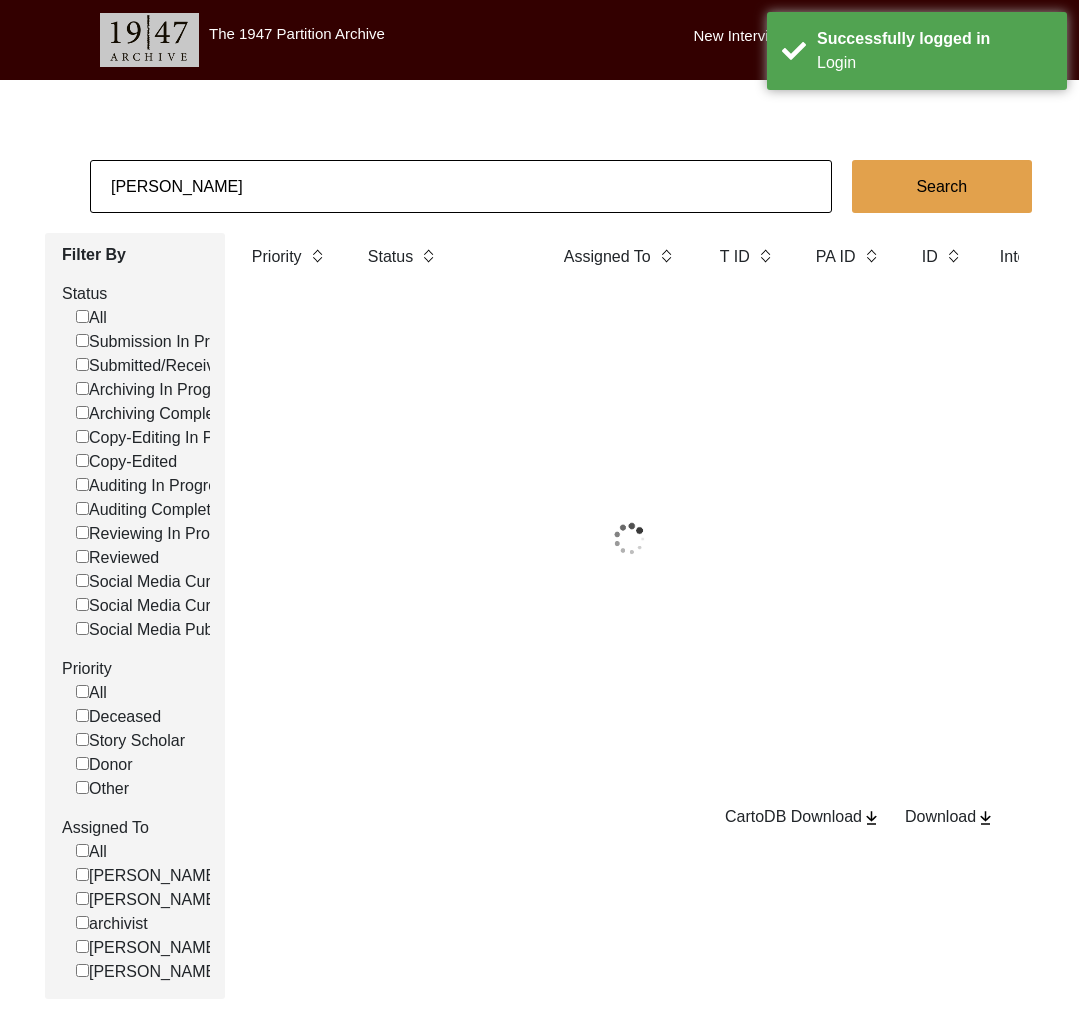checkbox on "false" 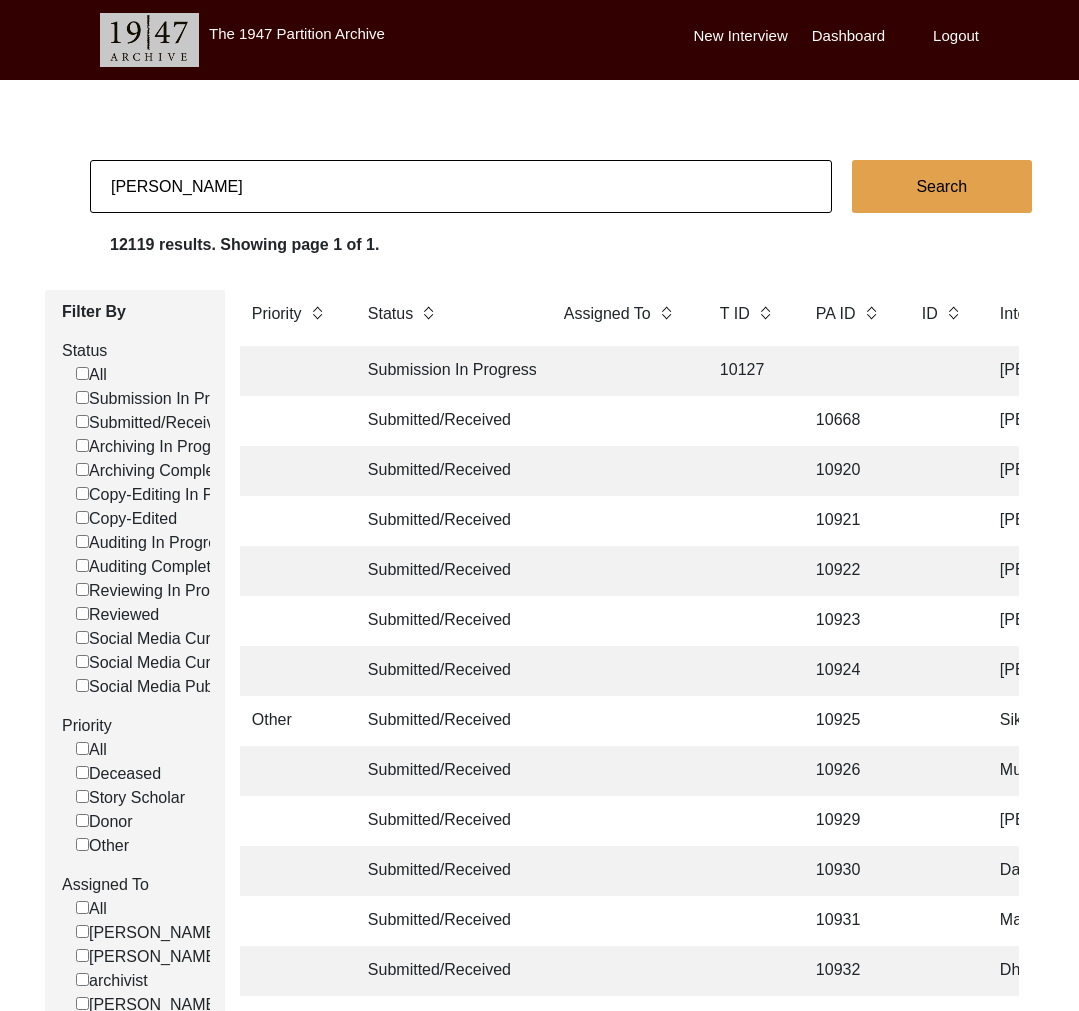 checkbox on "false" 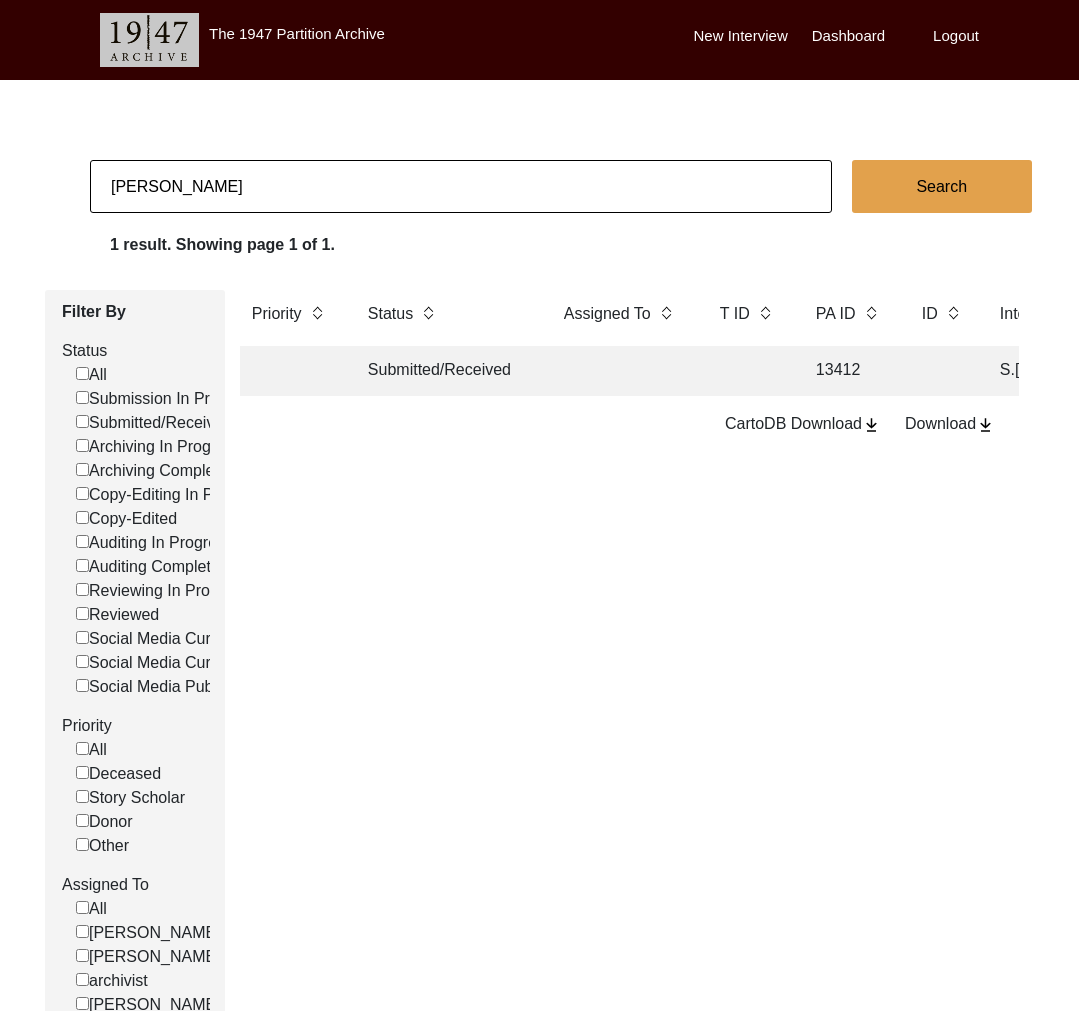 click 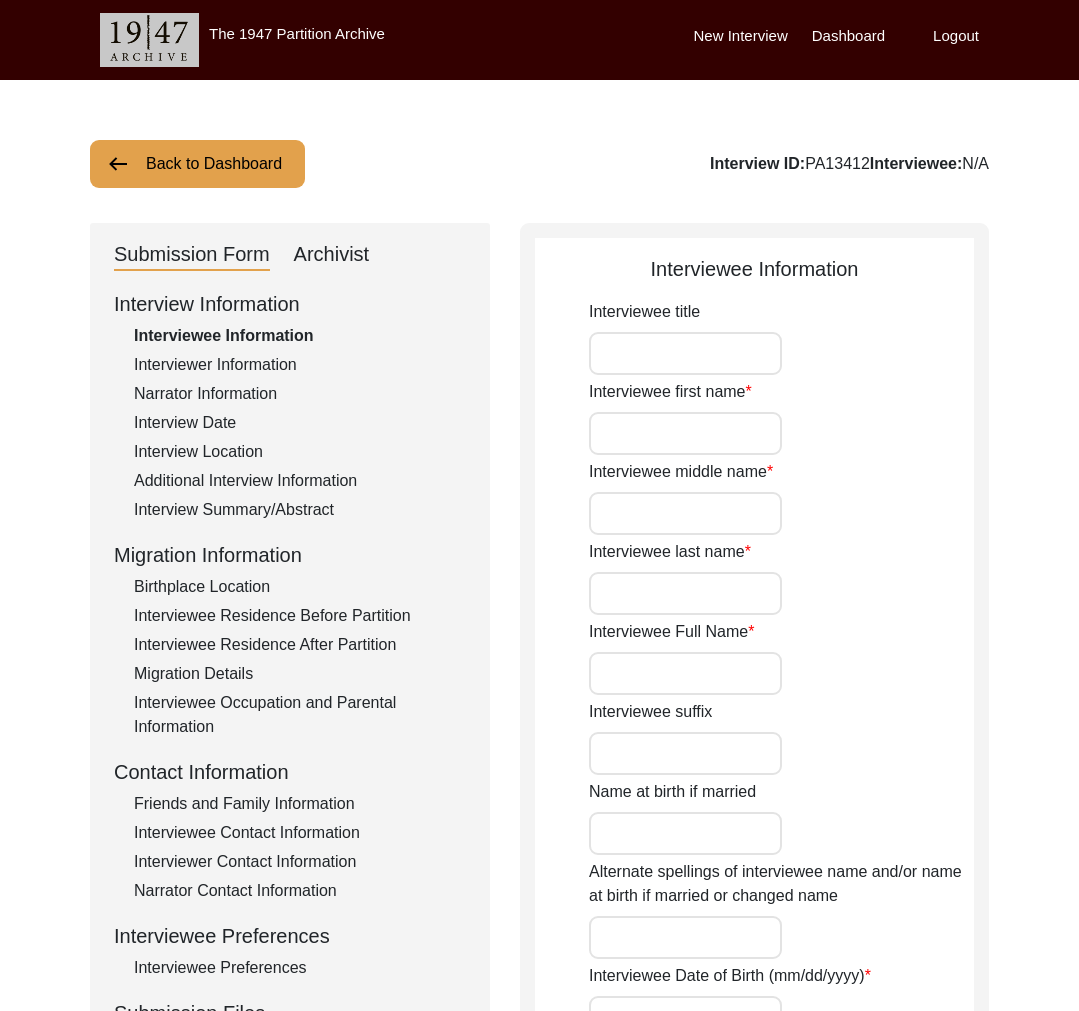 type on "Sardar" 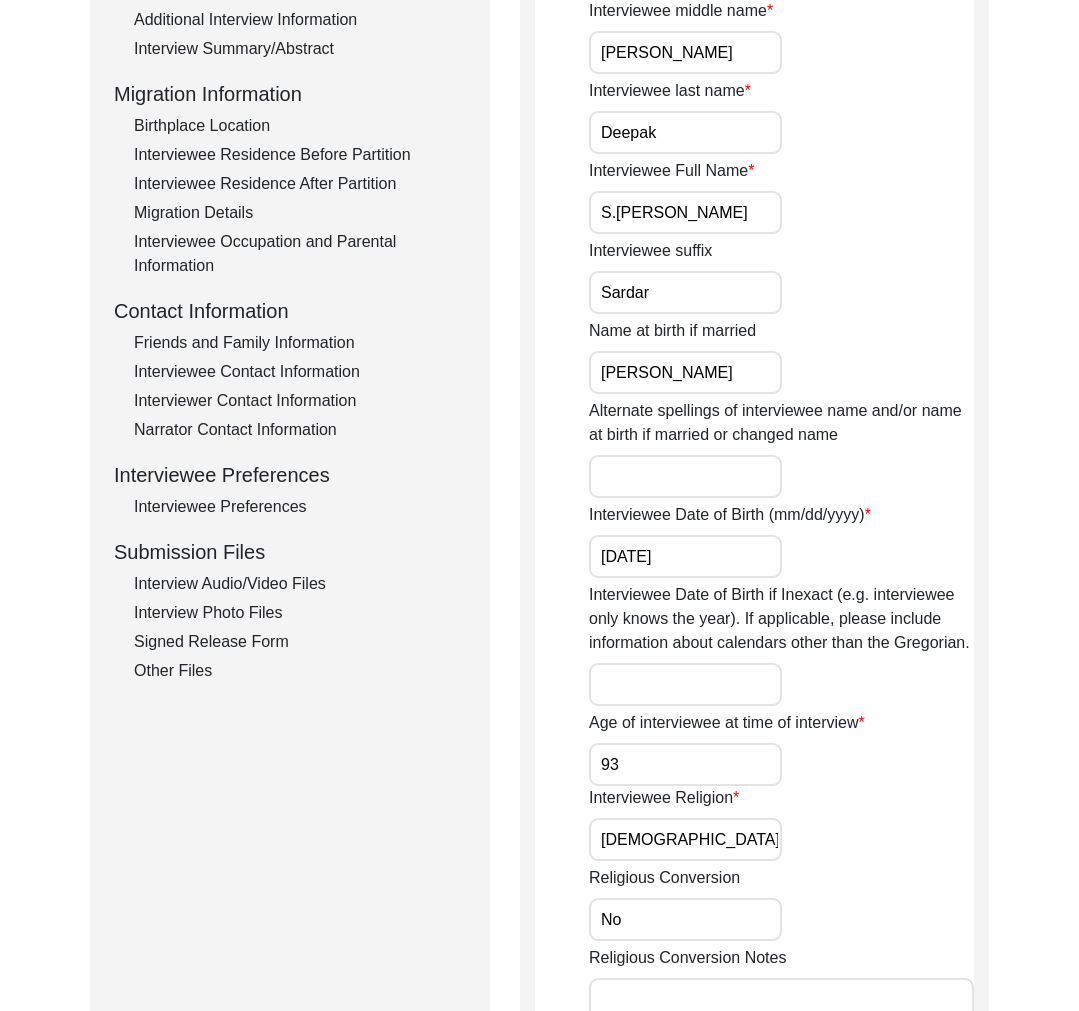 click on "Interview Audio/Video Files" 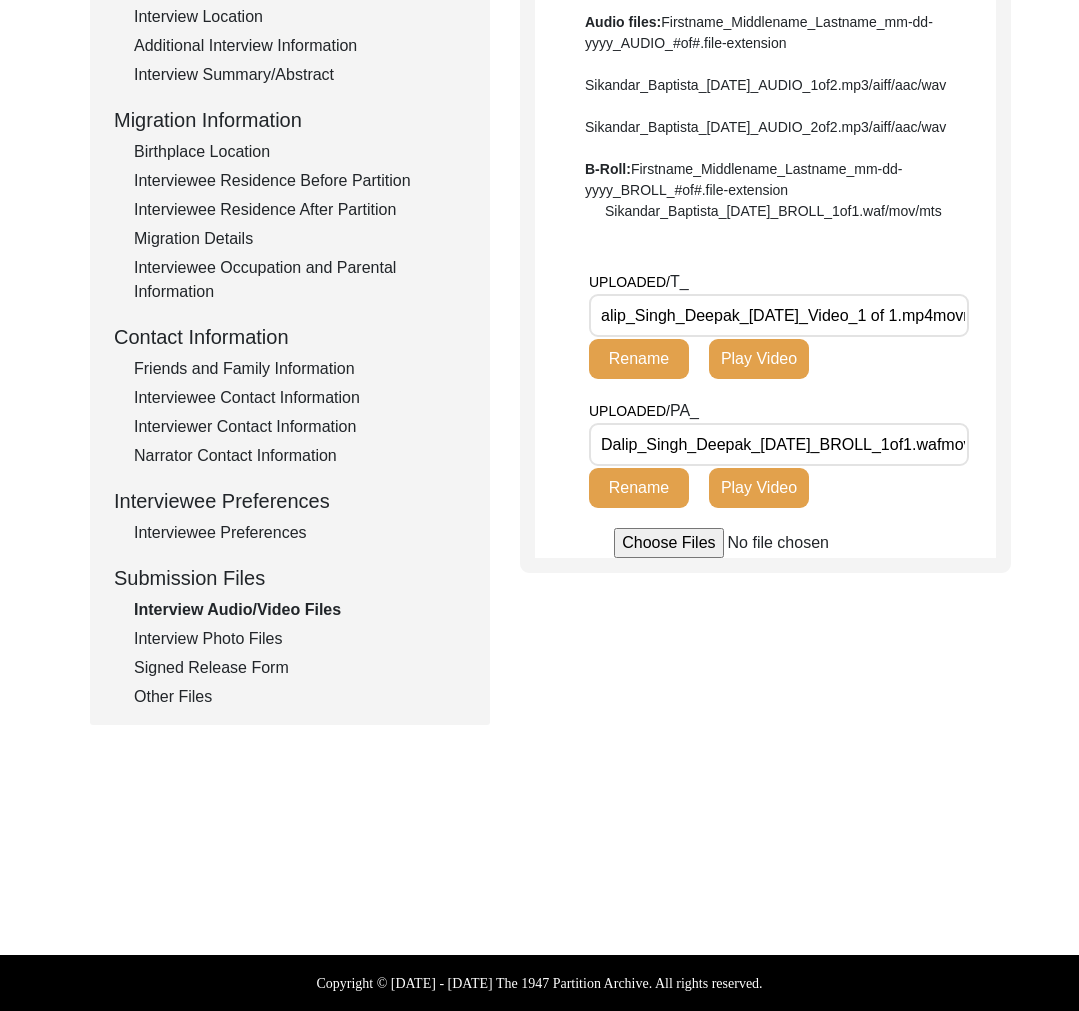 scroll, scrollTop: 0, scrollLeft: 99, axis: horizontal 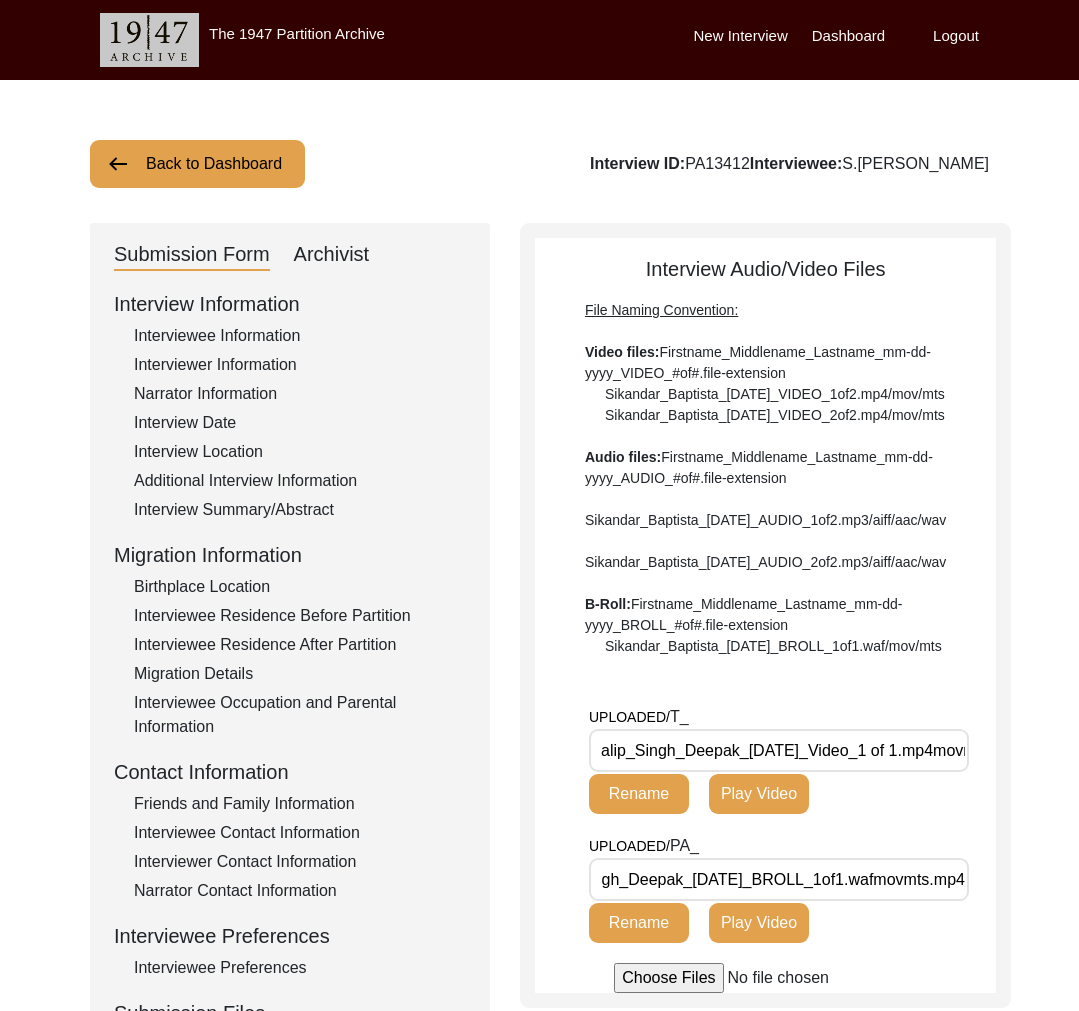 click on "Back to Dashboard" 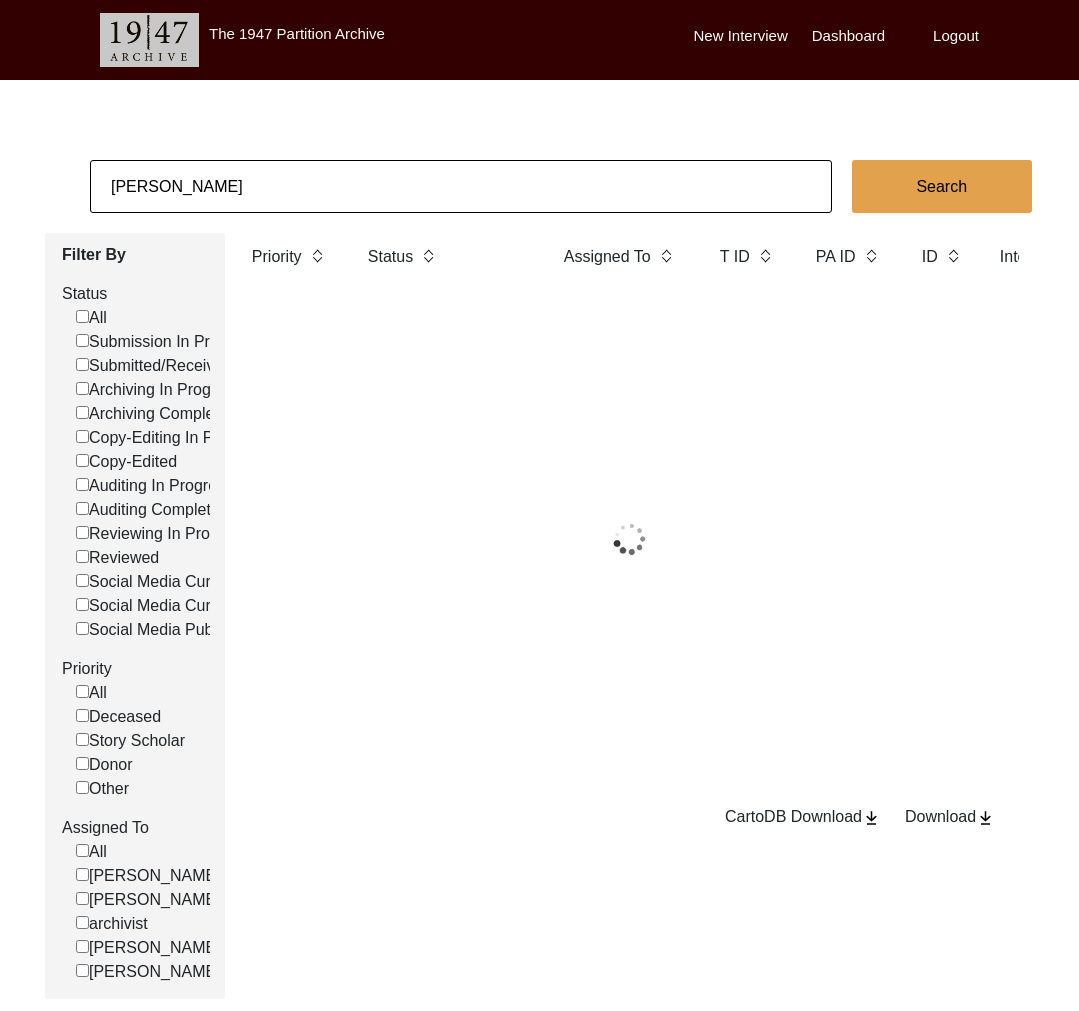 click on "Kanwaljeet Singh" 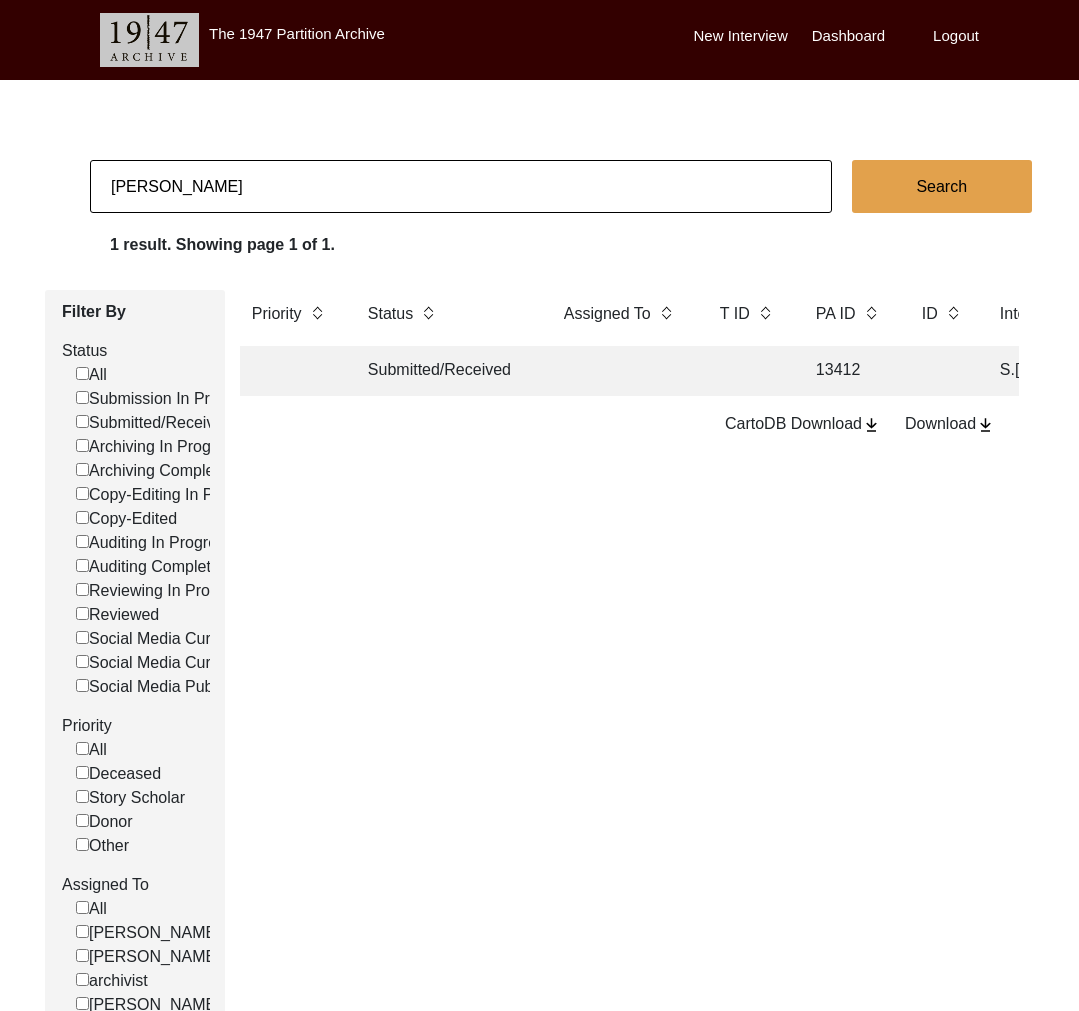 click on "Kanwaljeet Singh" 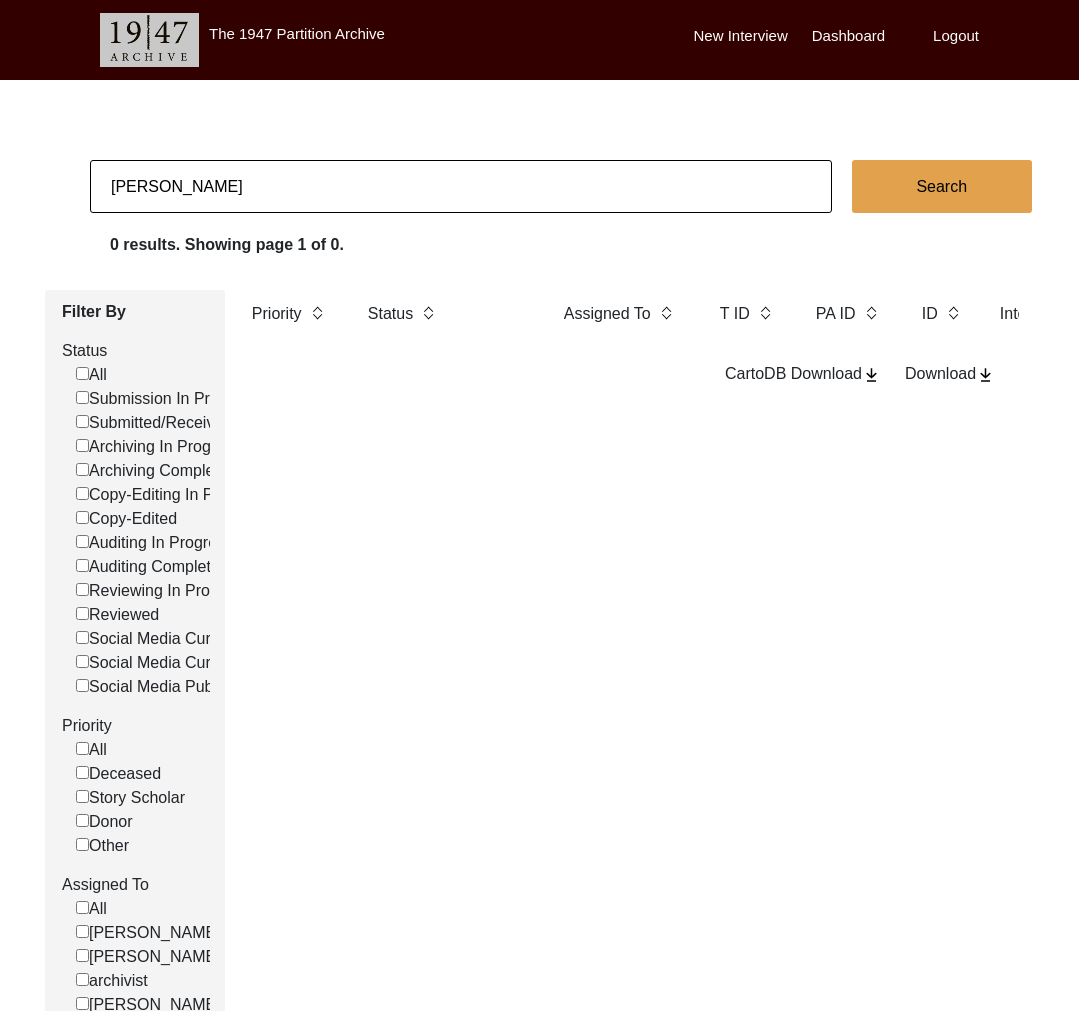 click on "Tashafee Masodi" 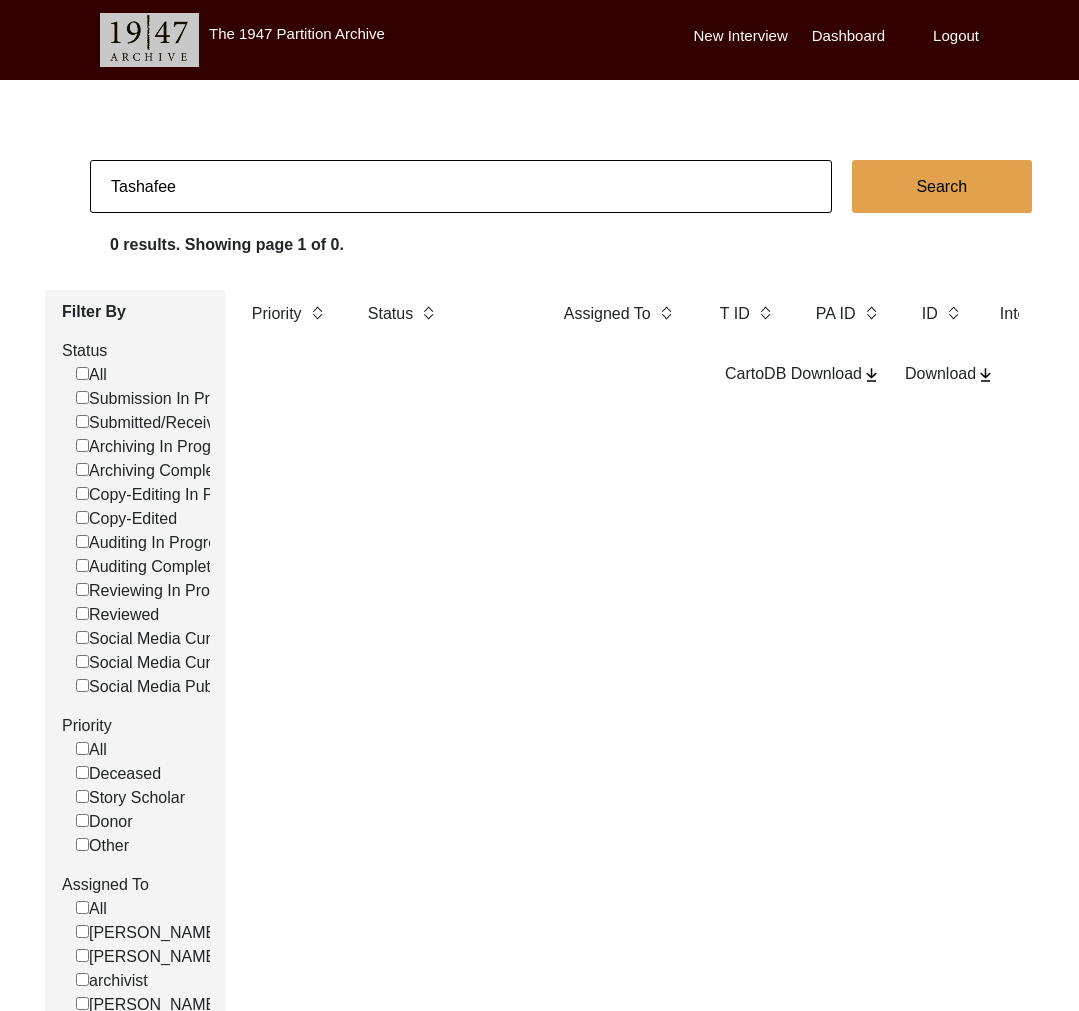 type on "Tashafee" 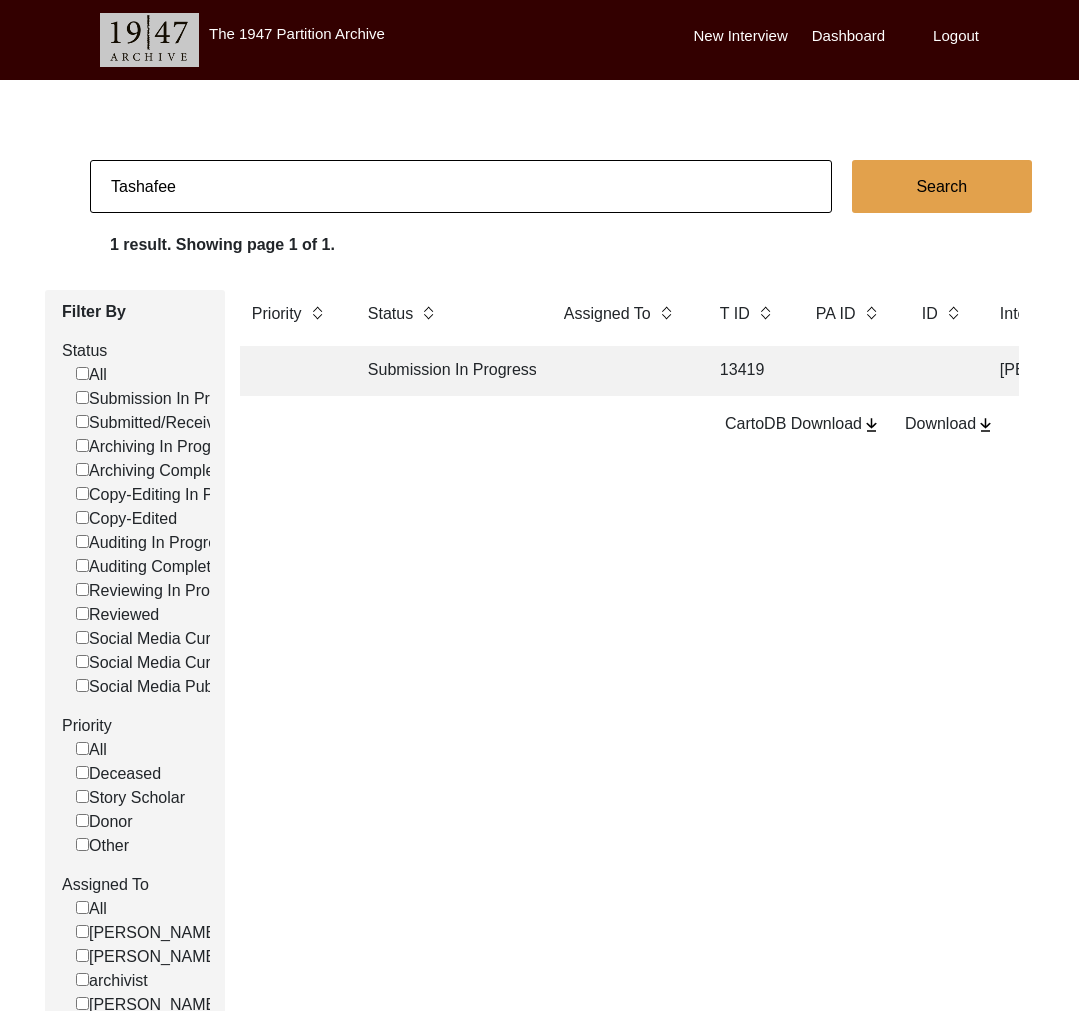 click 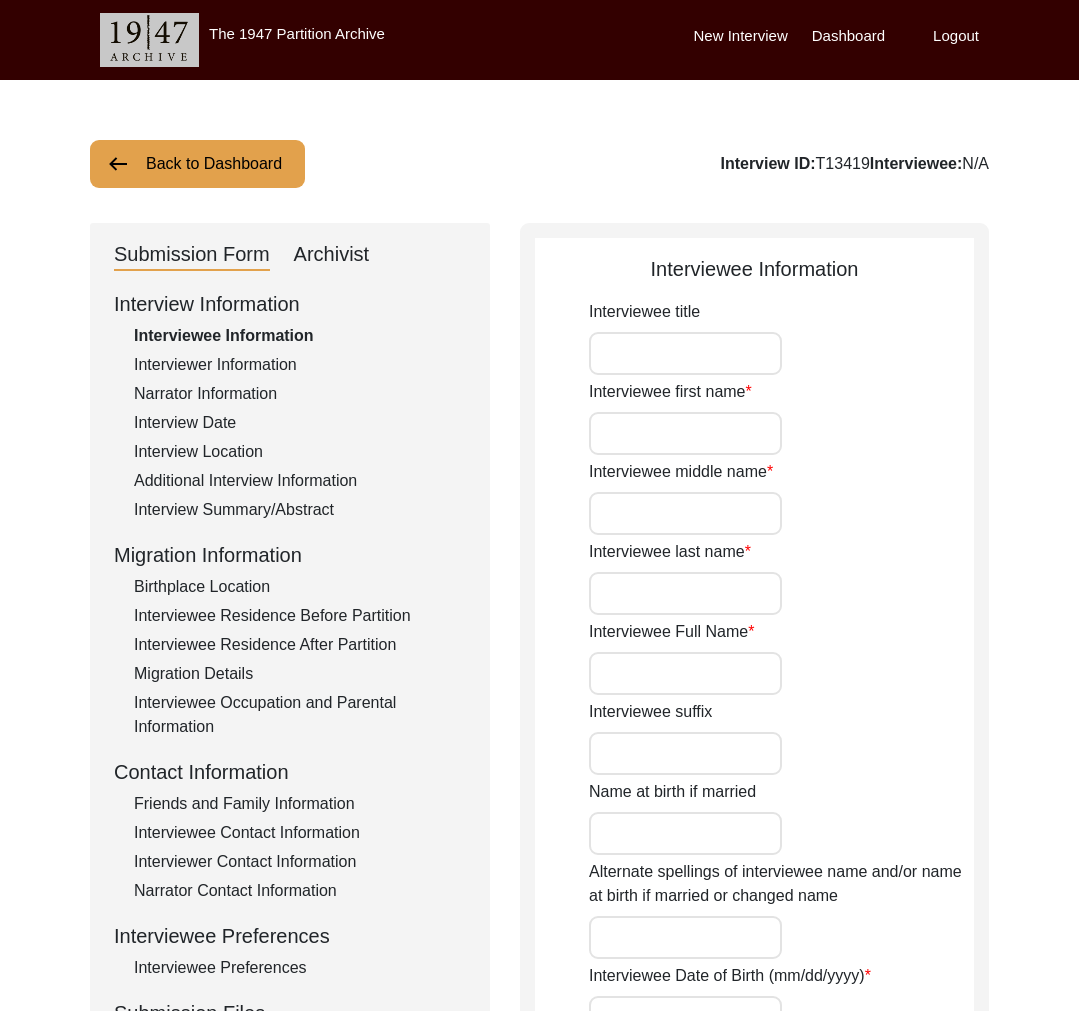 type on "Munir" 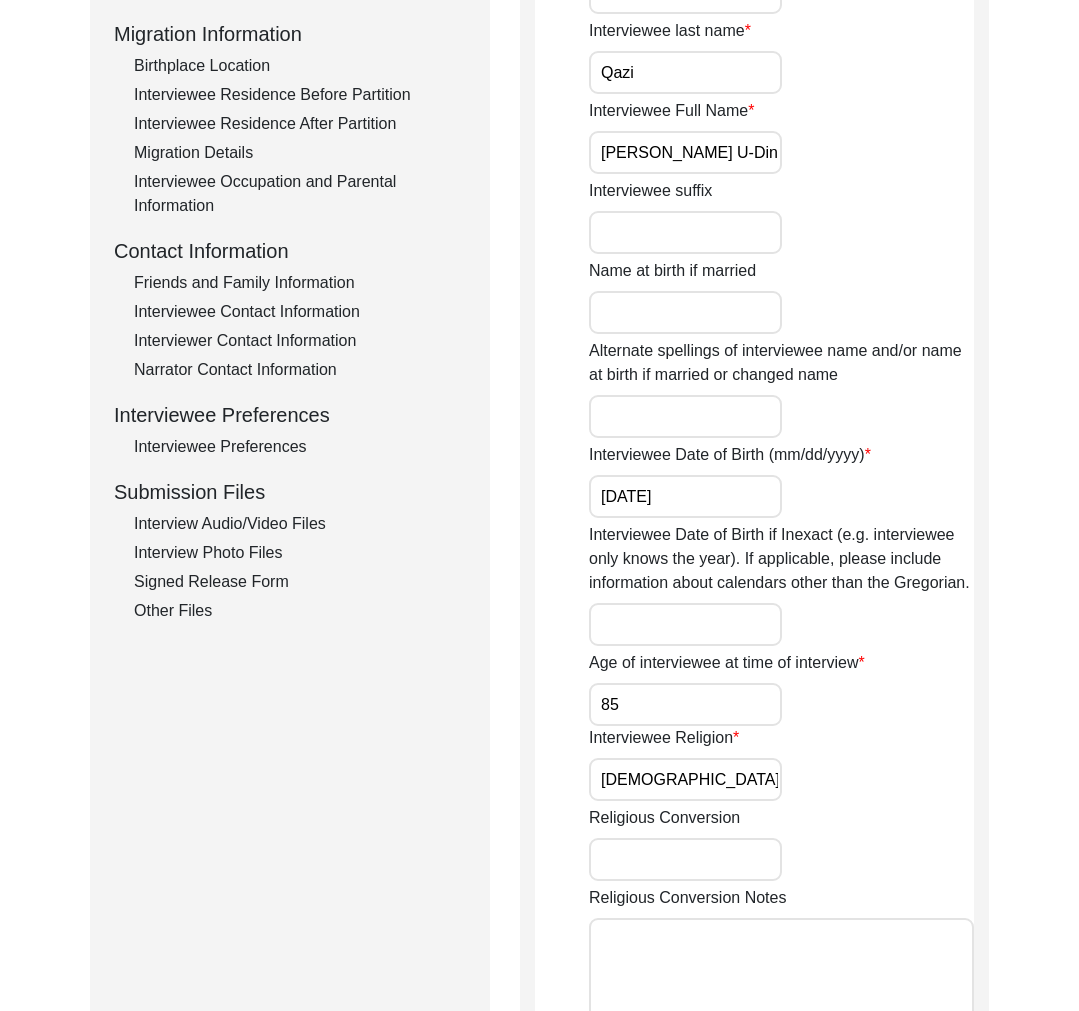 scroll, scrollTop: 566, scrollLeft: 0, axis: vertical 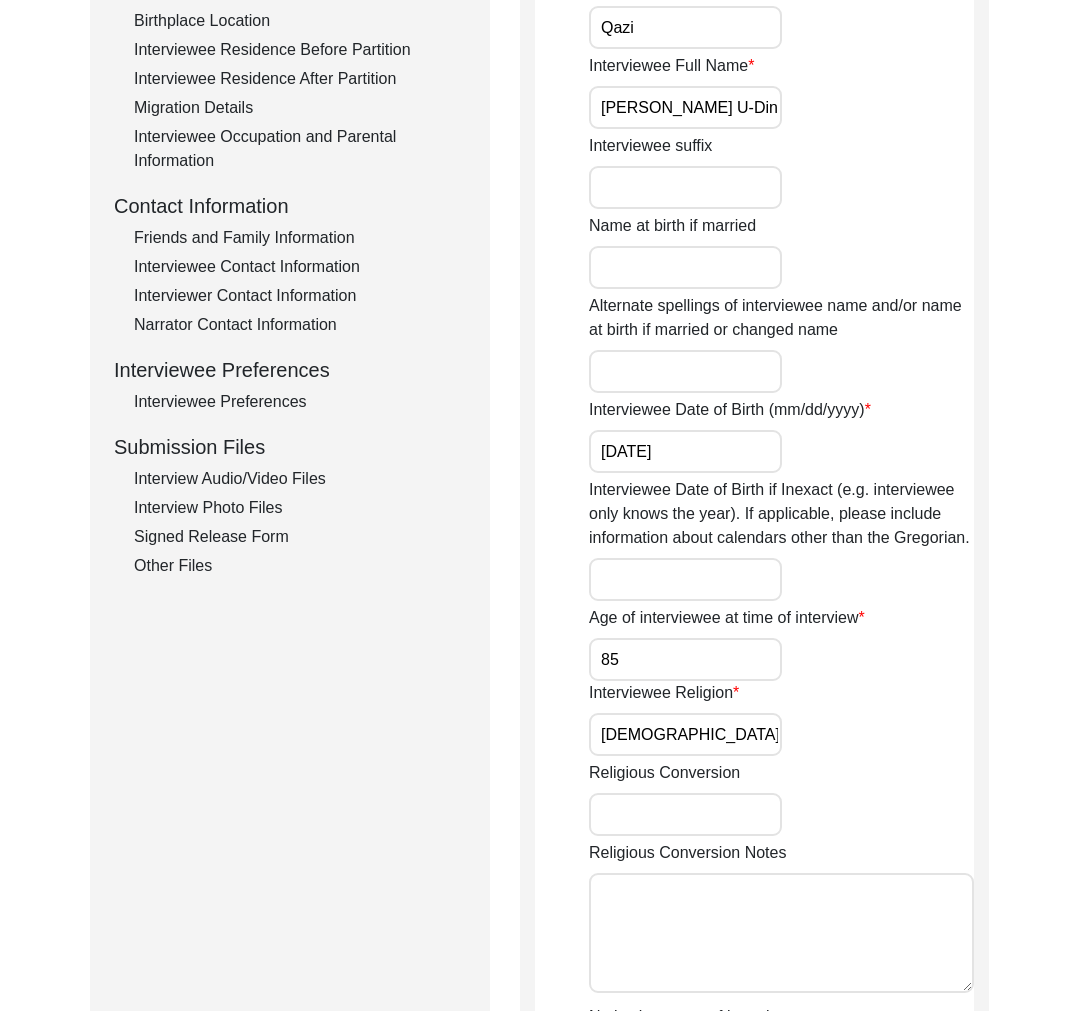 click on "Other Files" 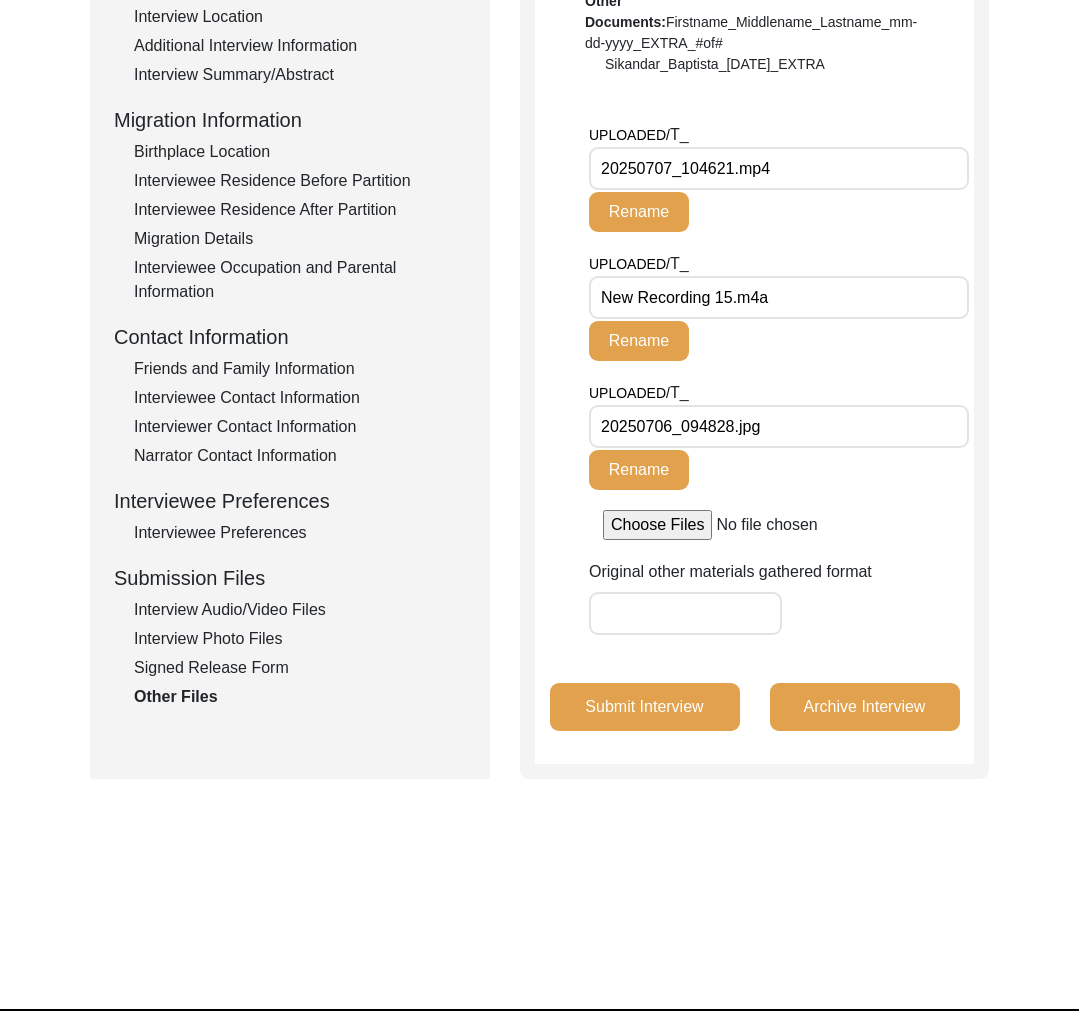 scroll, scrollTop: 489, scrollLeft: 0, axis: vertical 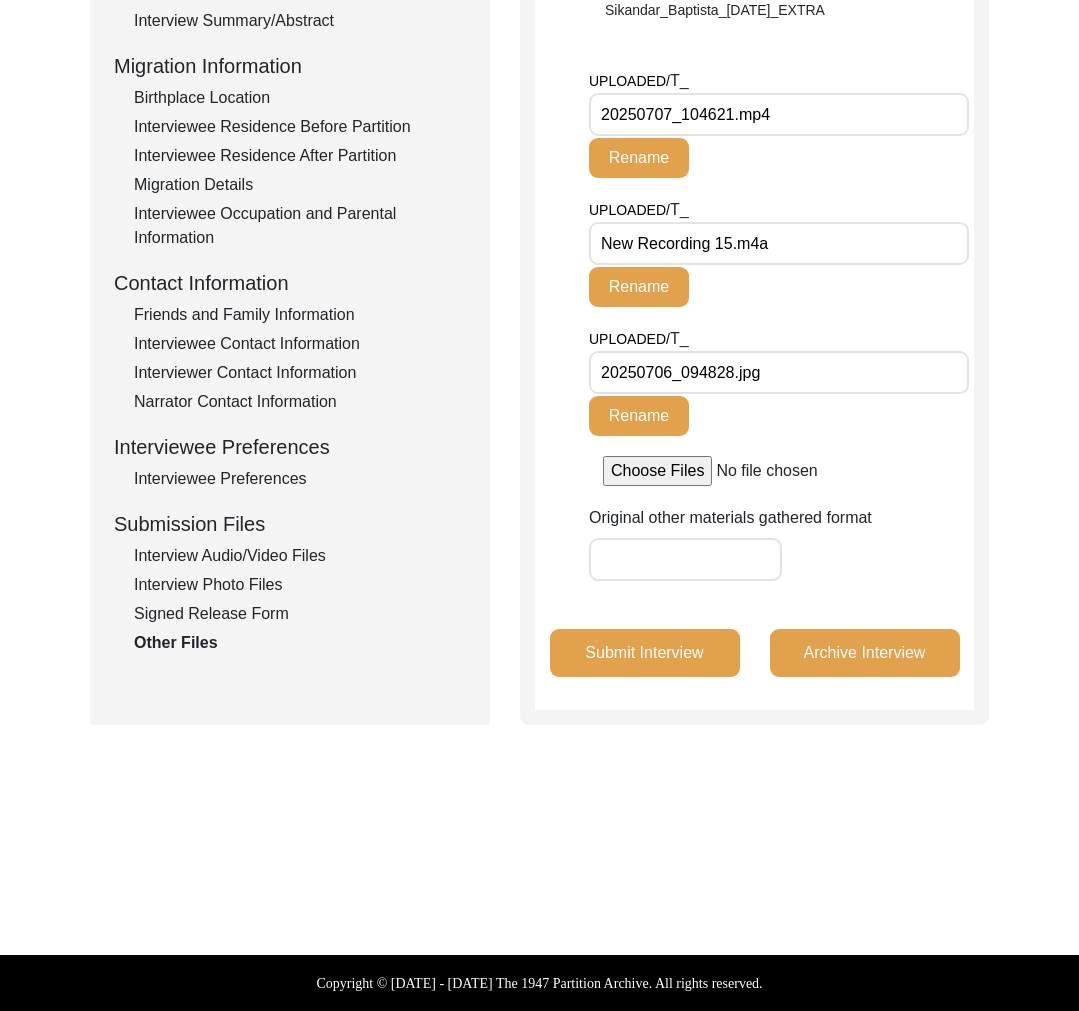 click on "Interview Audio/Video Files" 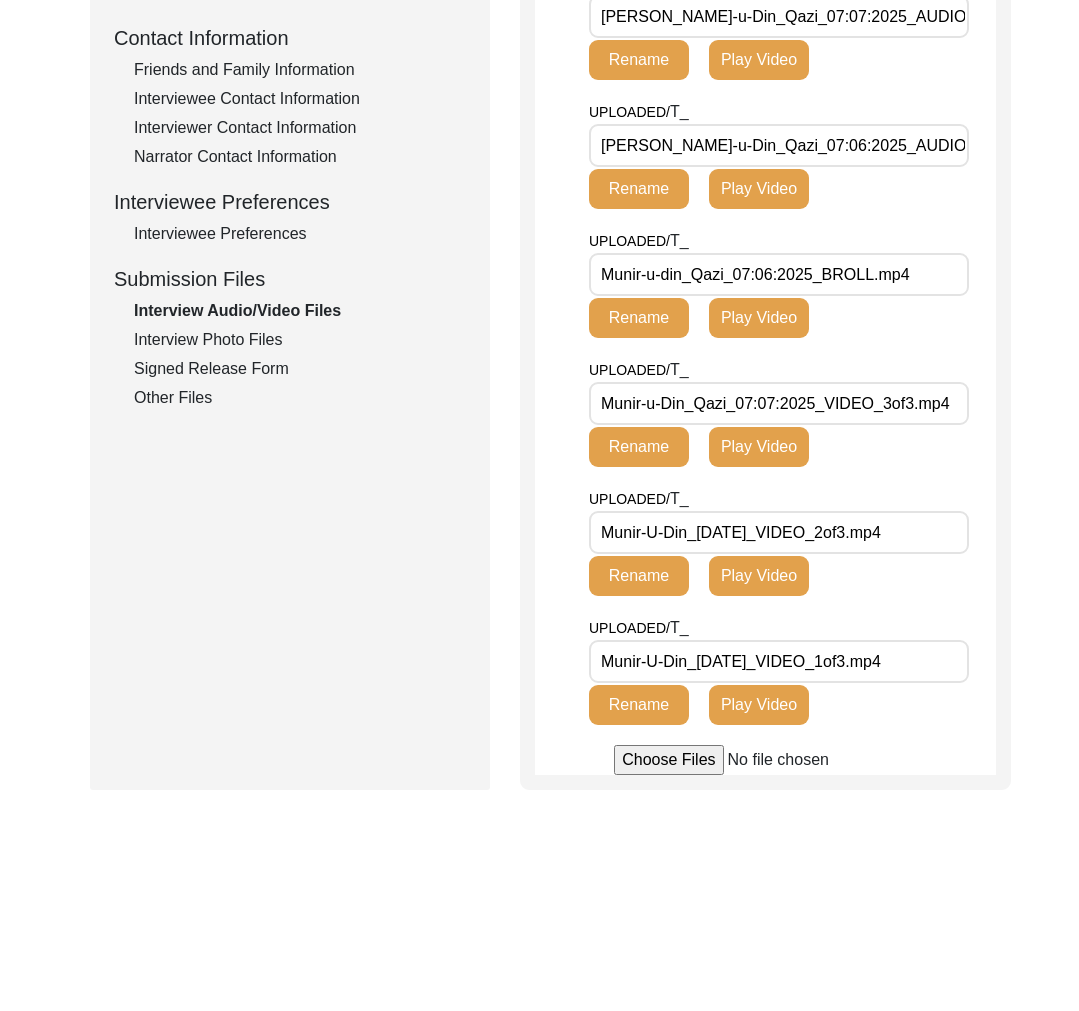 scroll, scrollTop: 862, scrollLeft: 0, axis: vertical 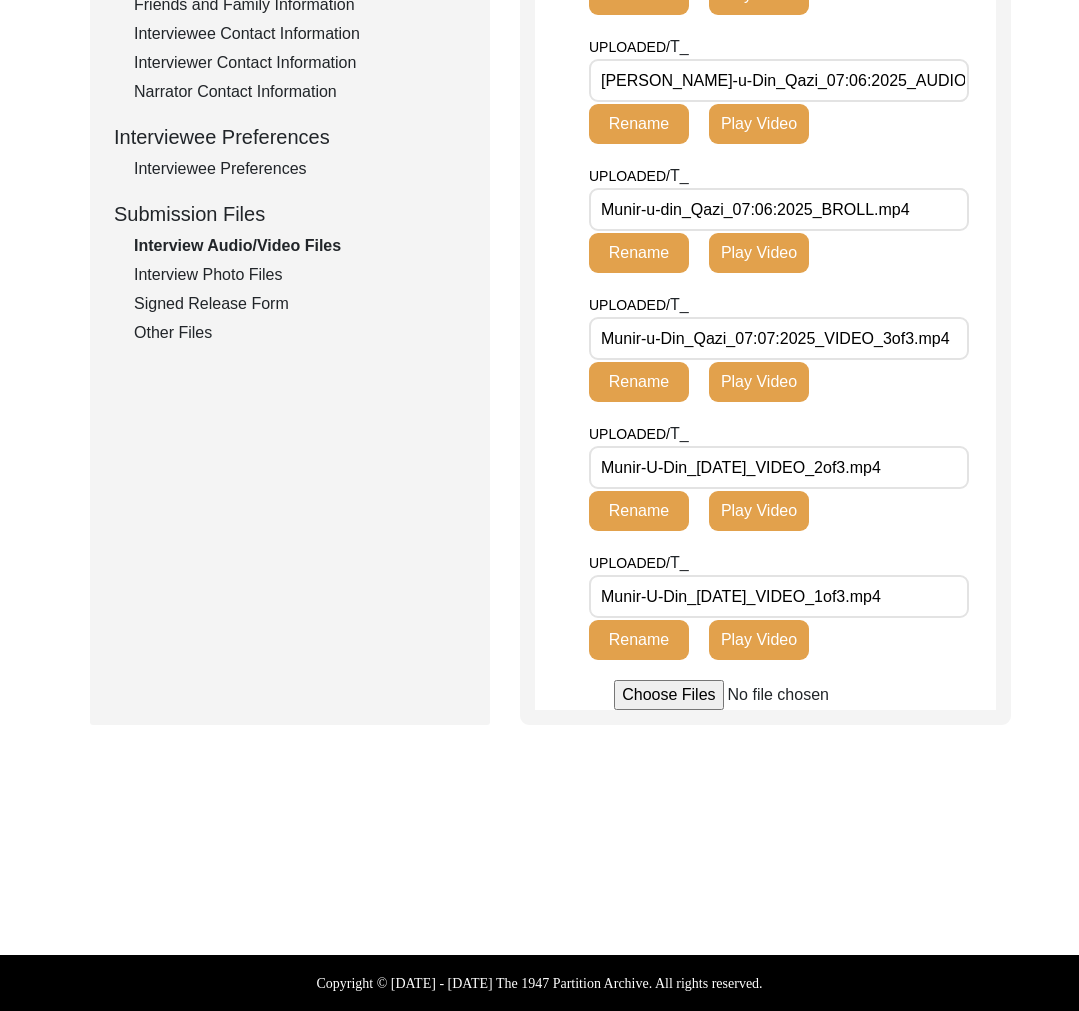 click on "Munir-U-Din_07.07.25_VIDEO_1of3.mp4" at bounding box center [779, 596] 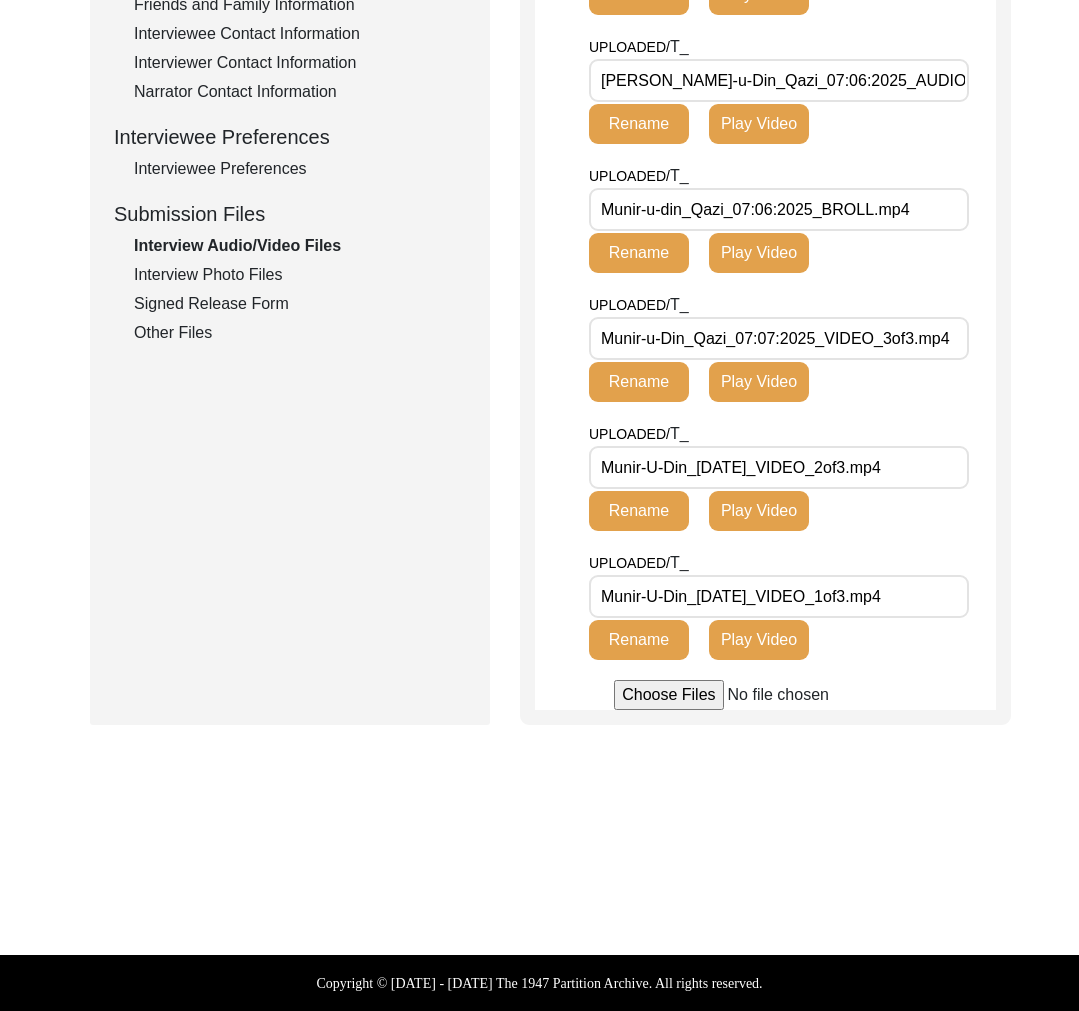 scroll, scrollTop: 0, scrollLeft: 0, axis: both 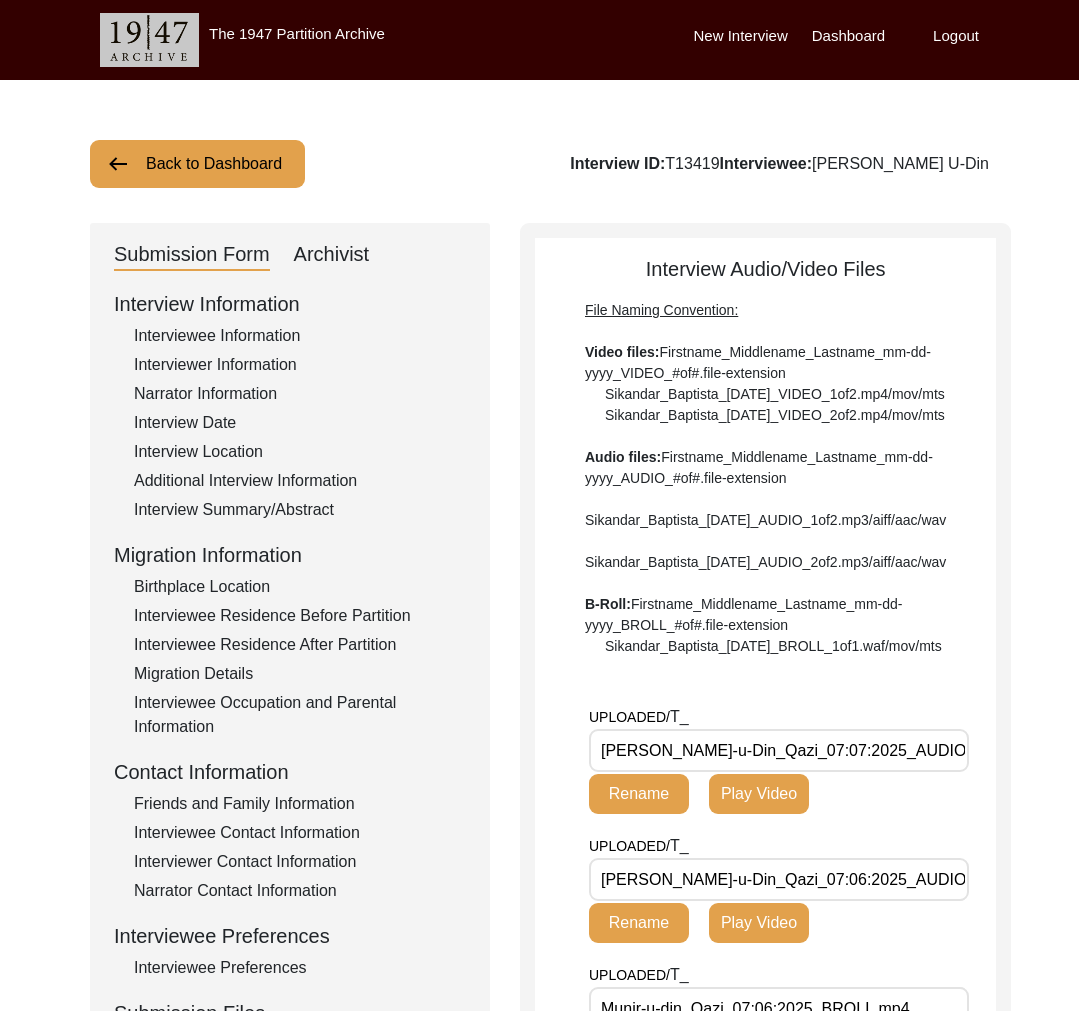 click on "Interviewer Information" 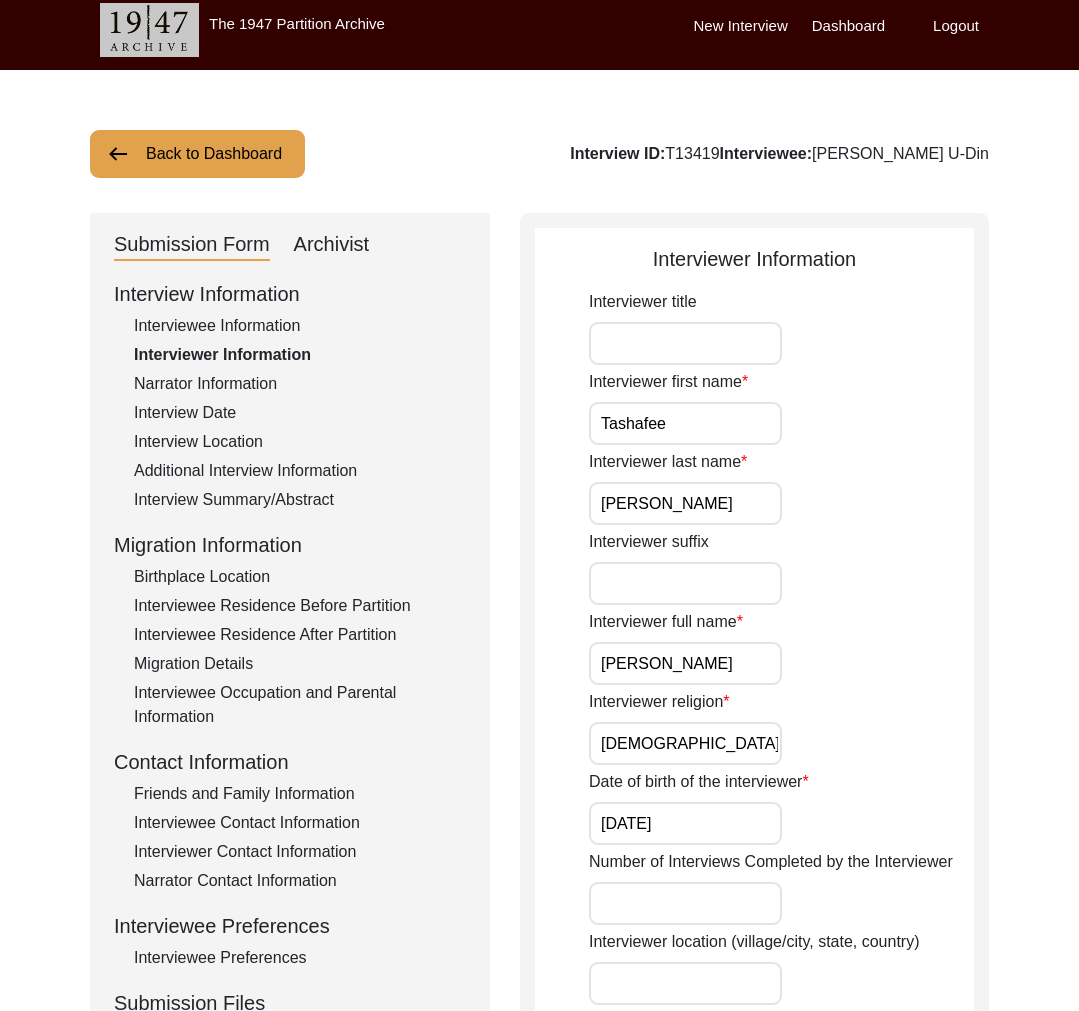 scroll, scrollTop: 12, scrollLeft: 0, axis: vertical 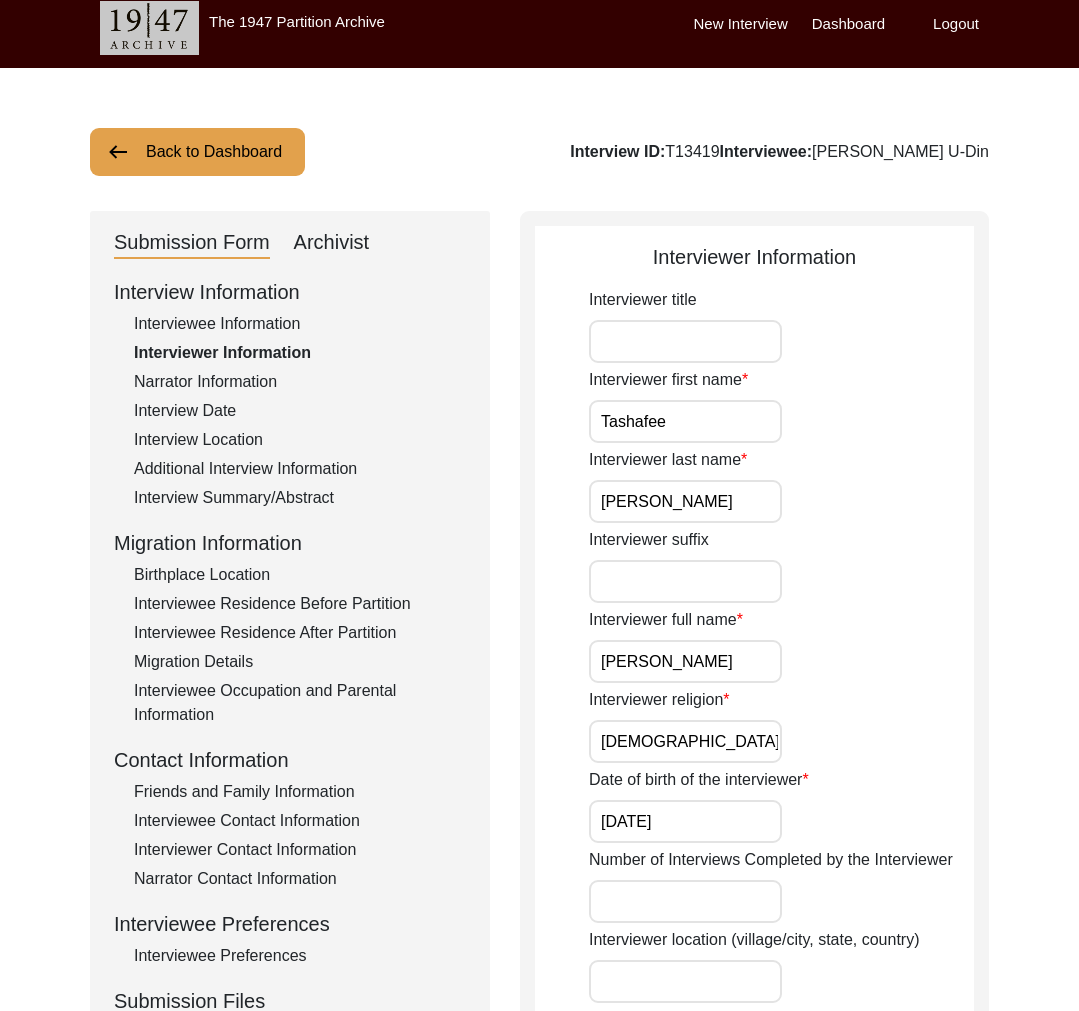 click on "Interviewee Information" 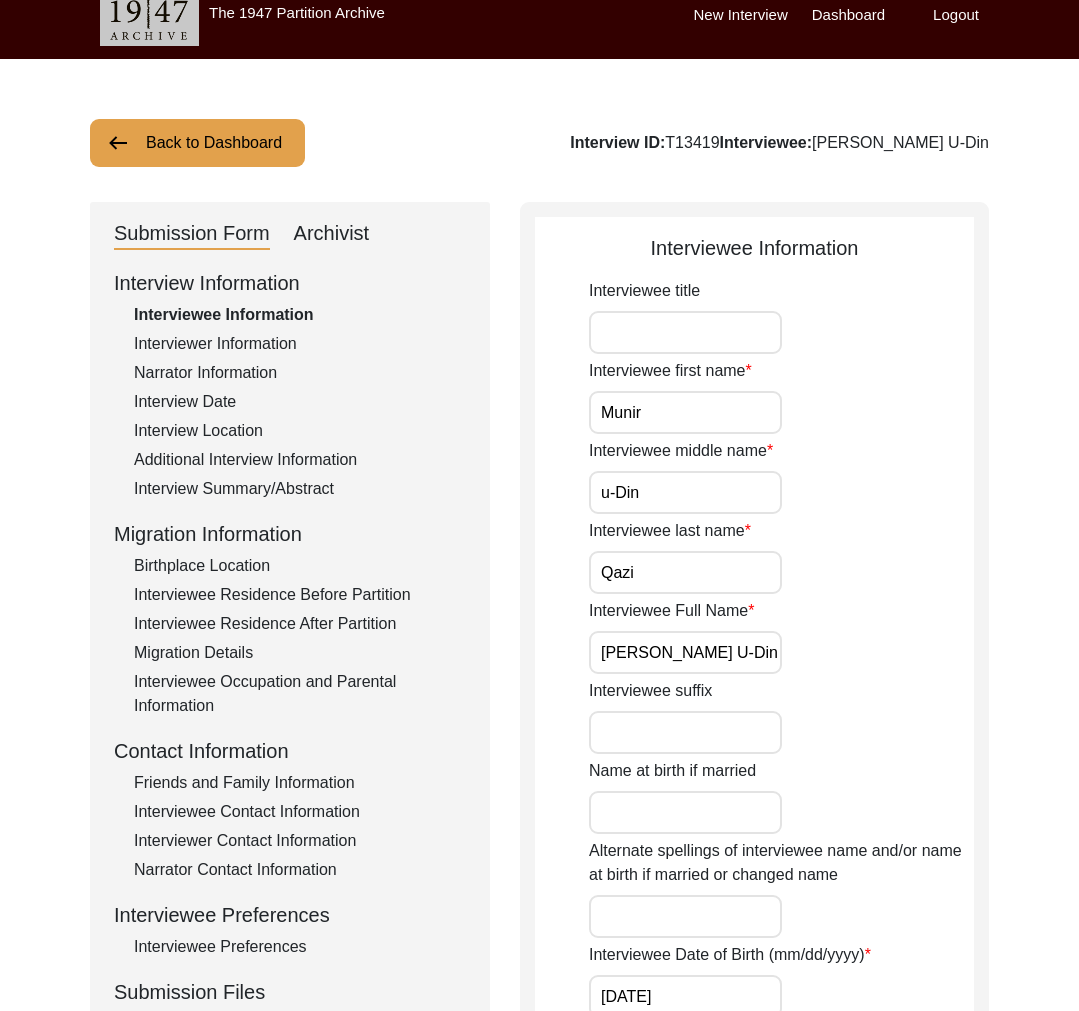 scroll, scrollTop: 25, scrollLeft: 0, axis: vertical 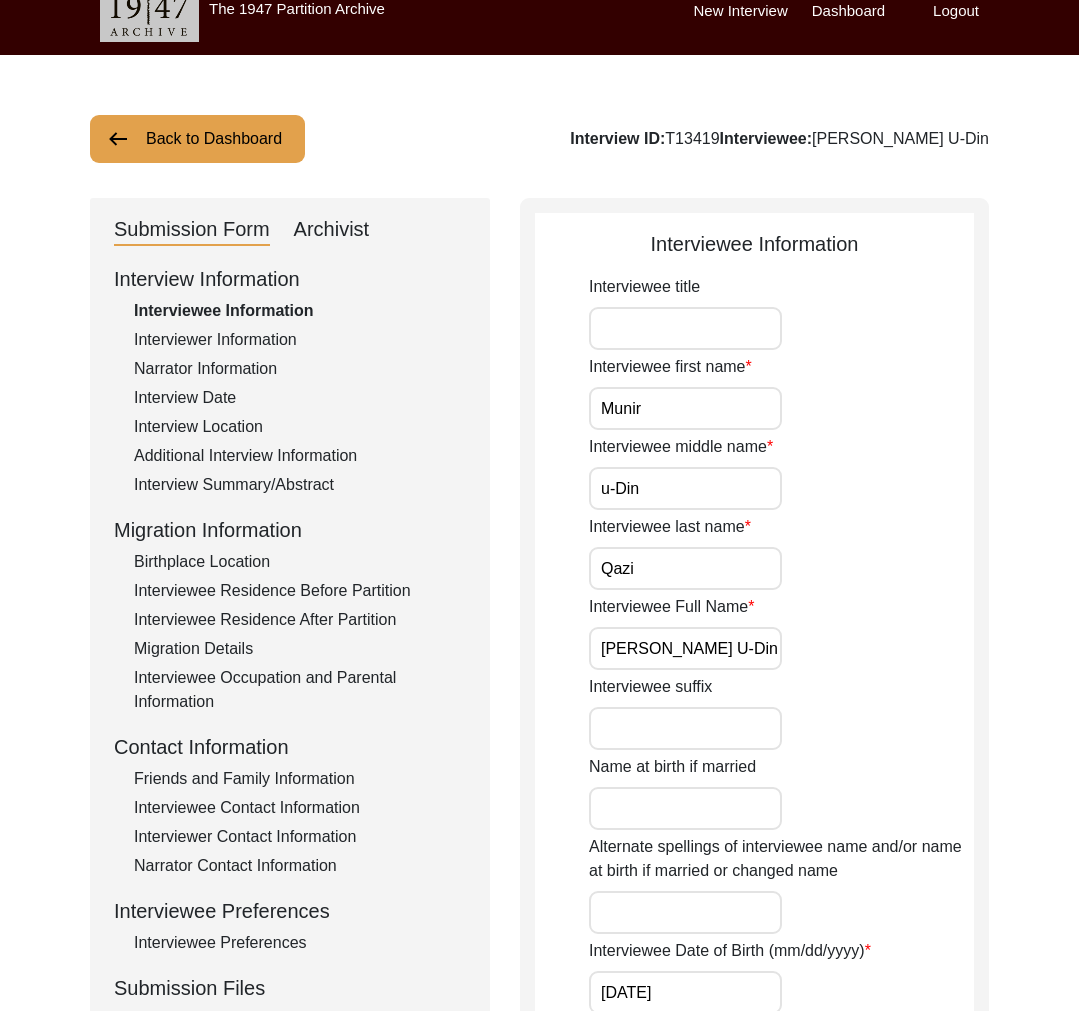 click on "Qazi Munir U-Din" at bounding box center (685, 648) 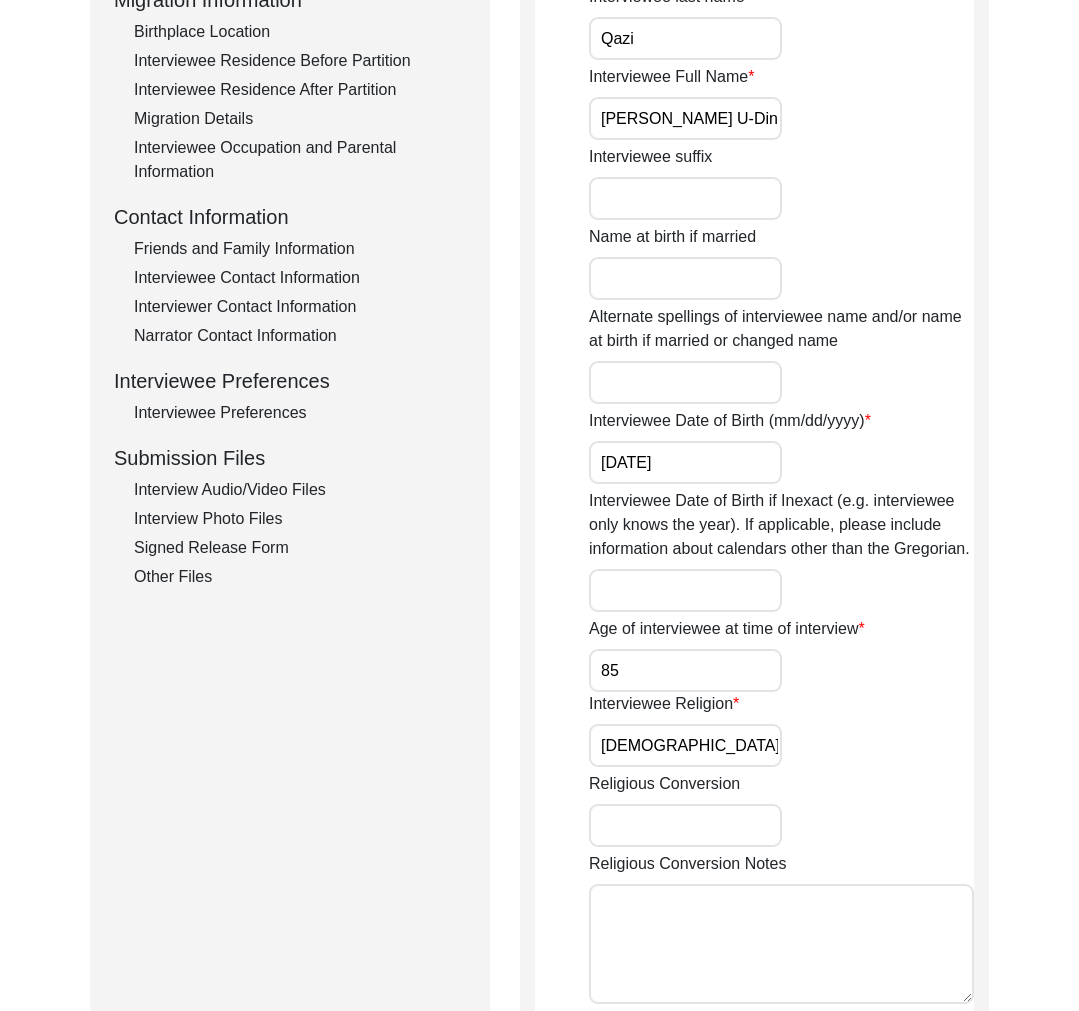 click on "Interview Audio/Video Files" 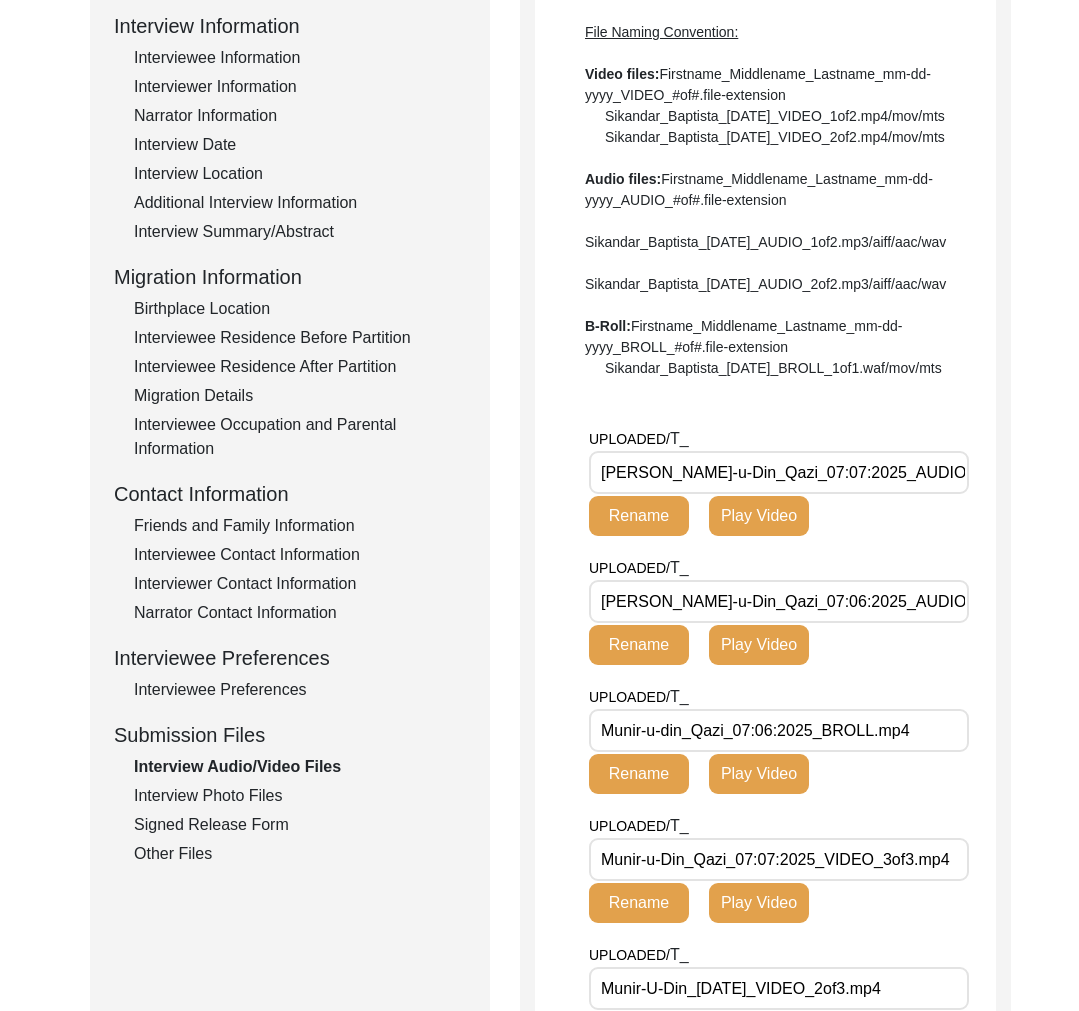 scroll, scrollTop: 259, scrollLeft: 0, axis: vertical 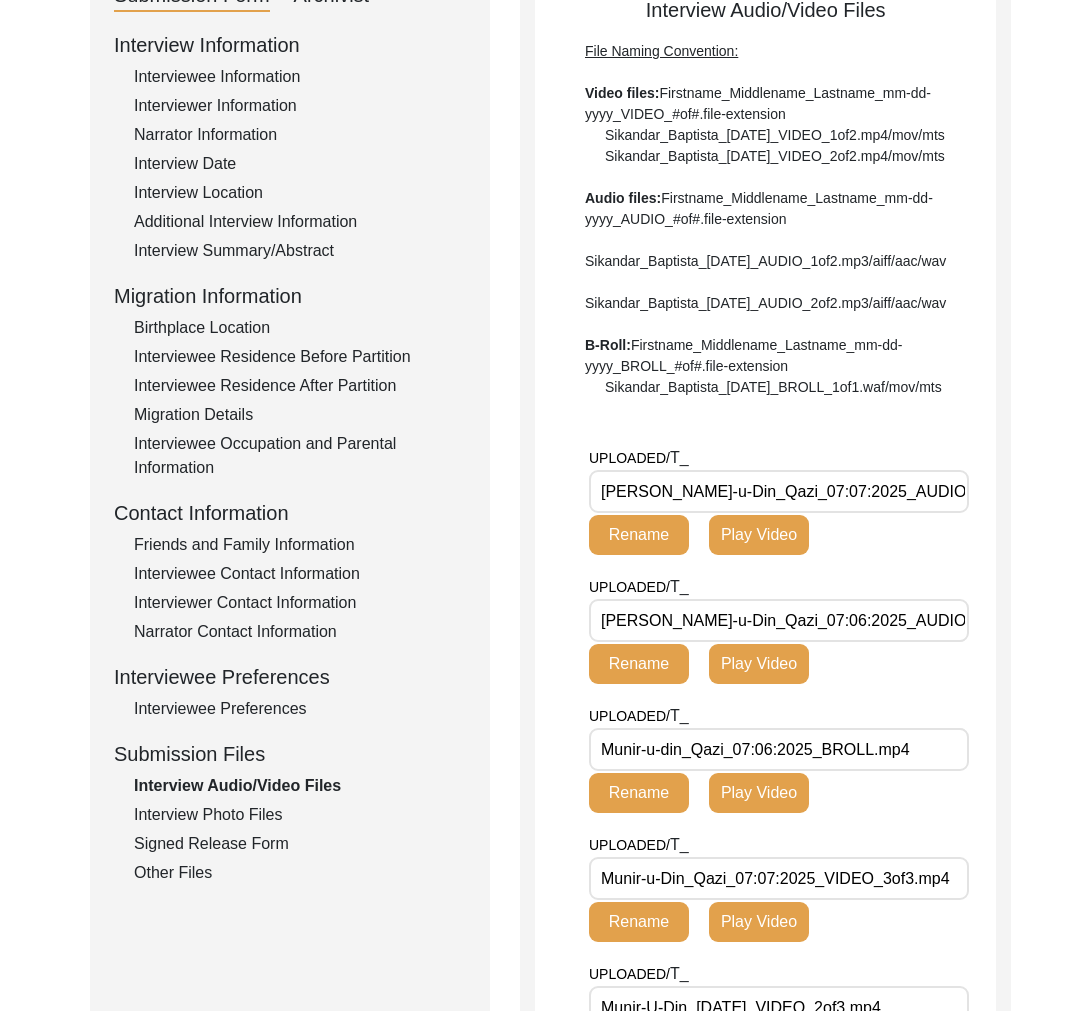 click on "Other Files" 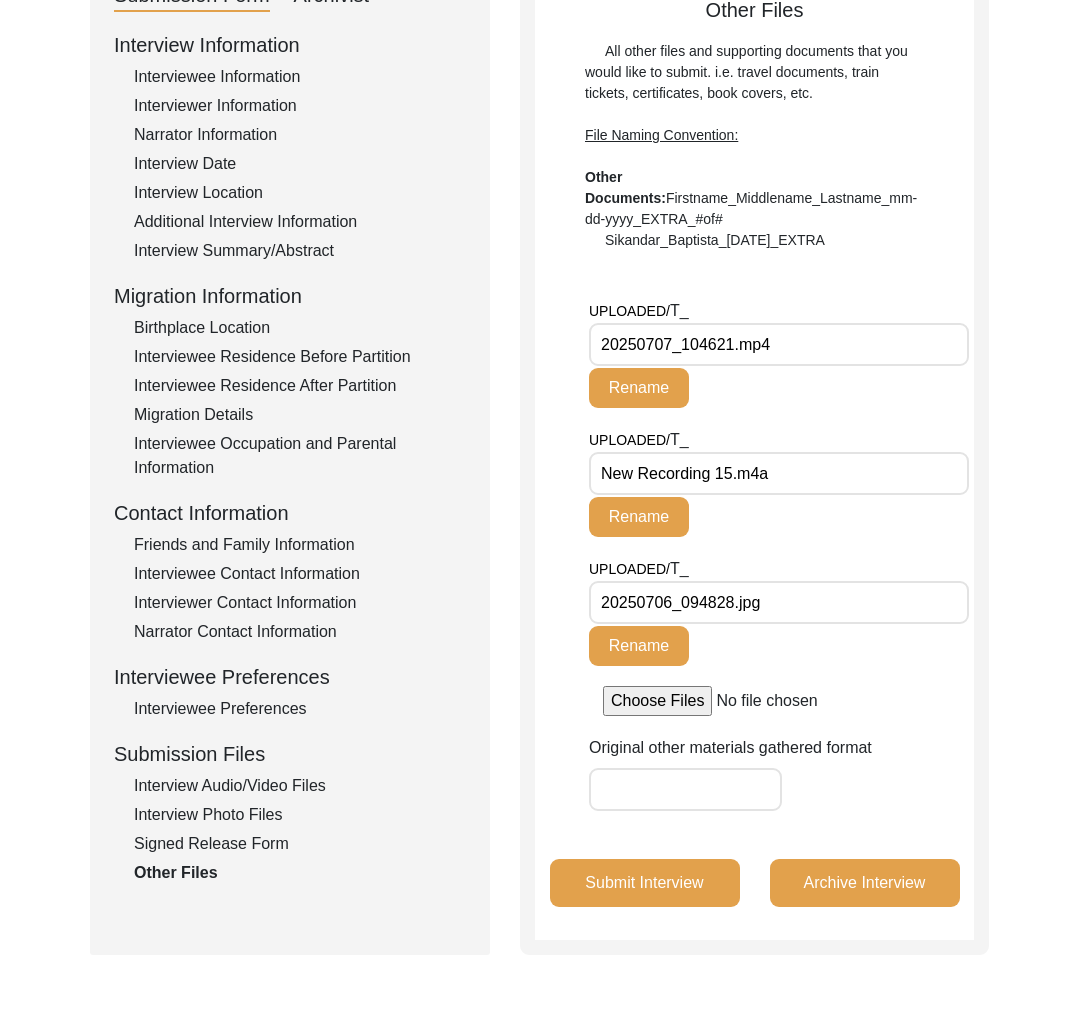 scroll, scrollTop: 0, scrollLeft: 0, axis: both 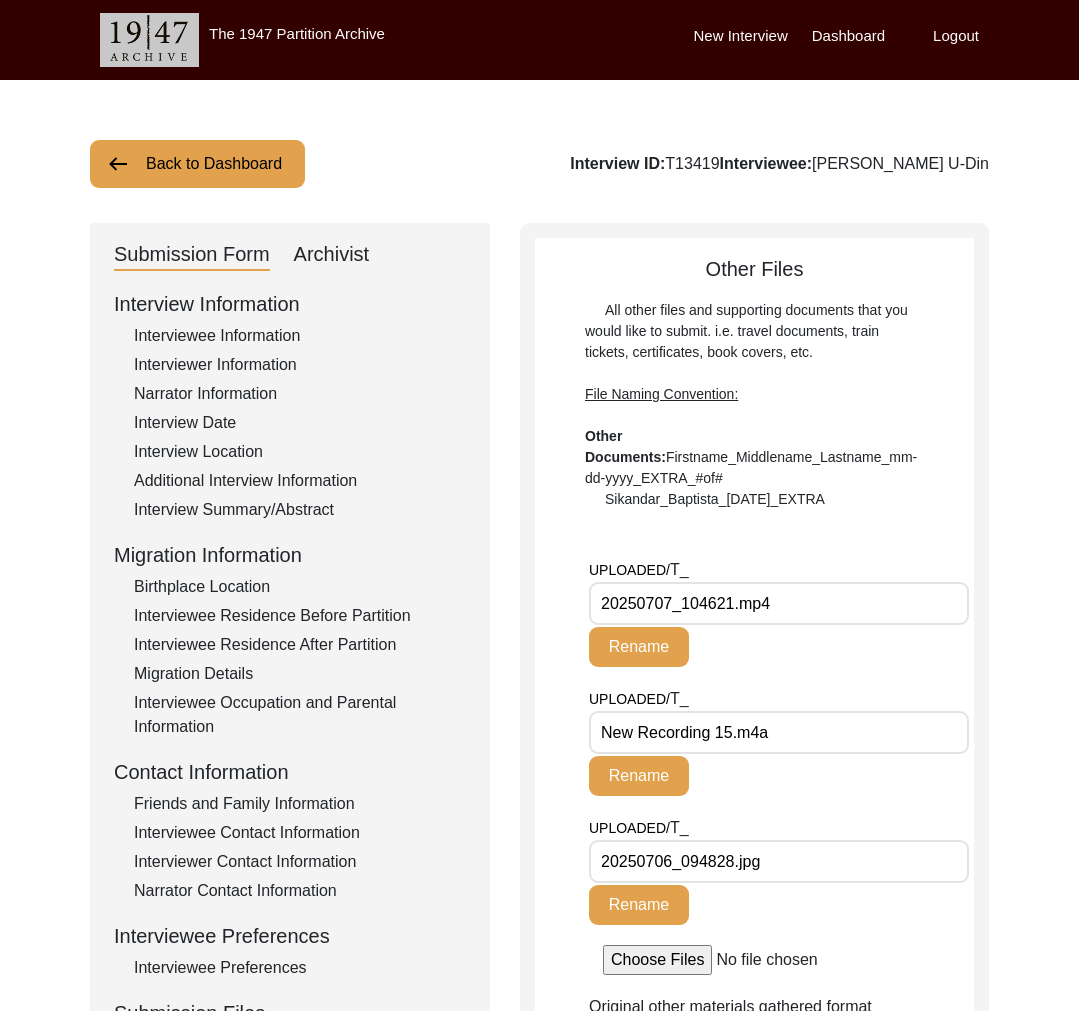 drag, startPoint x: 203, startPoint y: 149, endPoint x: 221, endPoint y: 159, distance: 20.59126 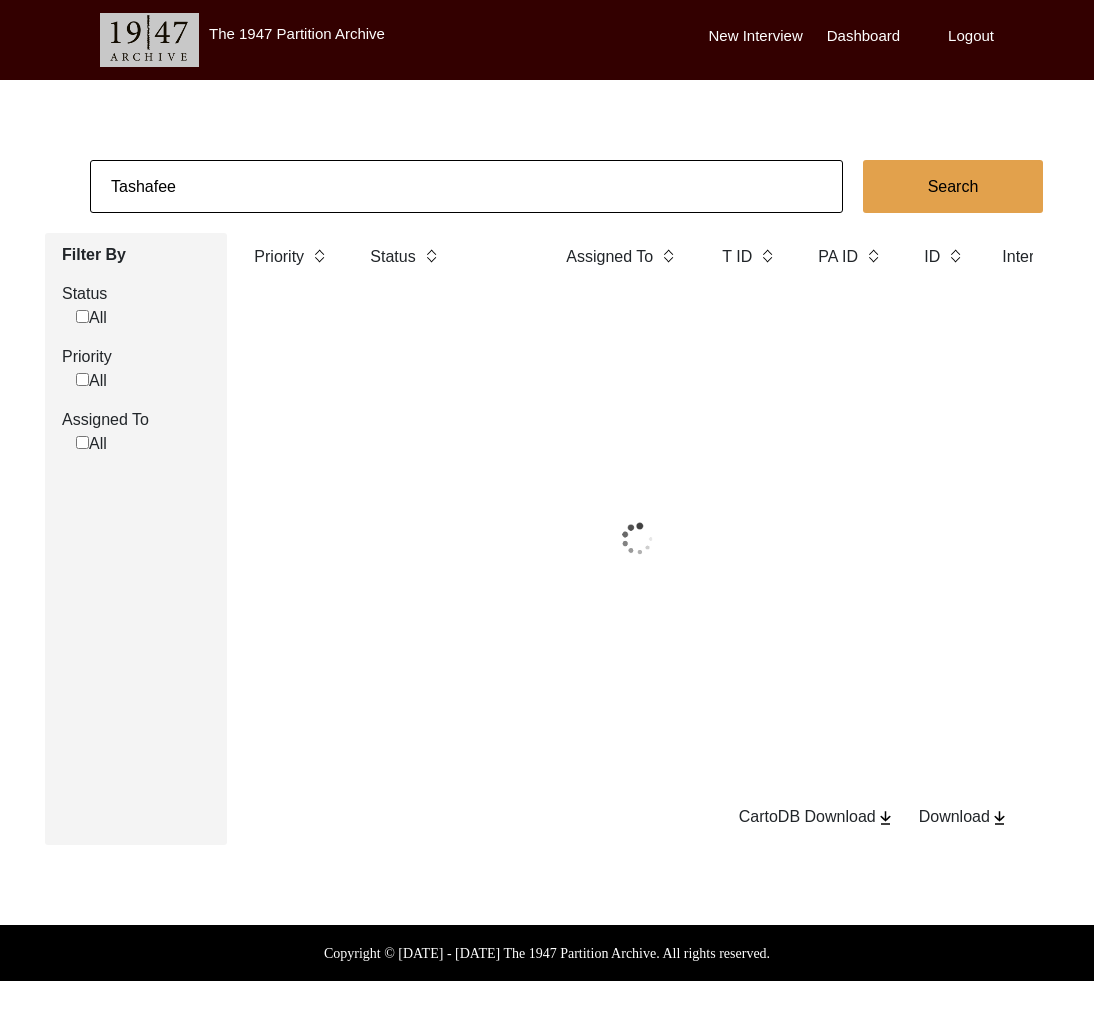 click on "Tashafee Search Filter By Status  All  Priority  All  Assigned To  All  Priority Status Assigned To T ID PA ID ID Interviewee Name Interviewer Interview location (City, State/Province, Country) Interview Date Gender of interviewee Interviewee Date of Birth Interviewee Religion Interview Languages "Migrated From (Village/City, State, Country)" "Migrated To (Village/City, State, Country)" POST Form Summary RELEASE Form # Photos of interview Video/Audio Received B-Roll Received Doc & Video confirm email sent  CartoDB Download   Download" 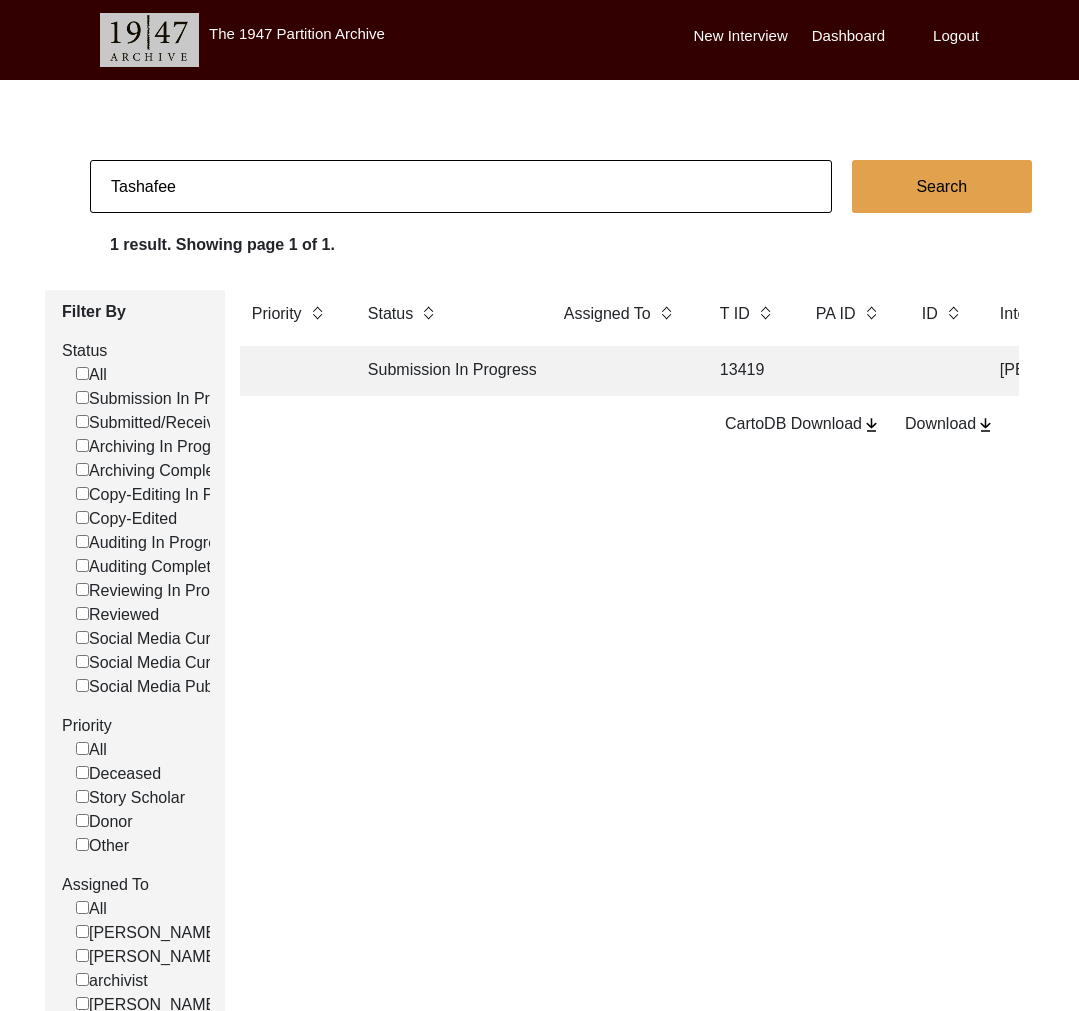 click on "Tashafee" 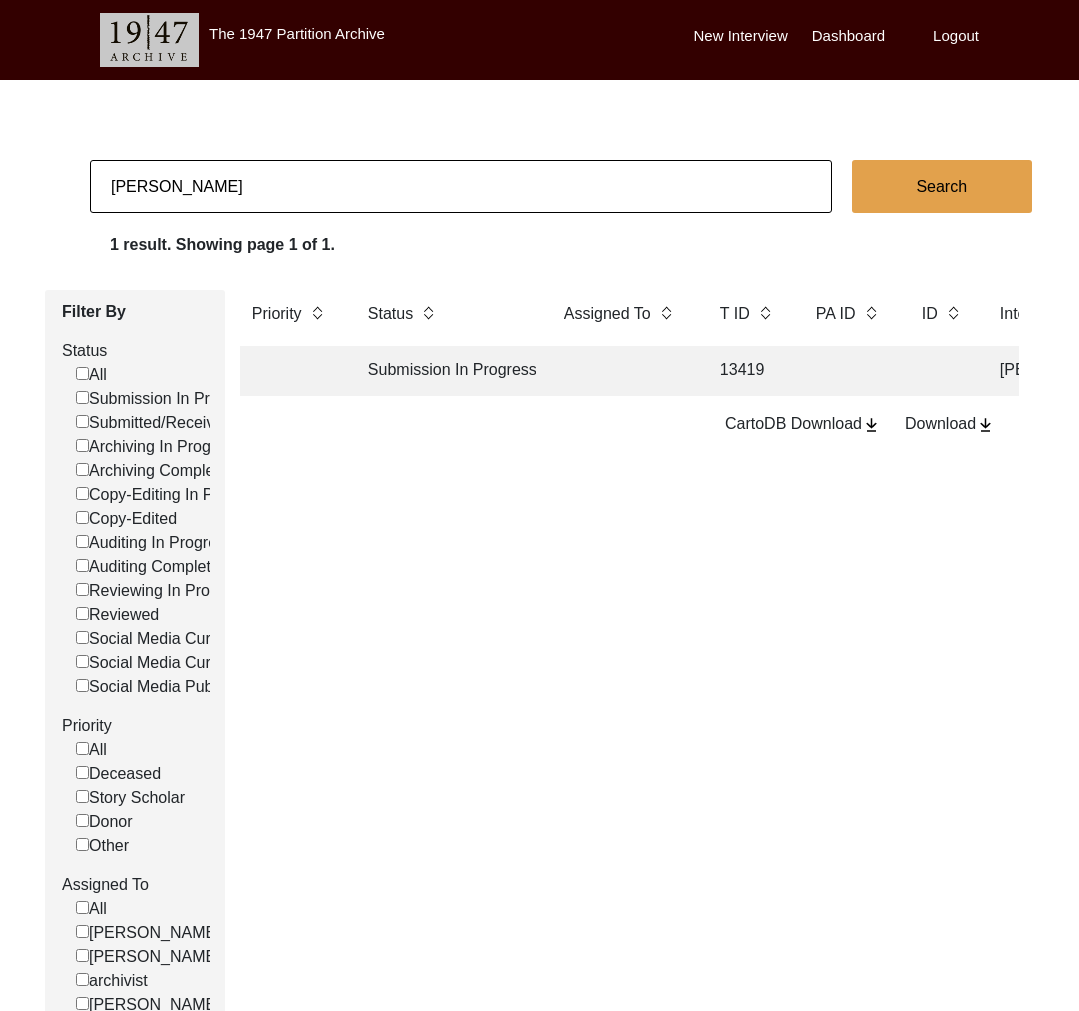 type on "Muskan Rawat" 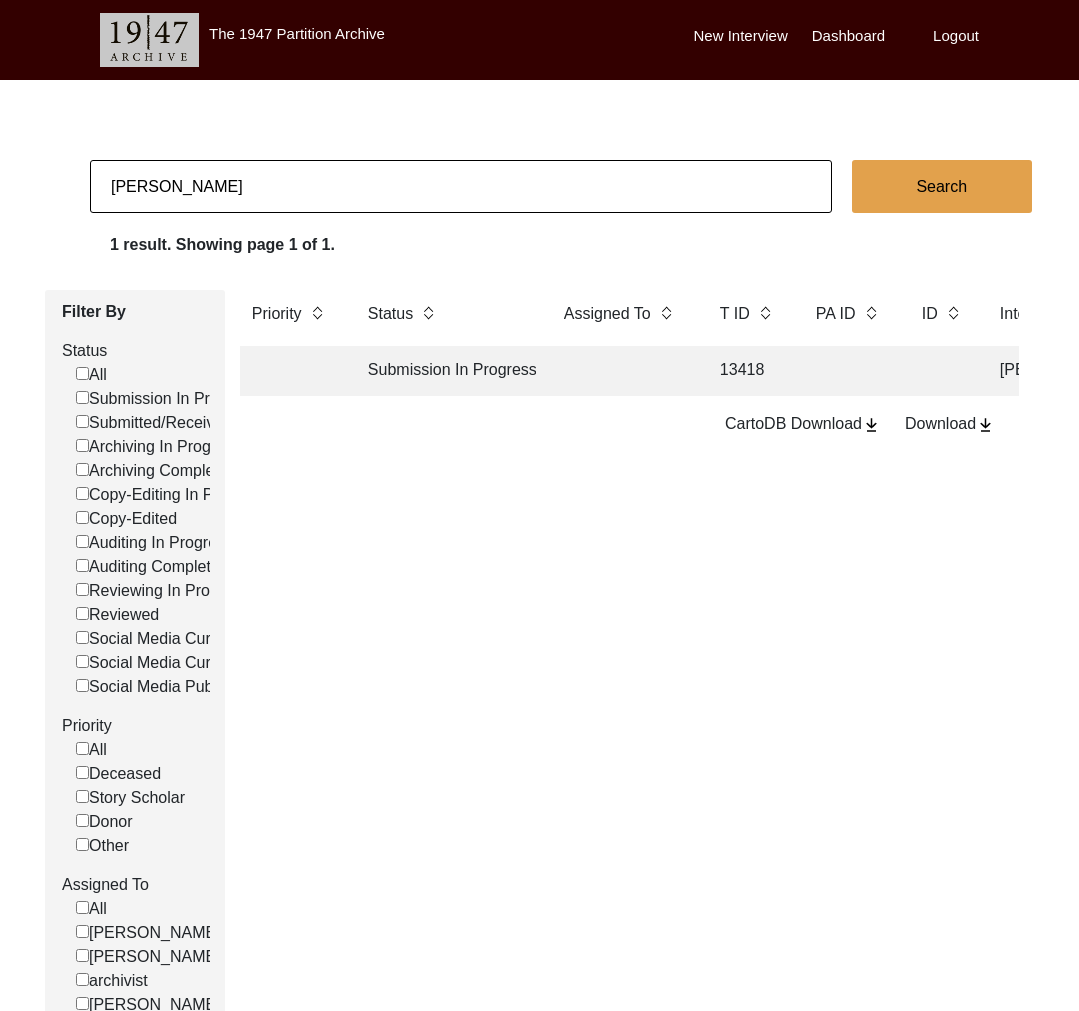 click on "Submission In Progress 13418 Mr. Shivraj Singh Waraich Miss Muskan Rawat Haryana India  7/13/2025 Male  4/30/1935 Sikh Hindi & Englsih Radiala, Pakistan. Allawapur, Joint Punjab." 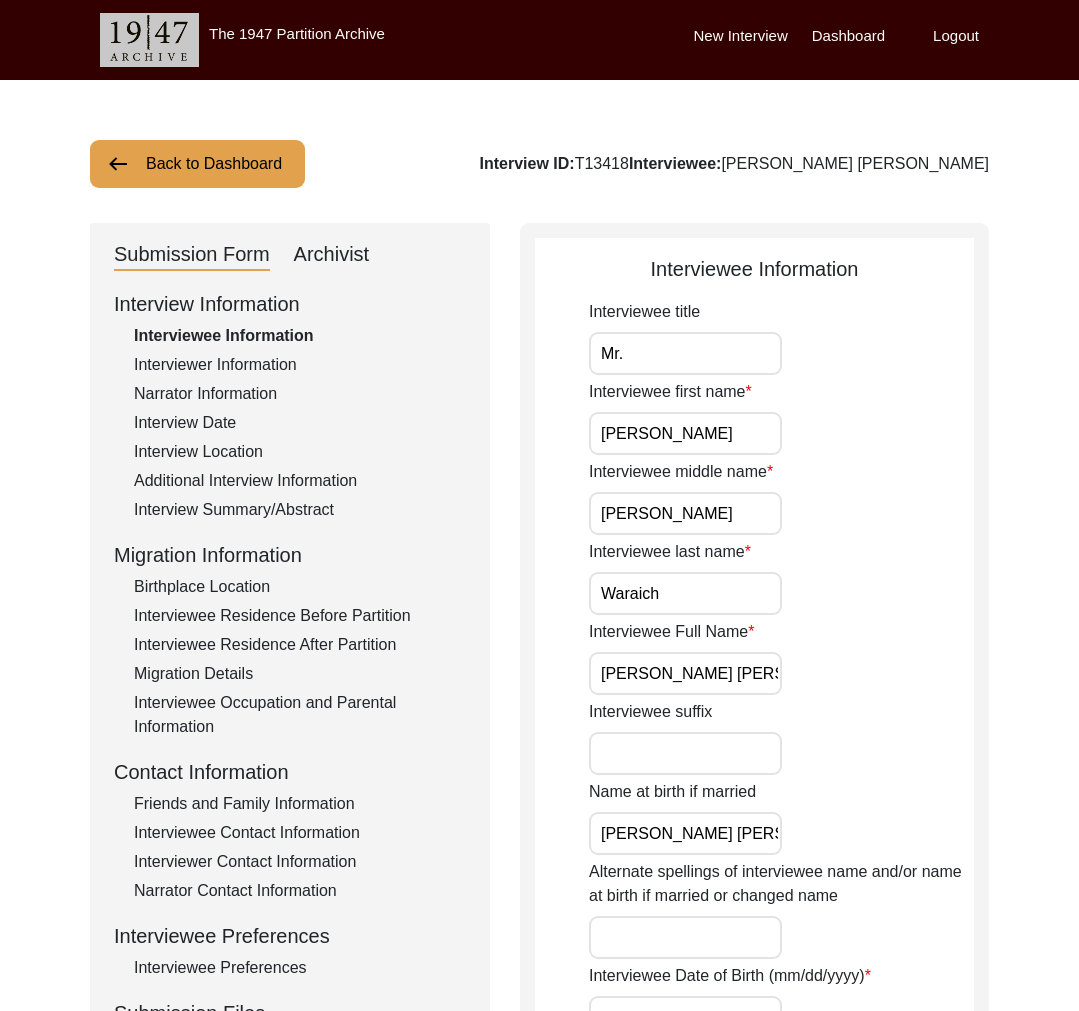 click on "Back to Dashboard" 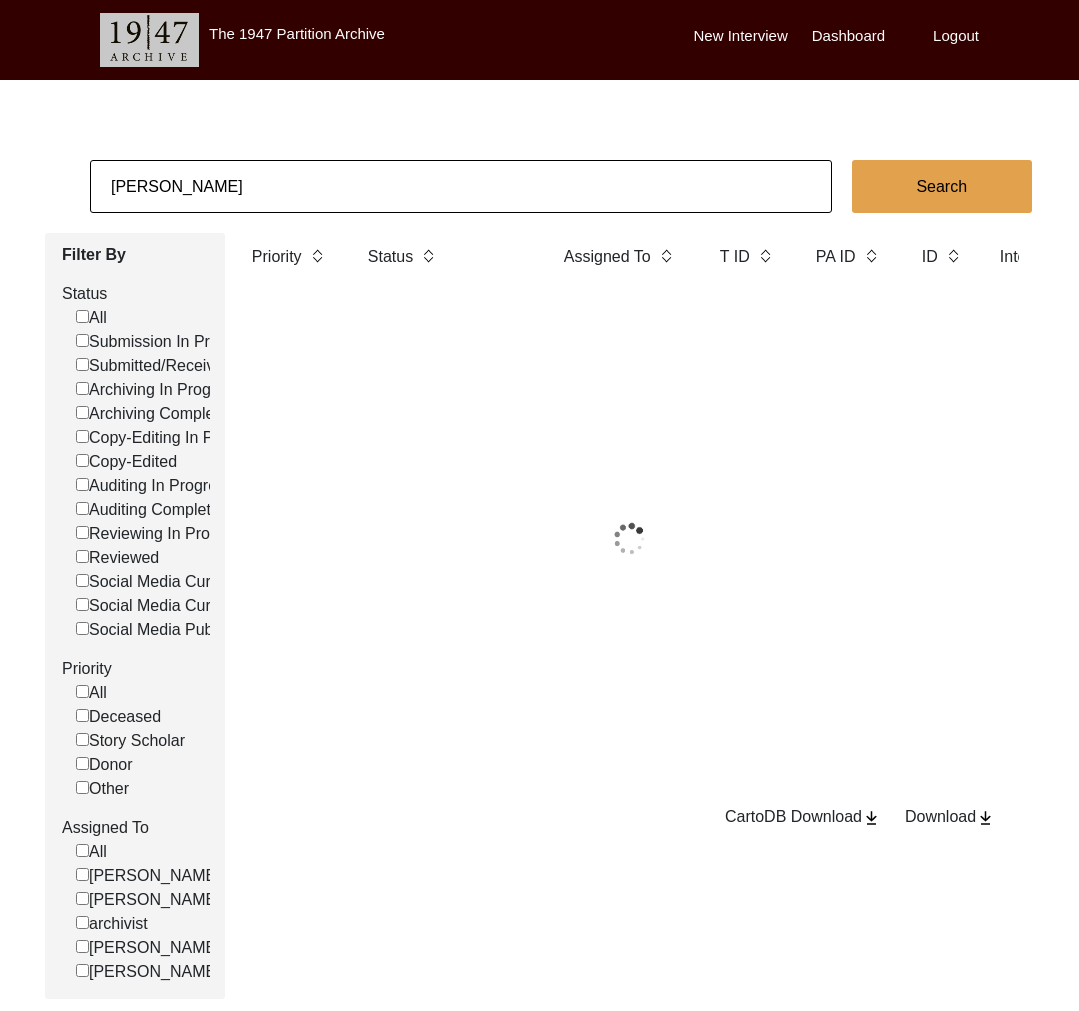 click on "Muskan Rawat" 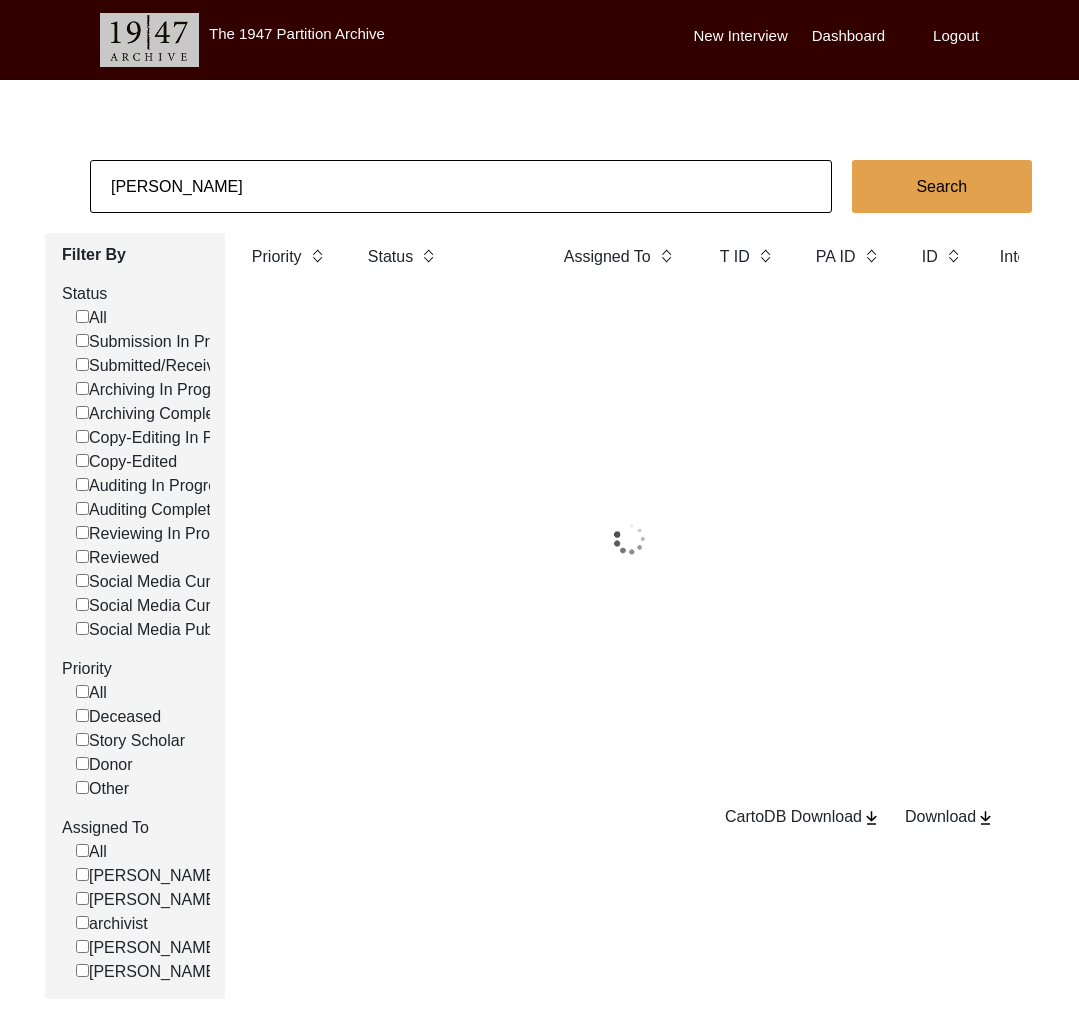 click on "Muskan Rawat" 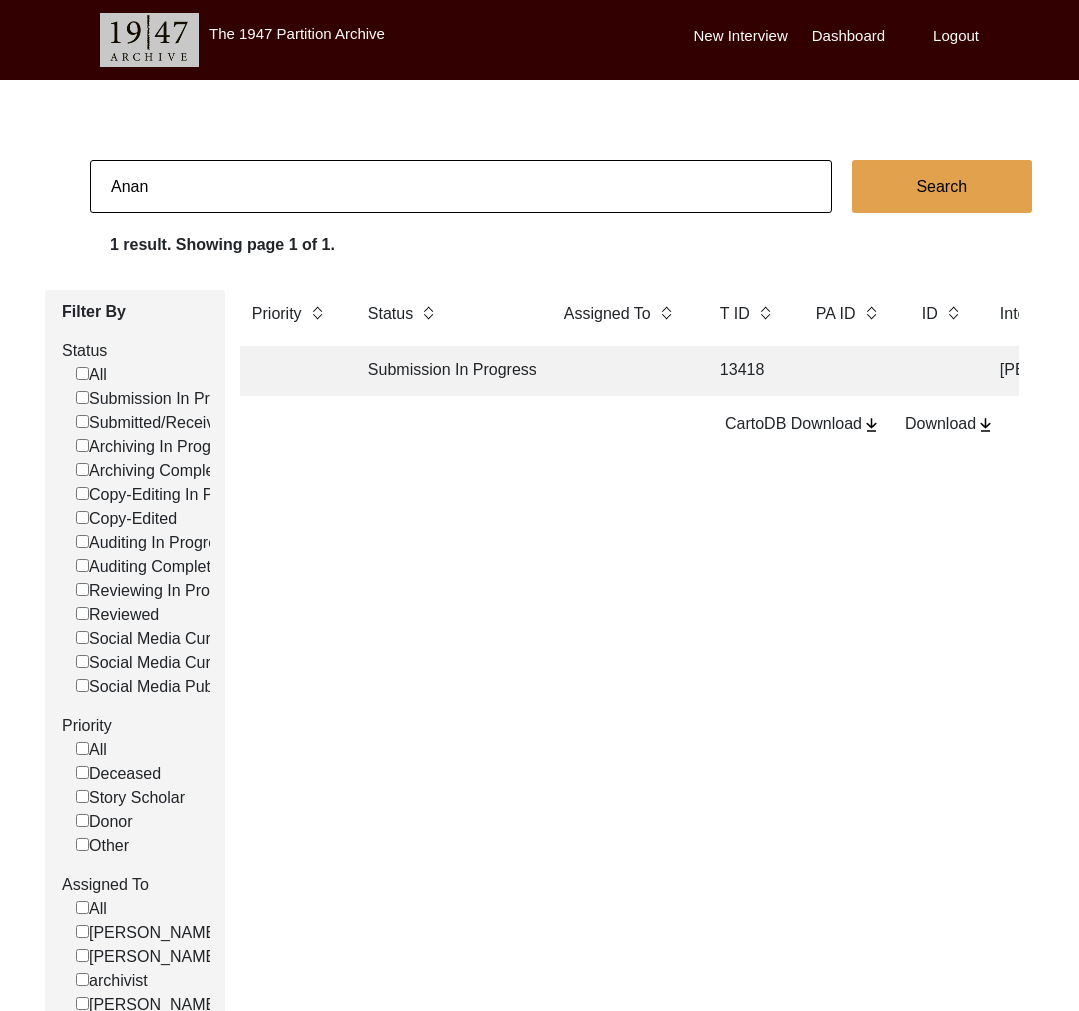 type on "Ananya Sakargayen" 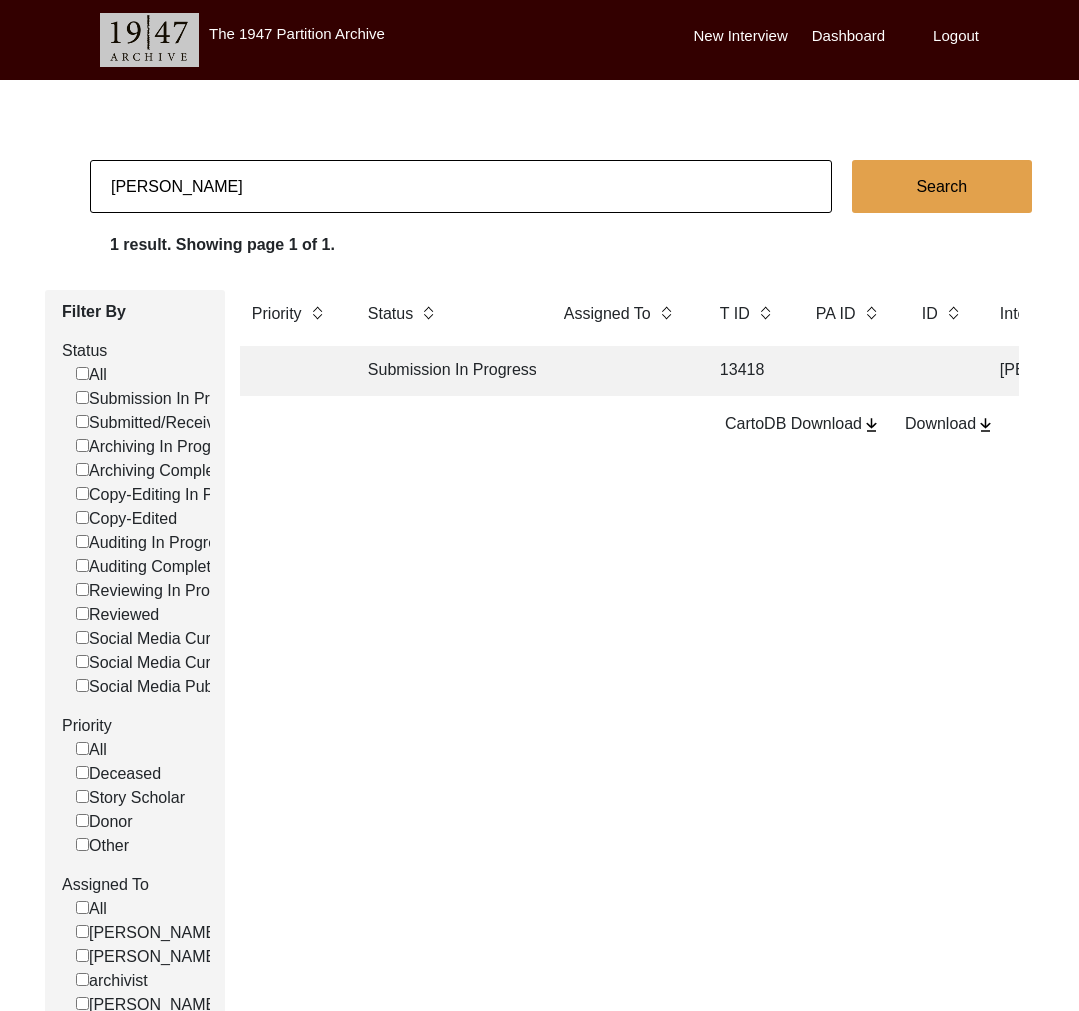 checkbox on "false" 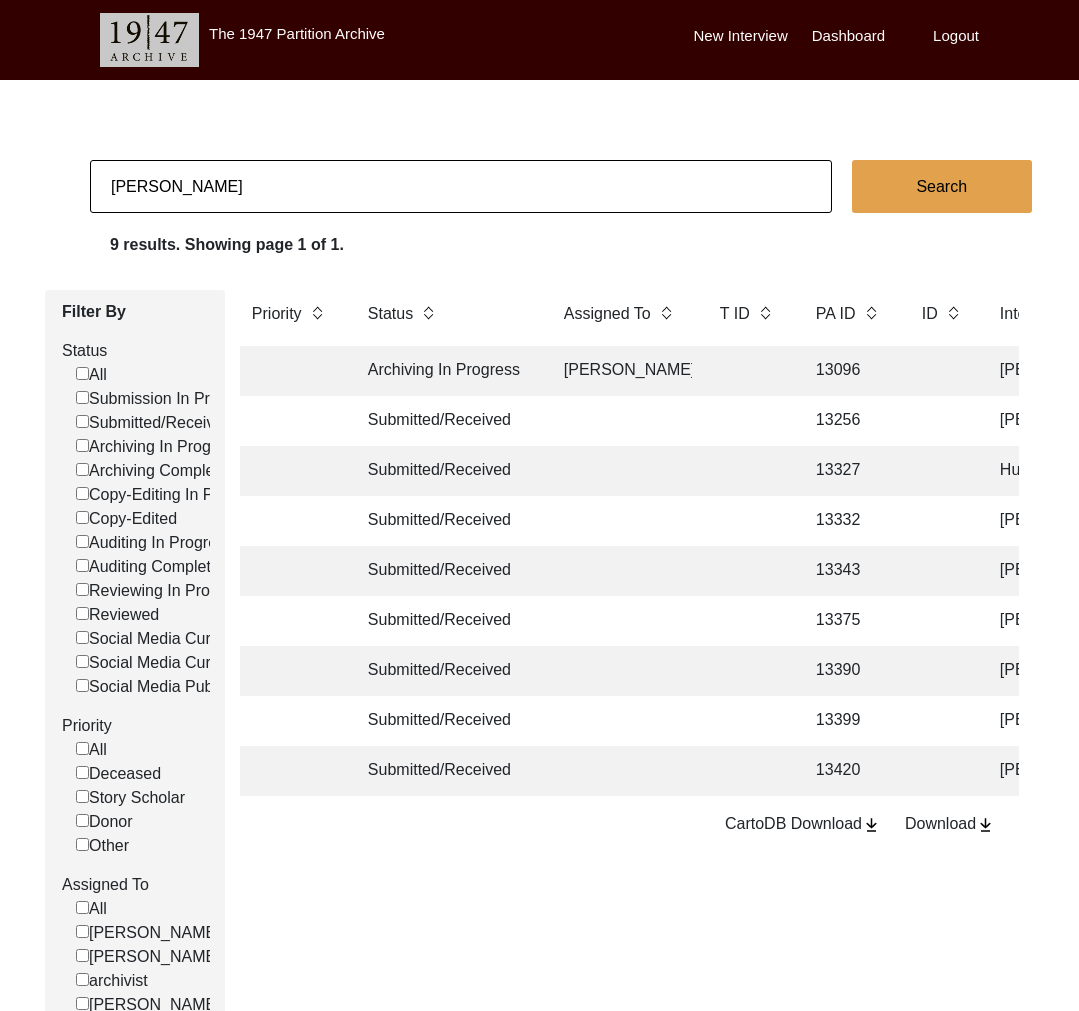 click on "Ananya Sakargayen" 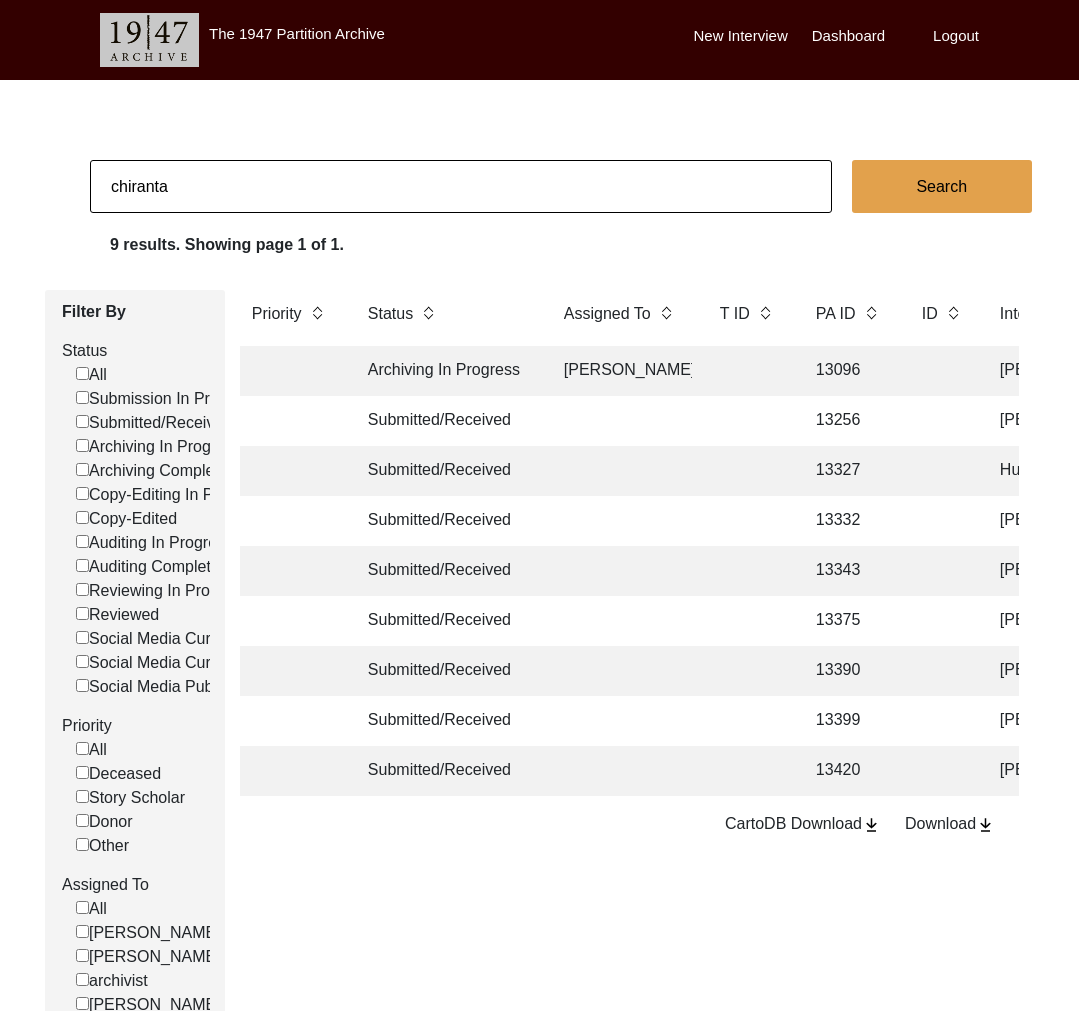 type on "Chirantan Banik" 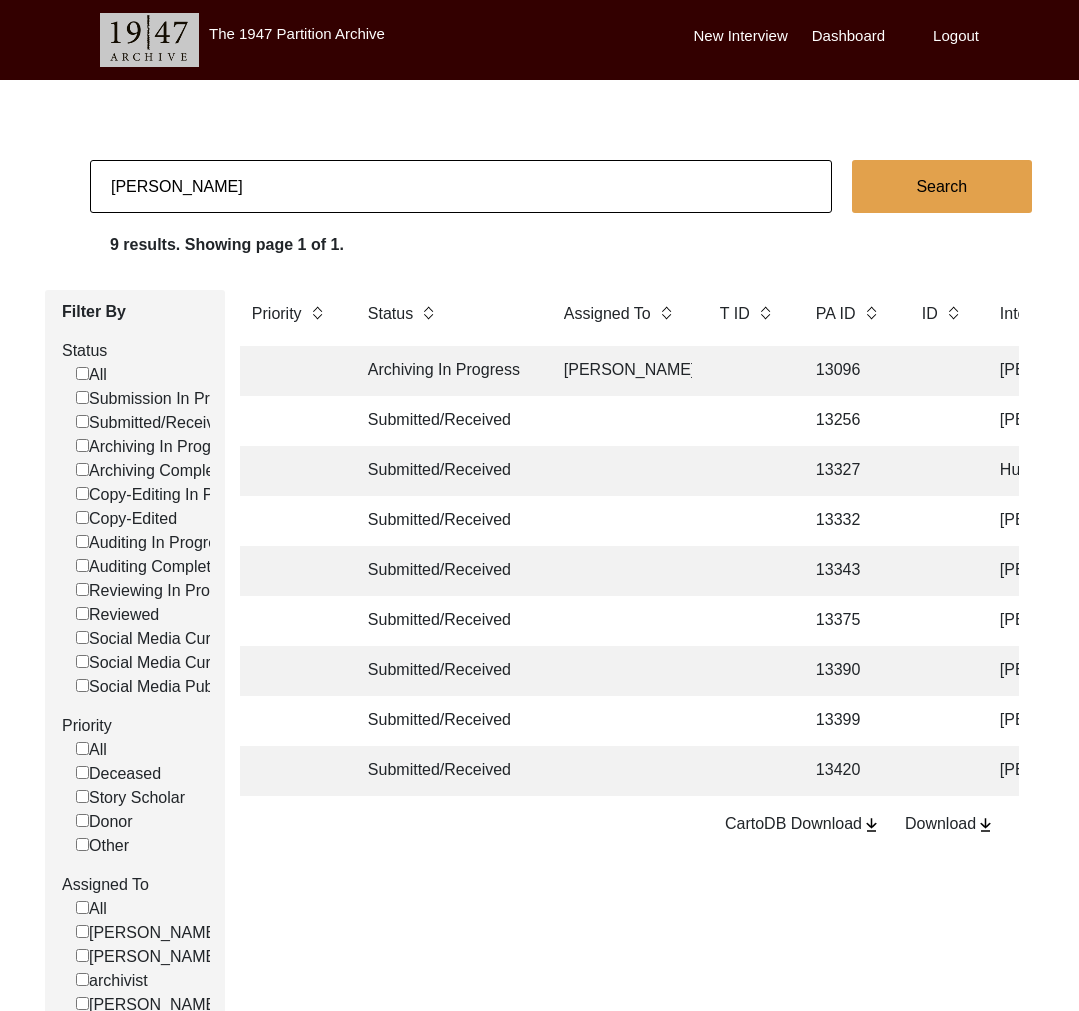 checkbox on "false" 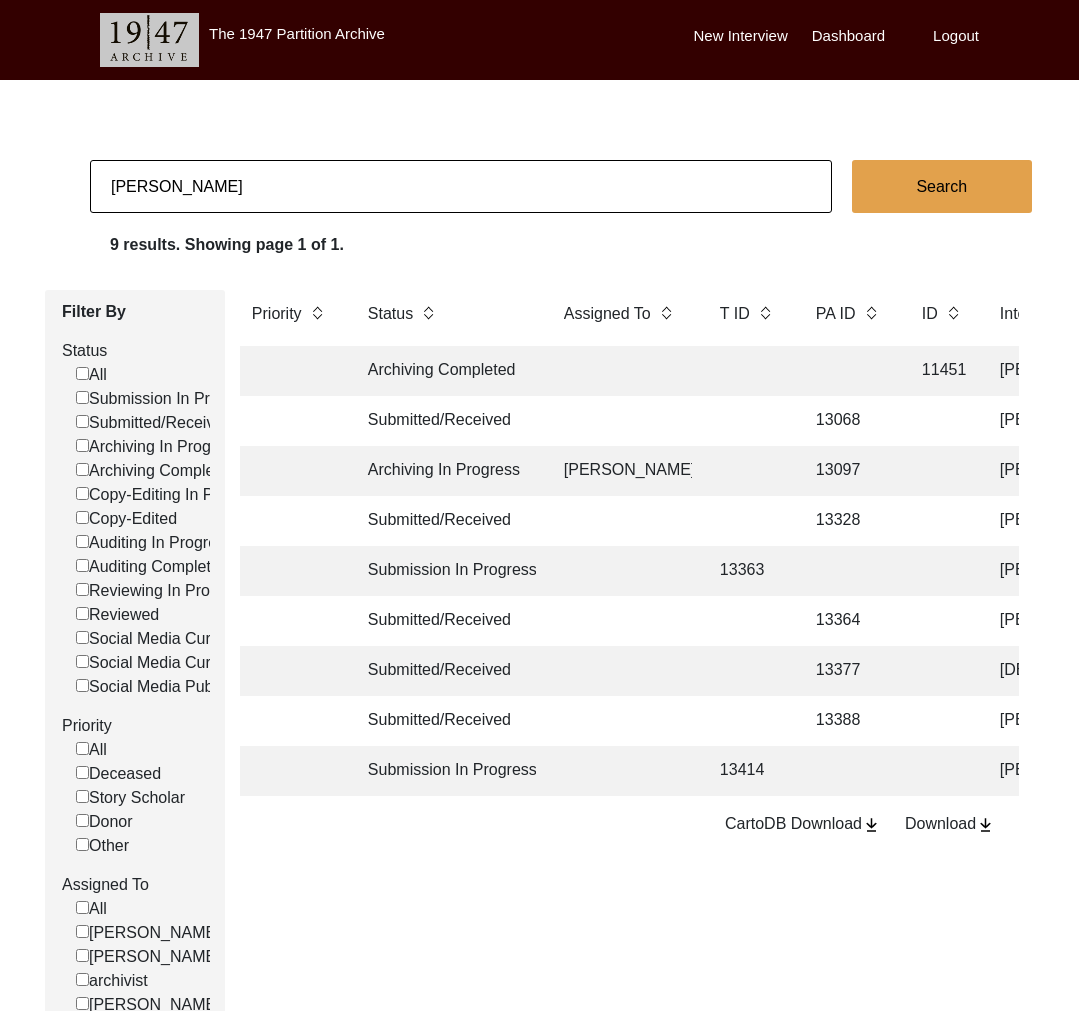 click on "Chirantan Banik" 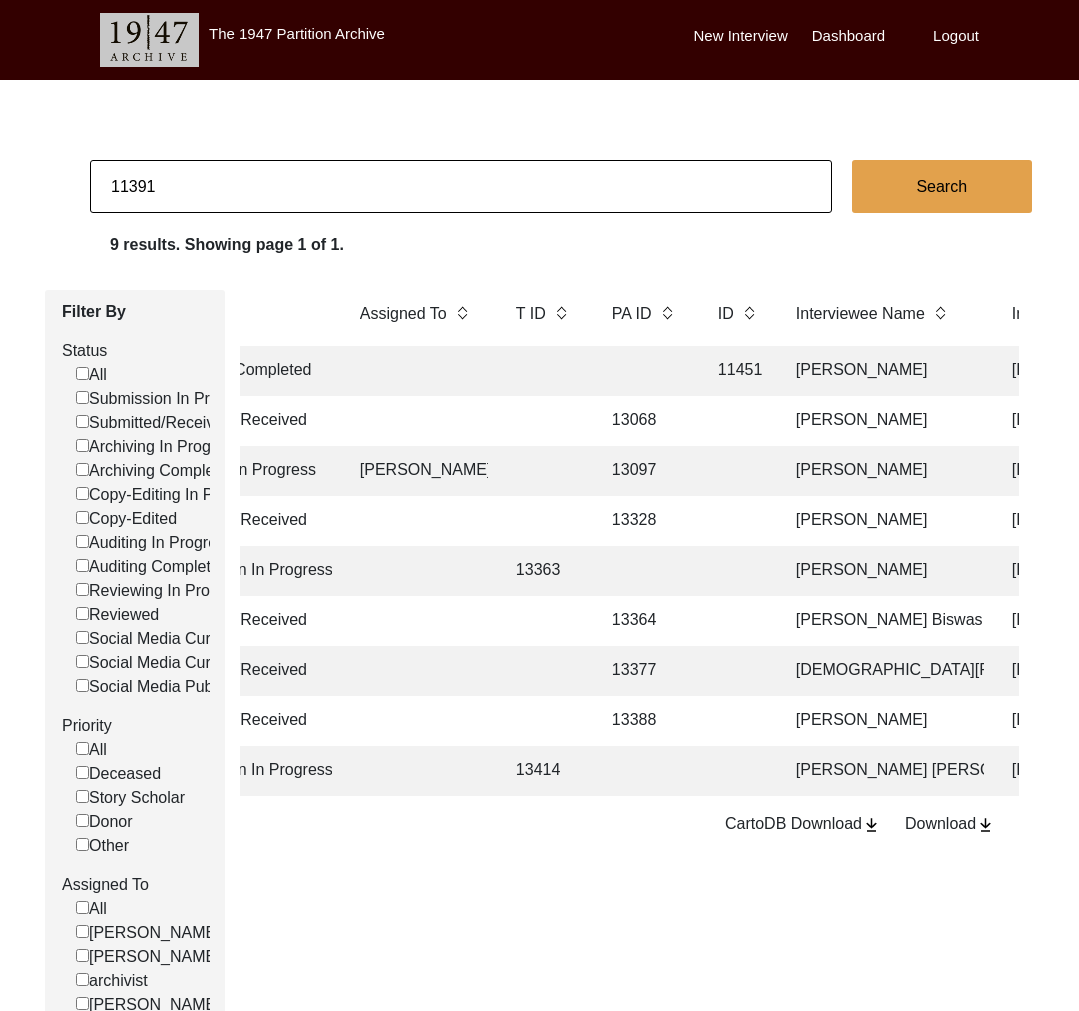 scroll, scrollTop: 0, scrollLeft: 222, axis: horizontal 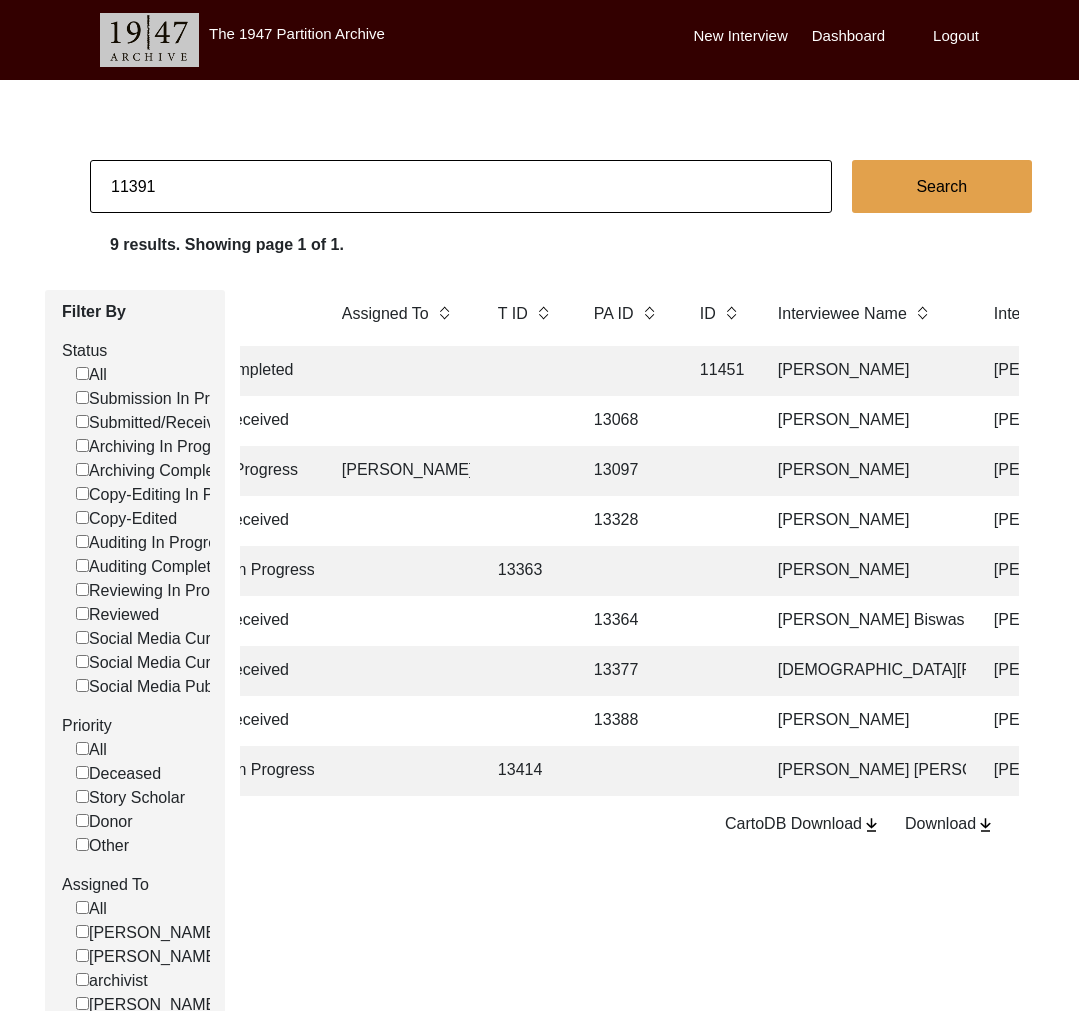 type on "11391" 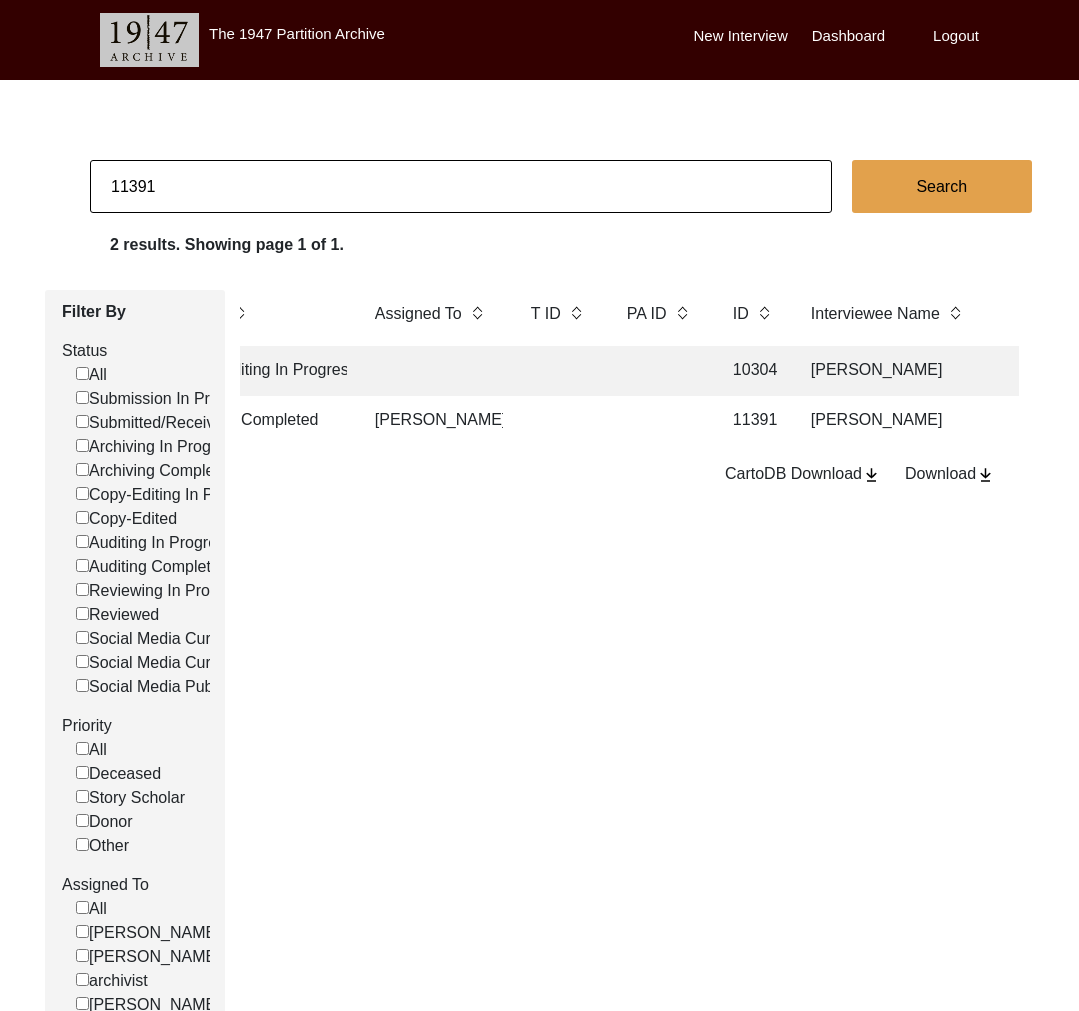 scroll, scrollTop: 0, scrollLeft: 185, axis: horizontal 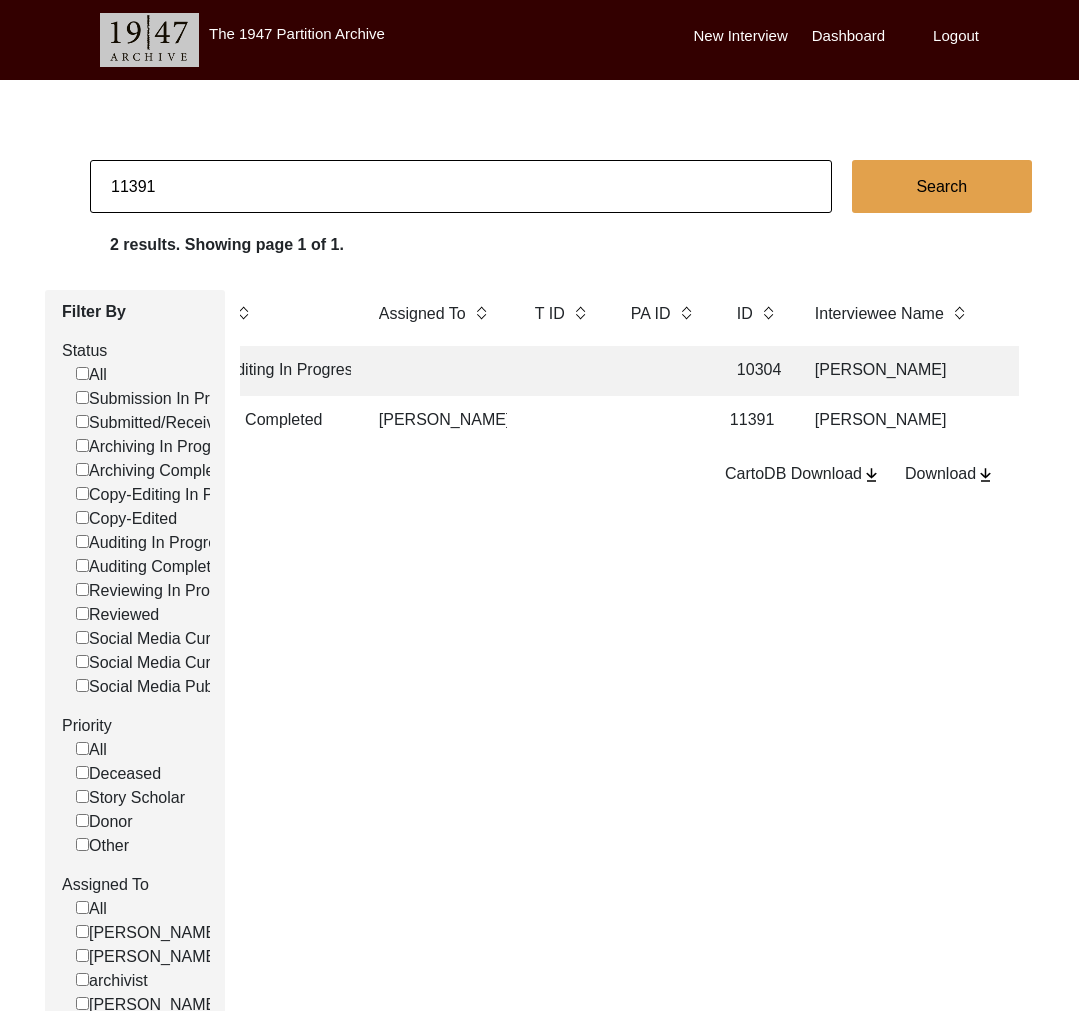 click 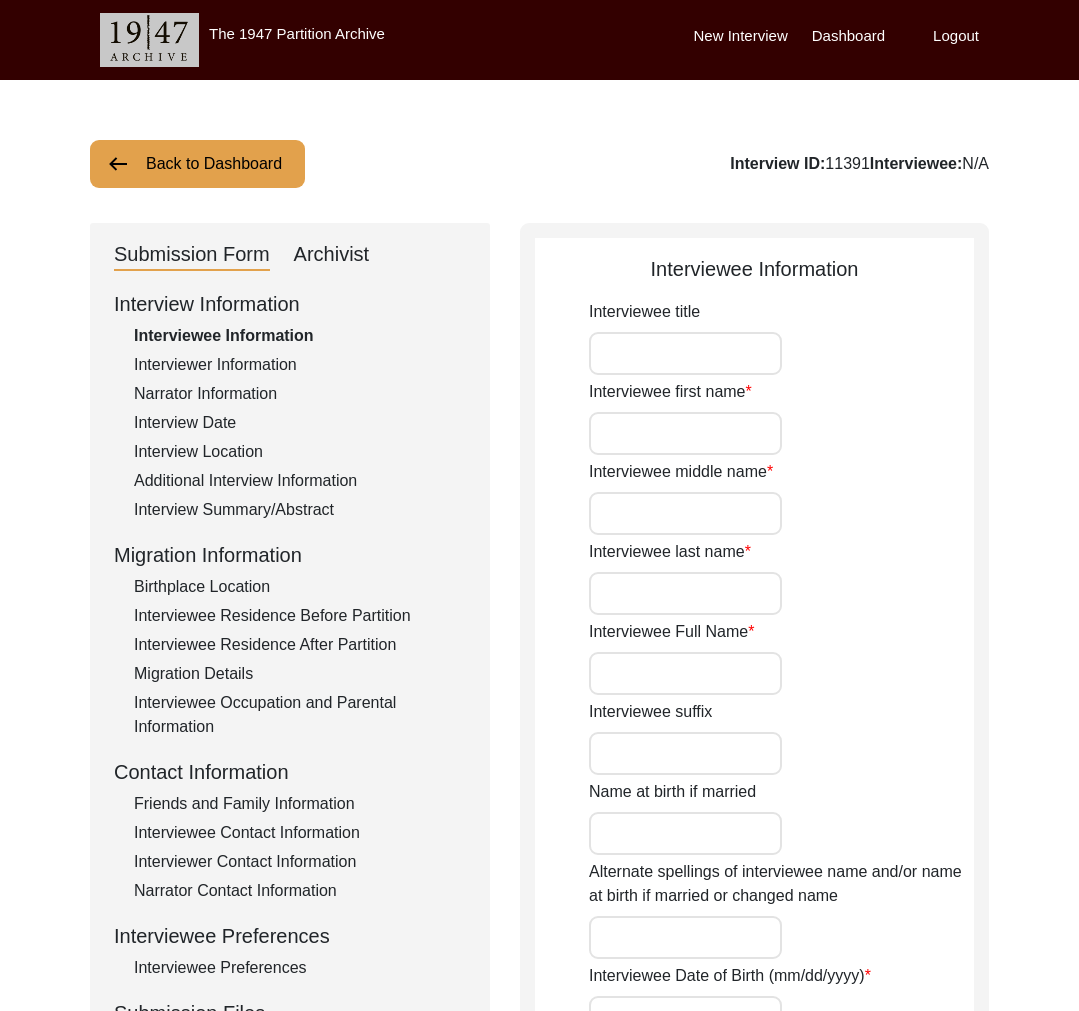 type on "Mr." 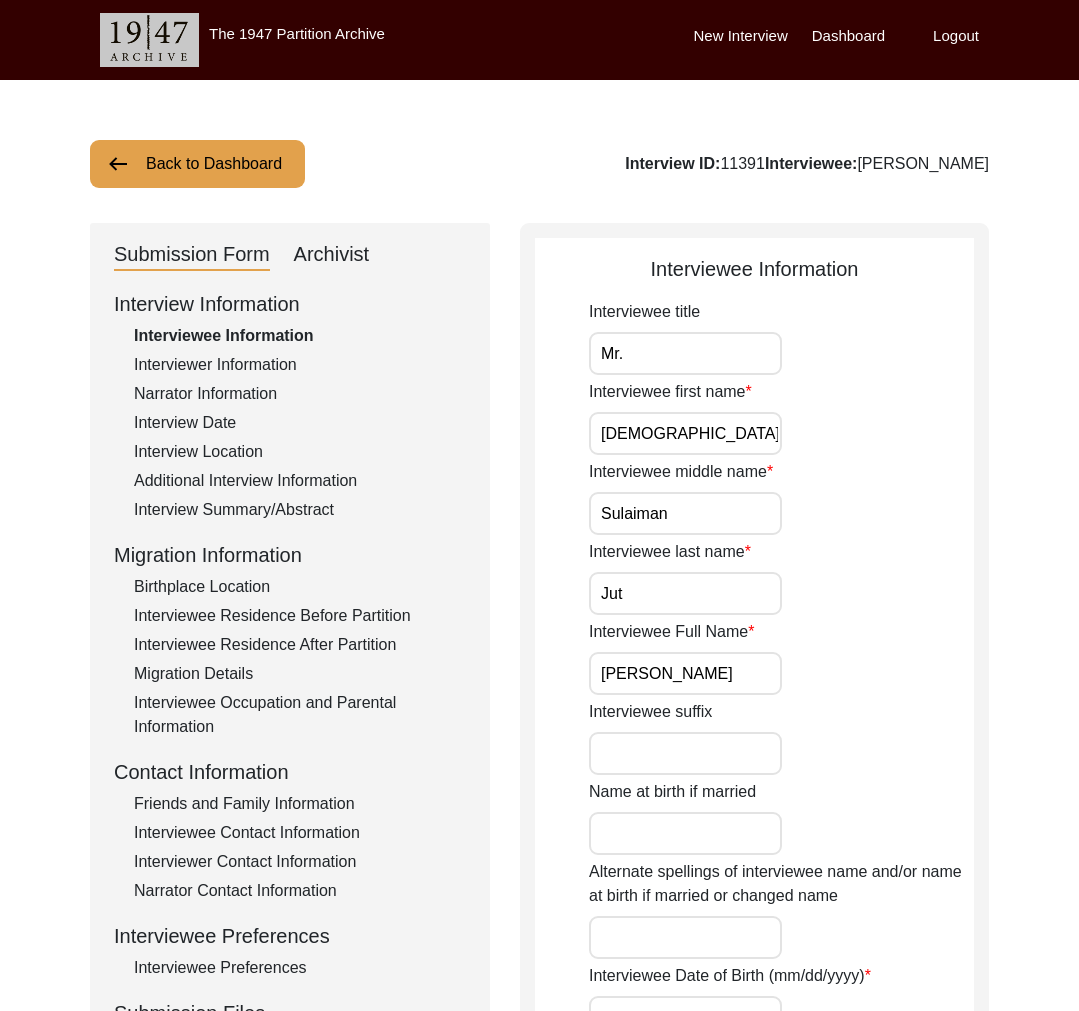 click on "Archivist" 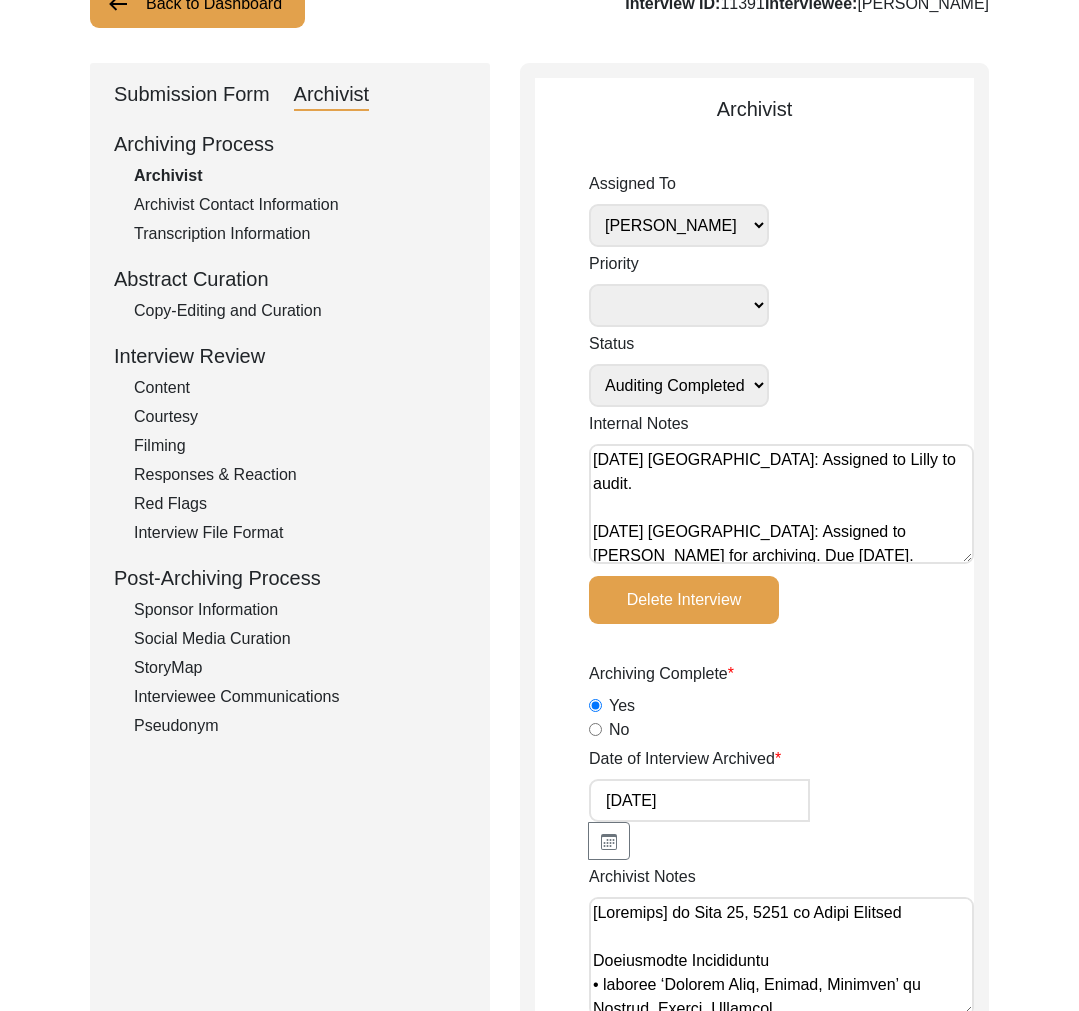 scroll, scrollTop: 394, scrollLeft: 0, axis: vertical 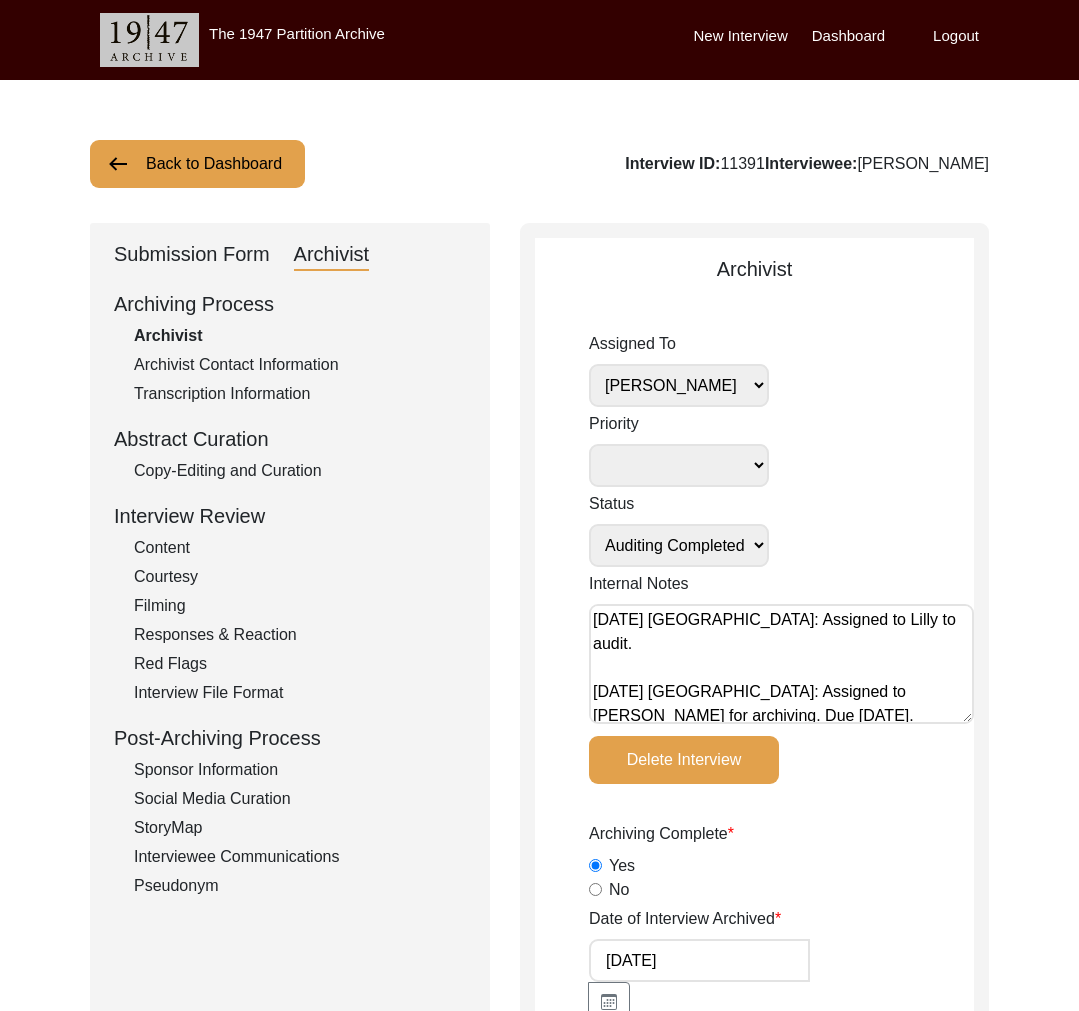 click on "Interview ID:  11391  Interviewee:  Muhammad Sulaiman Jut" 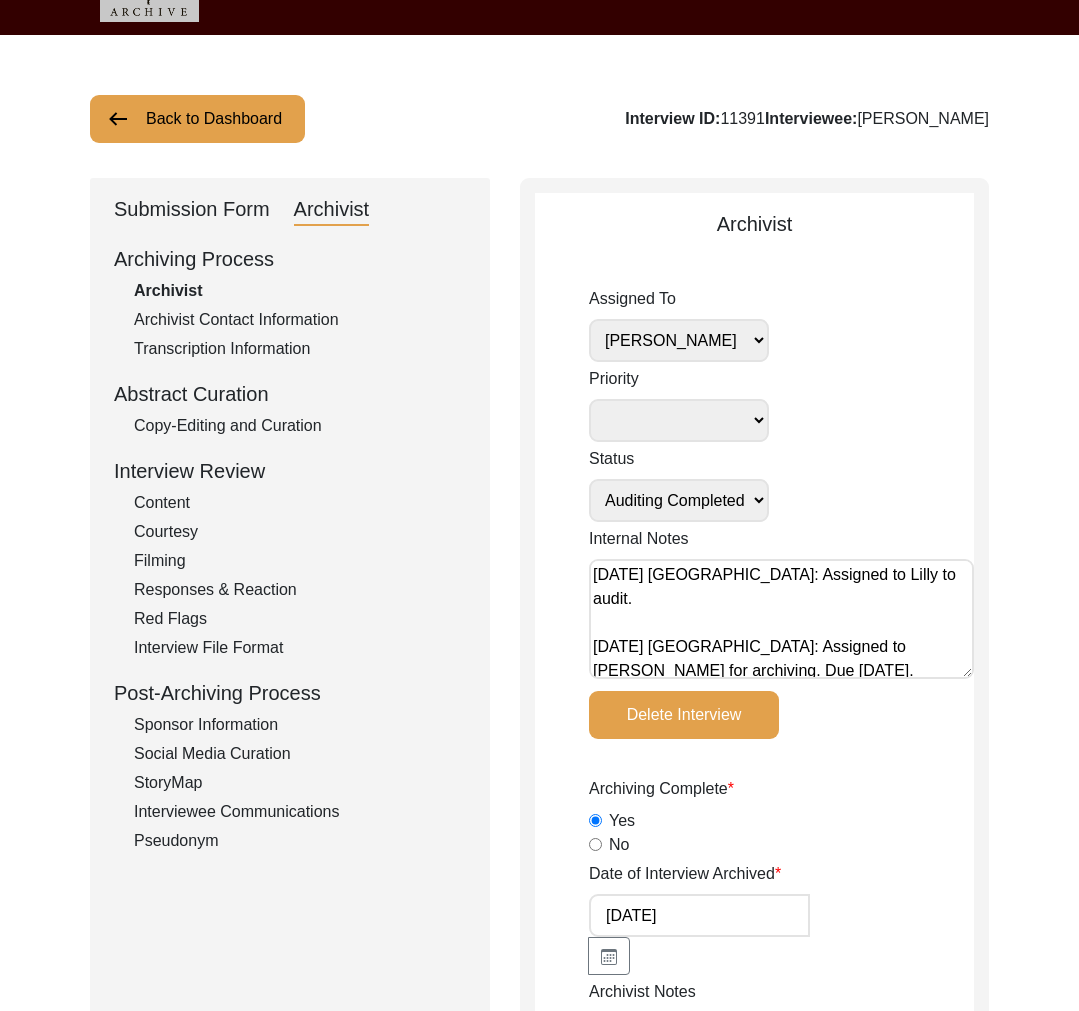 scroll, scrollTop: 87, scrollLeft: 0, axis: vertical 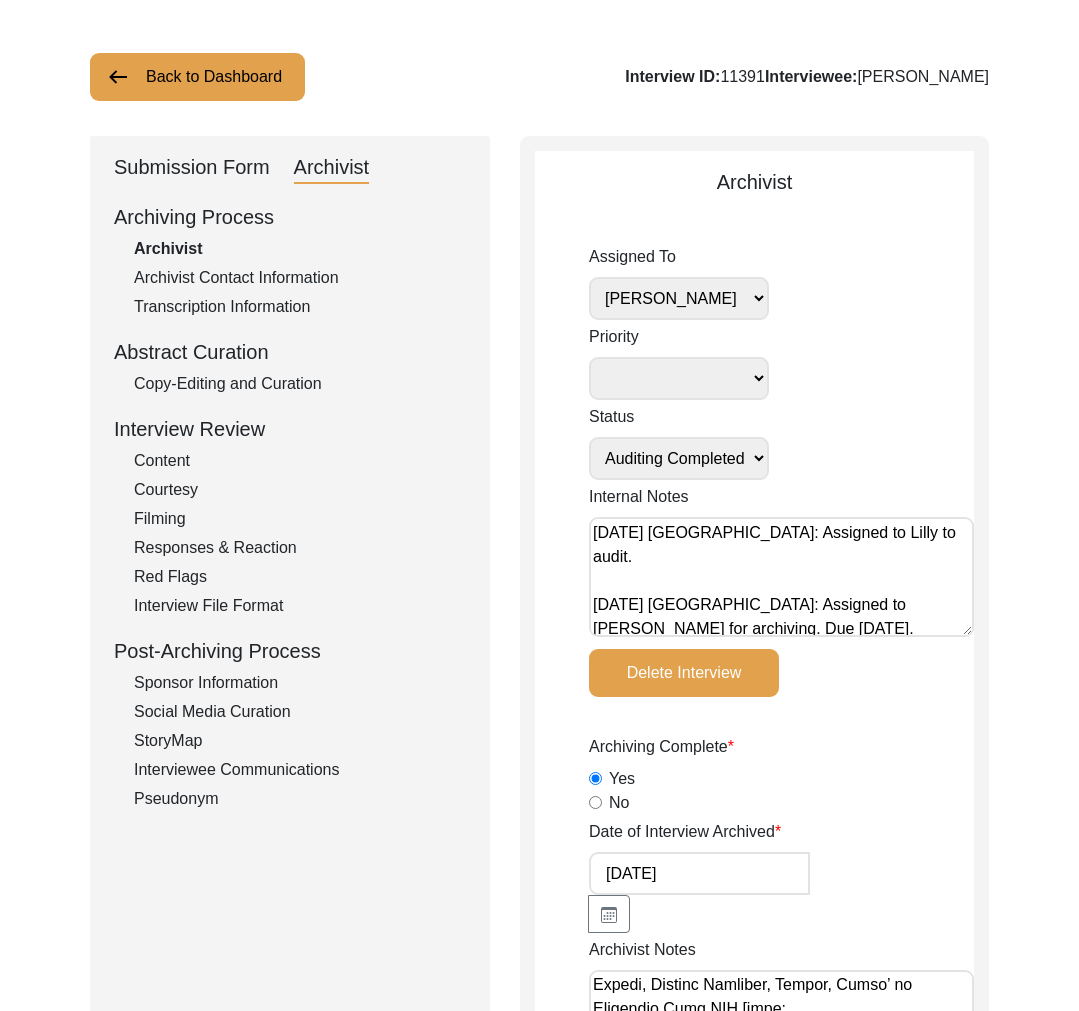 click on "Submission Form" 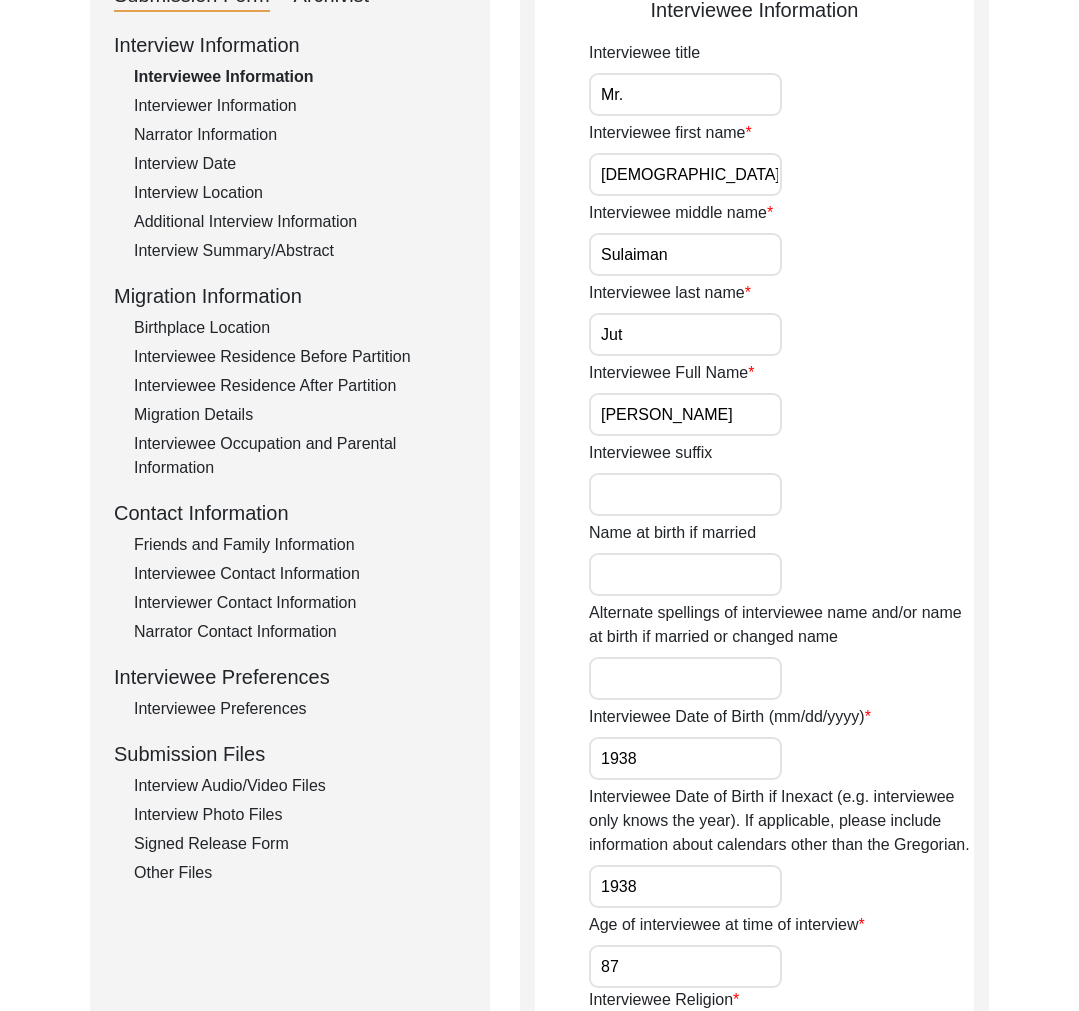 scroll, scrollTop: 344, scrollLeft: 0, axis: vertical 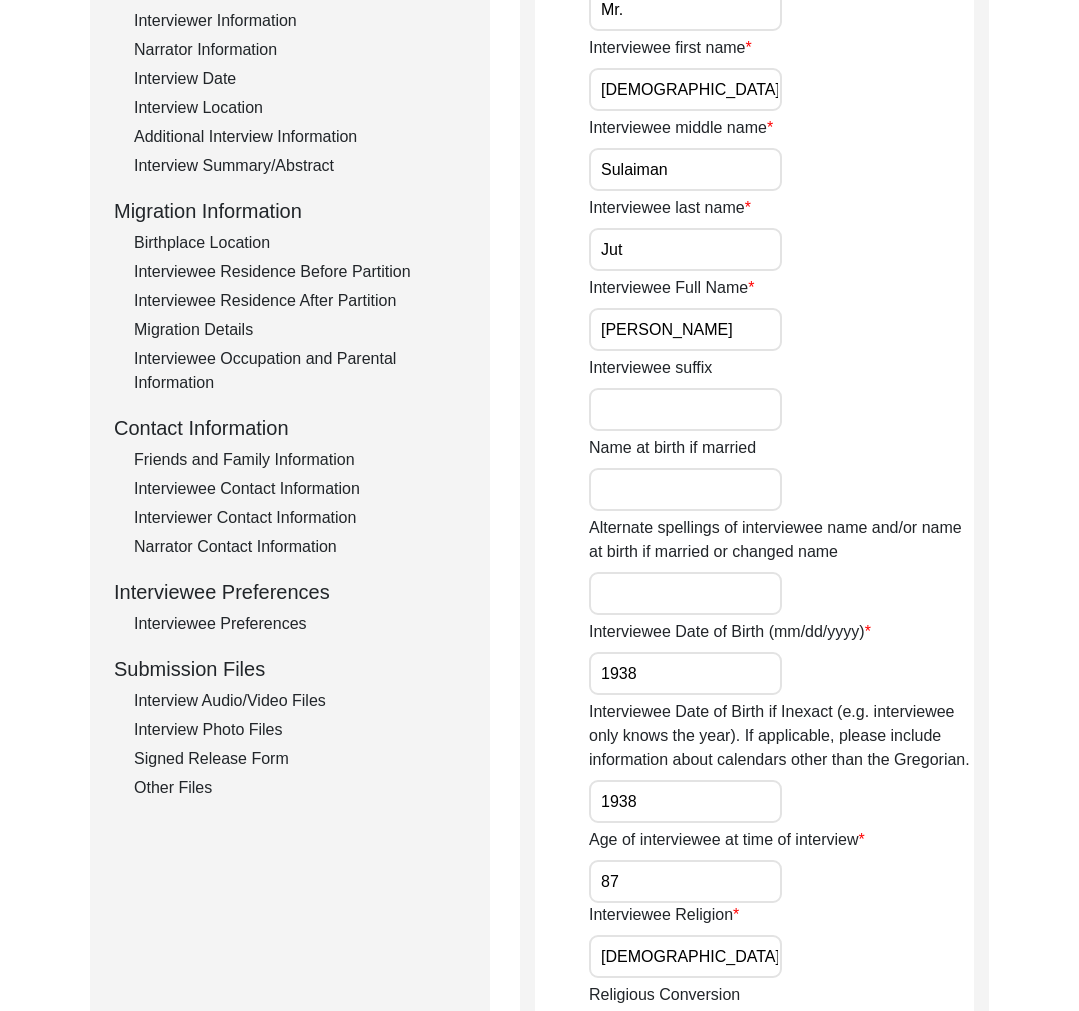 click on "Interview Audio/Video Files" 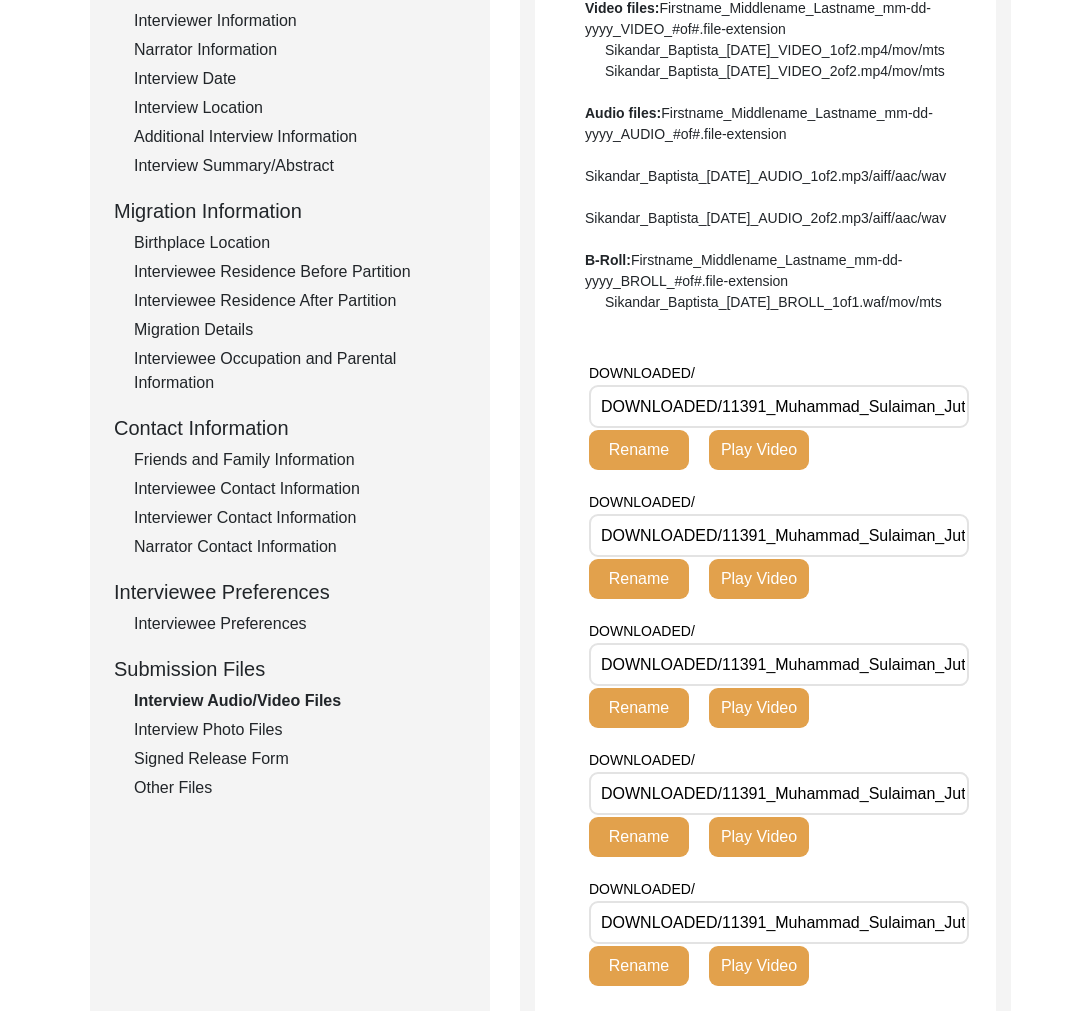 click on "Birthplace Location" 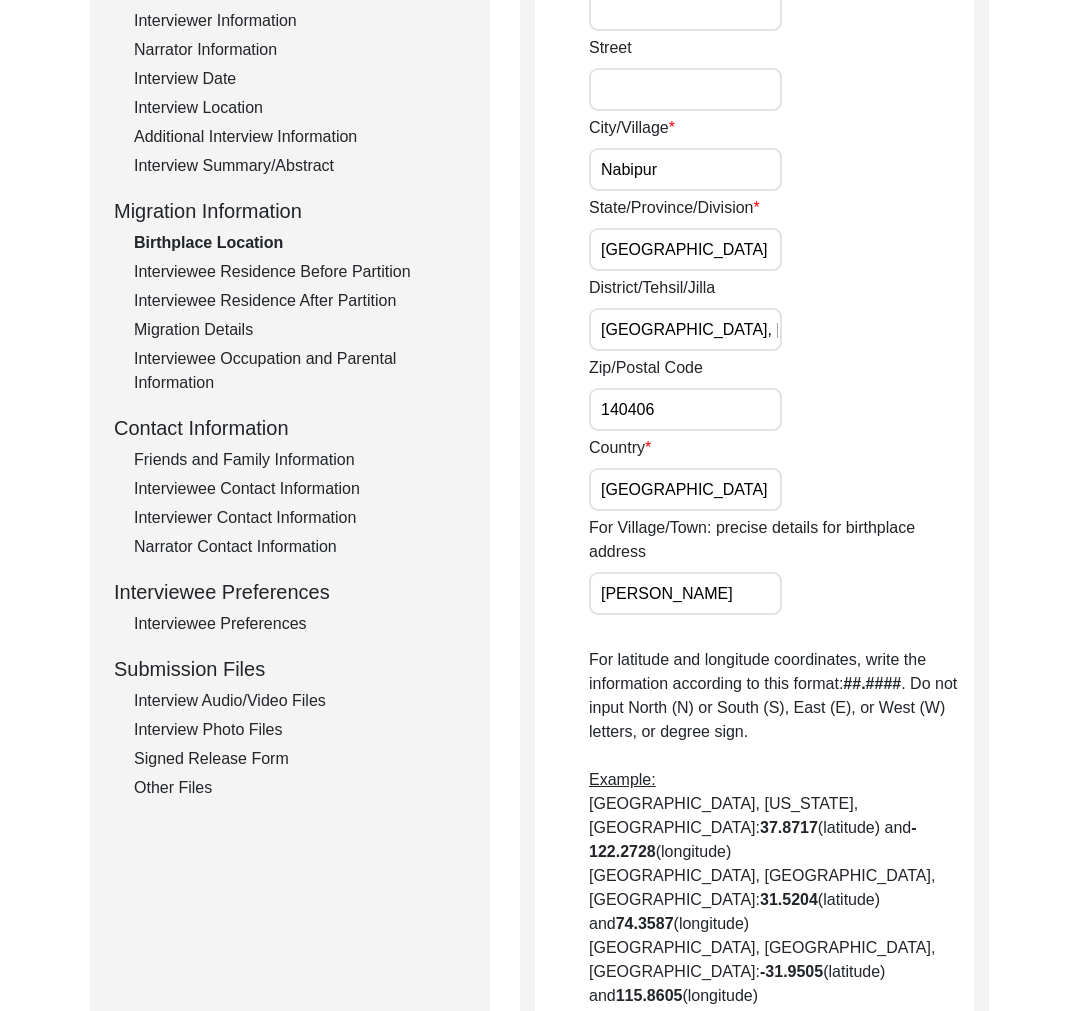 scroll, scrollTop: 0, scrollLeft: 0, axis: both 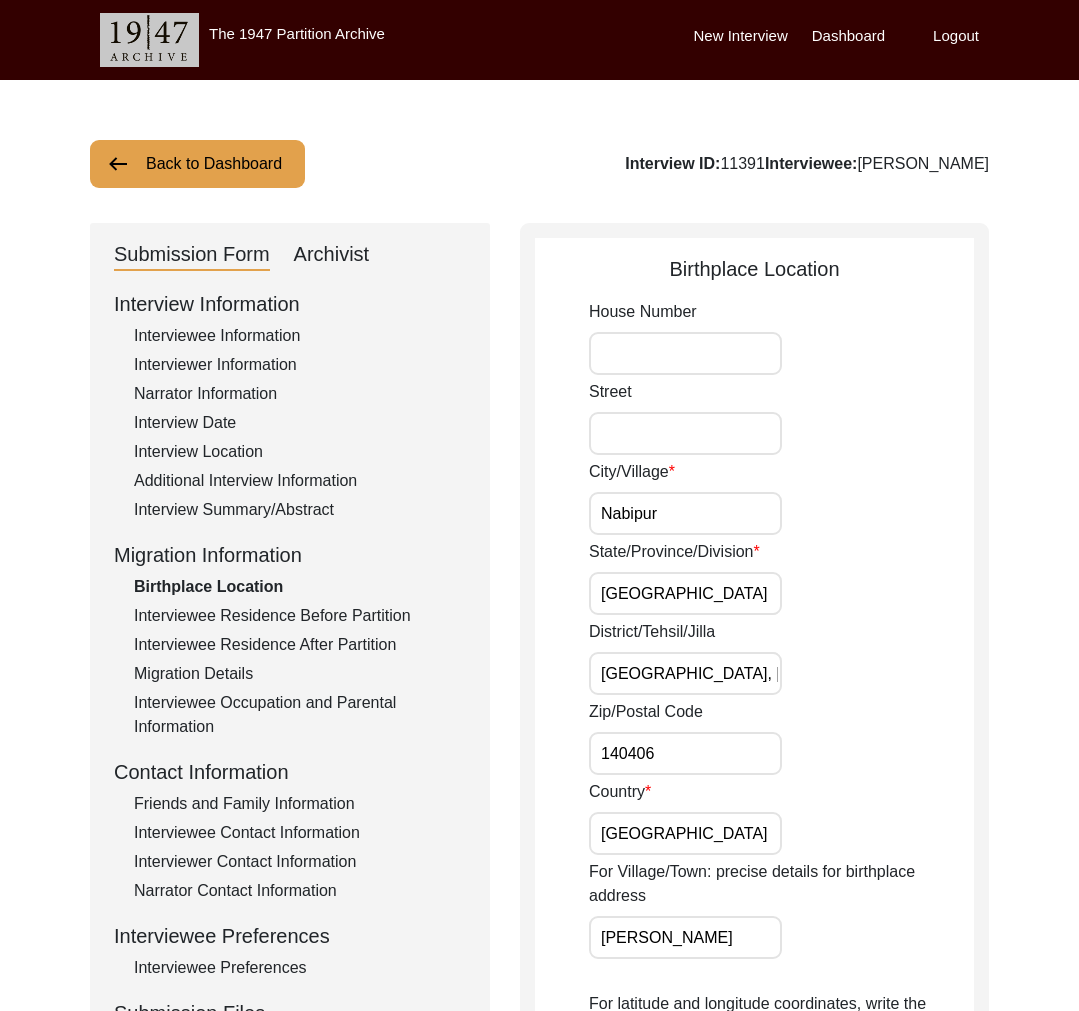 click on "Back to Dashboard" 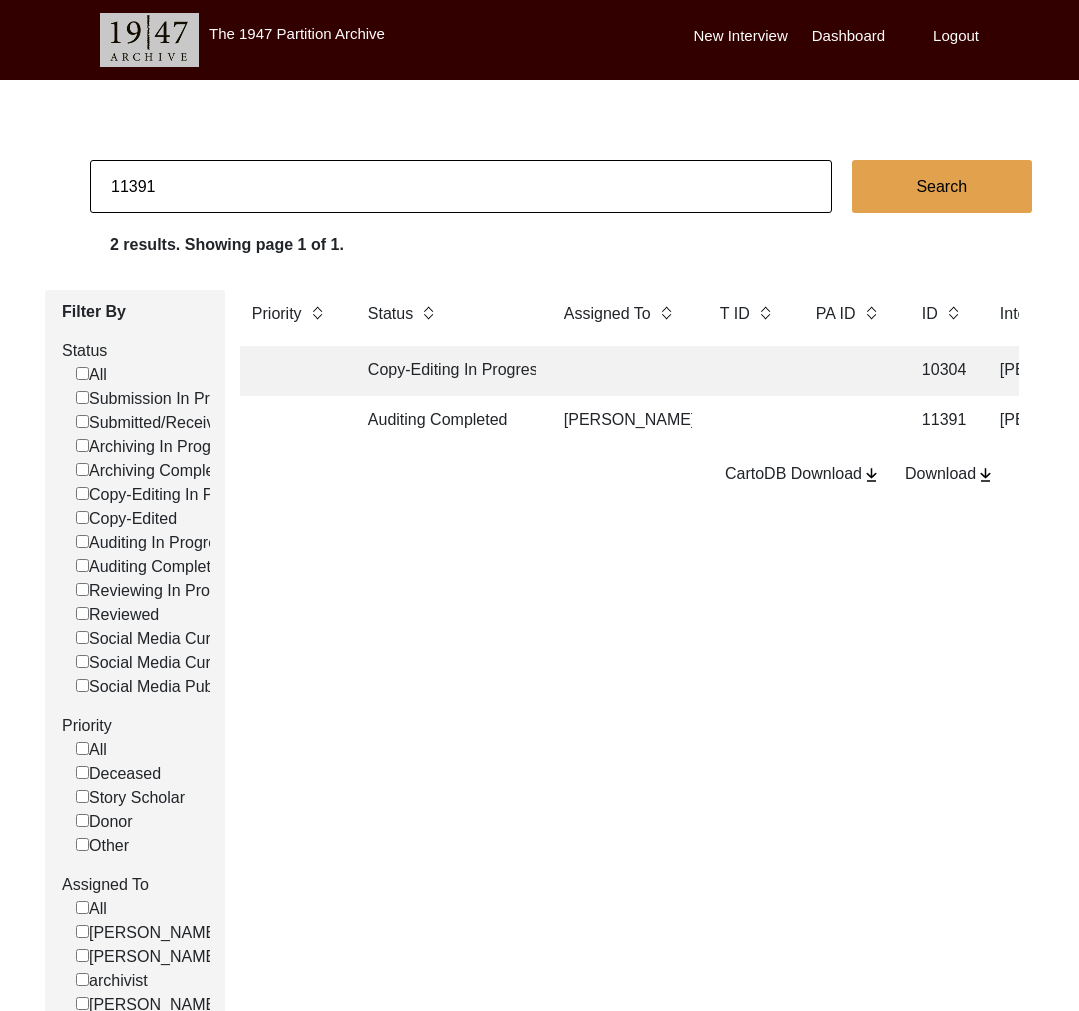 click on "11391" 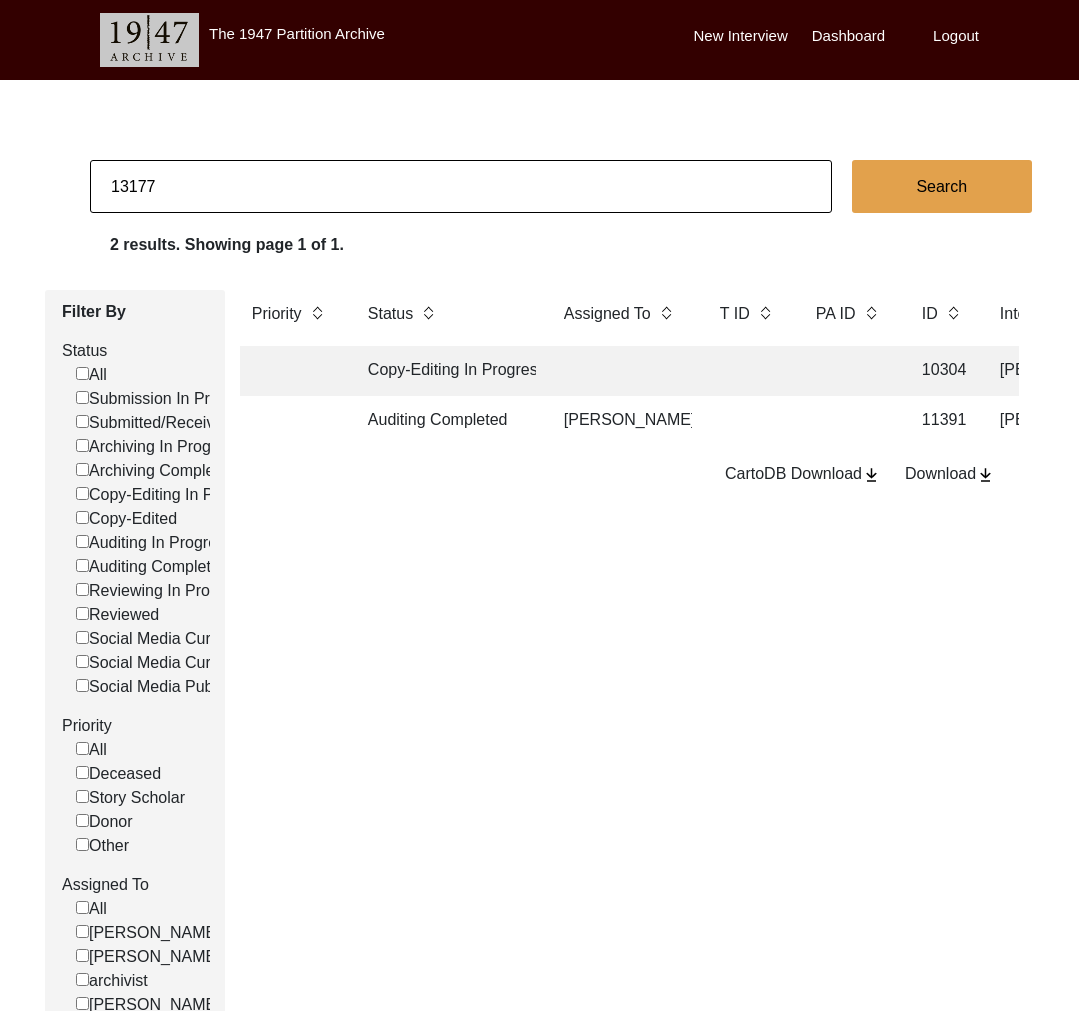 type on "13177" 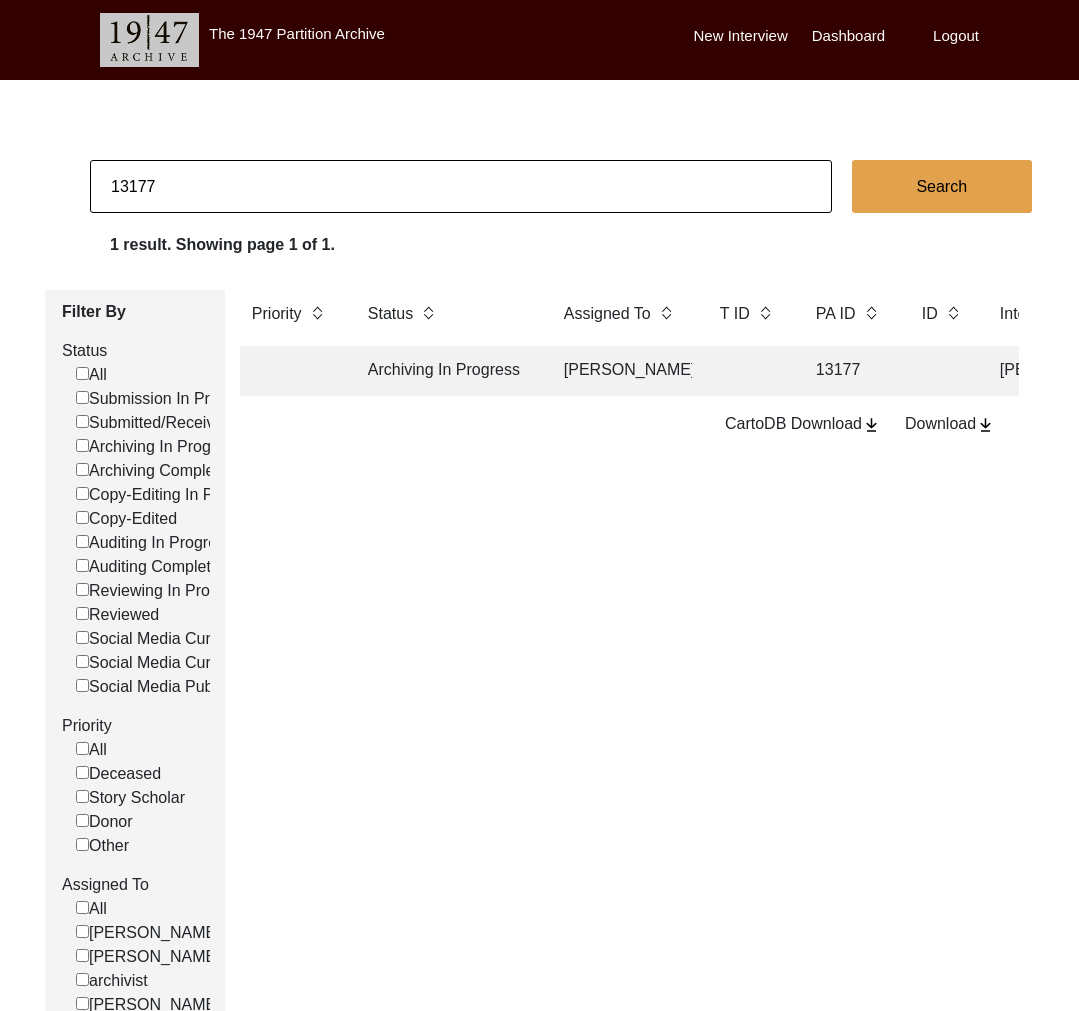 click on "Archiving In Progress" 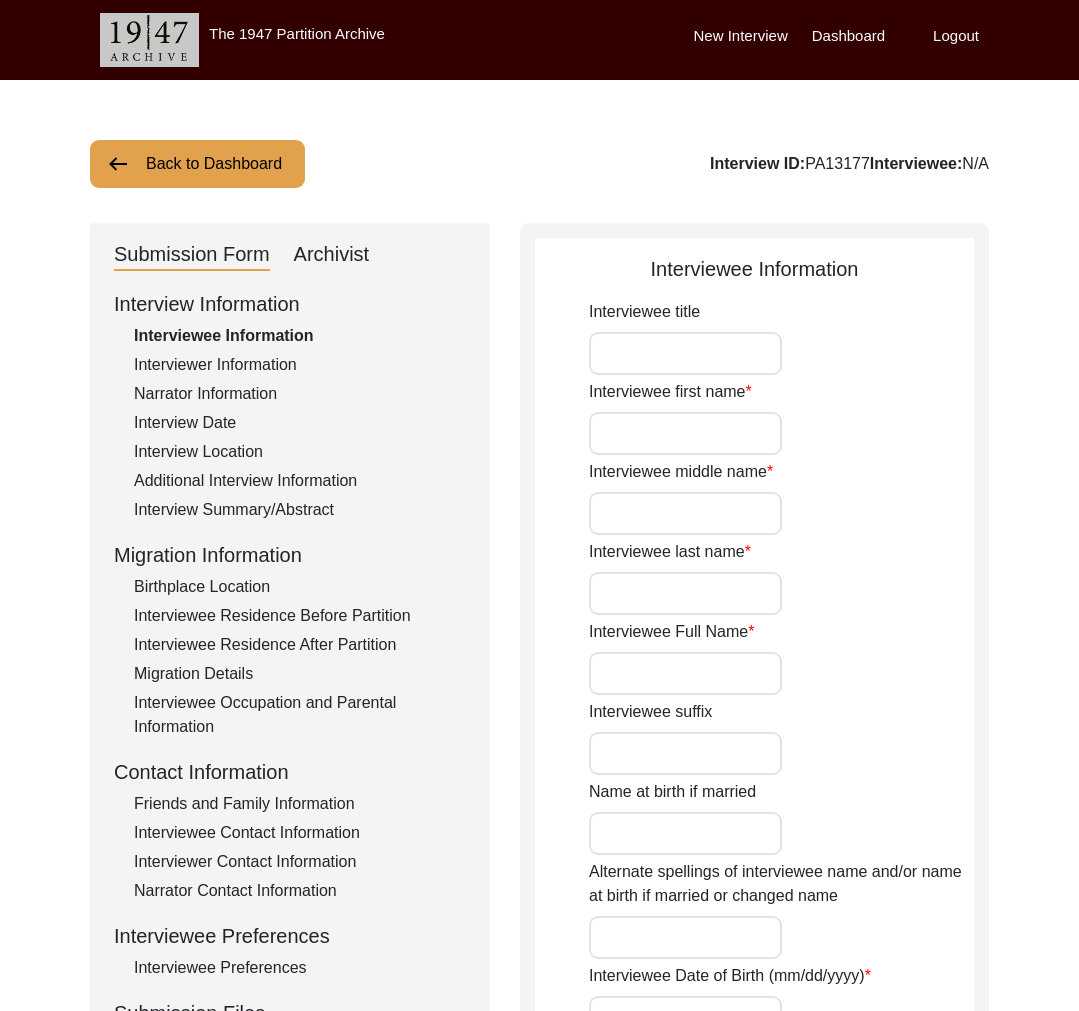 type on "Mr." 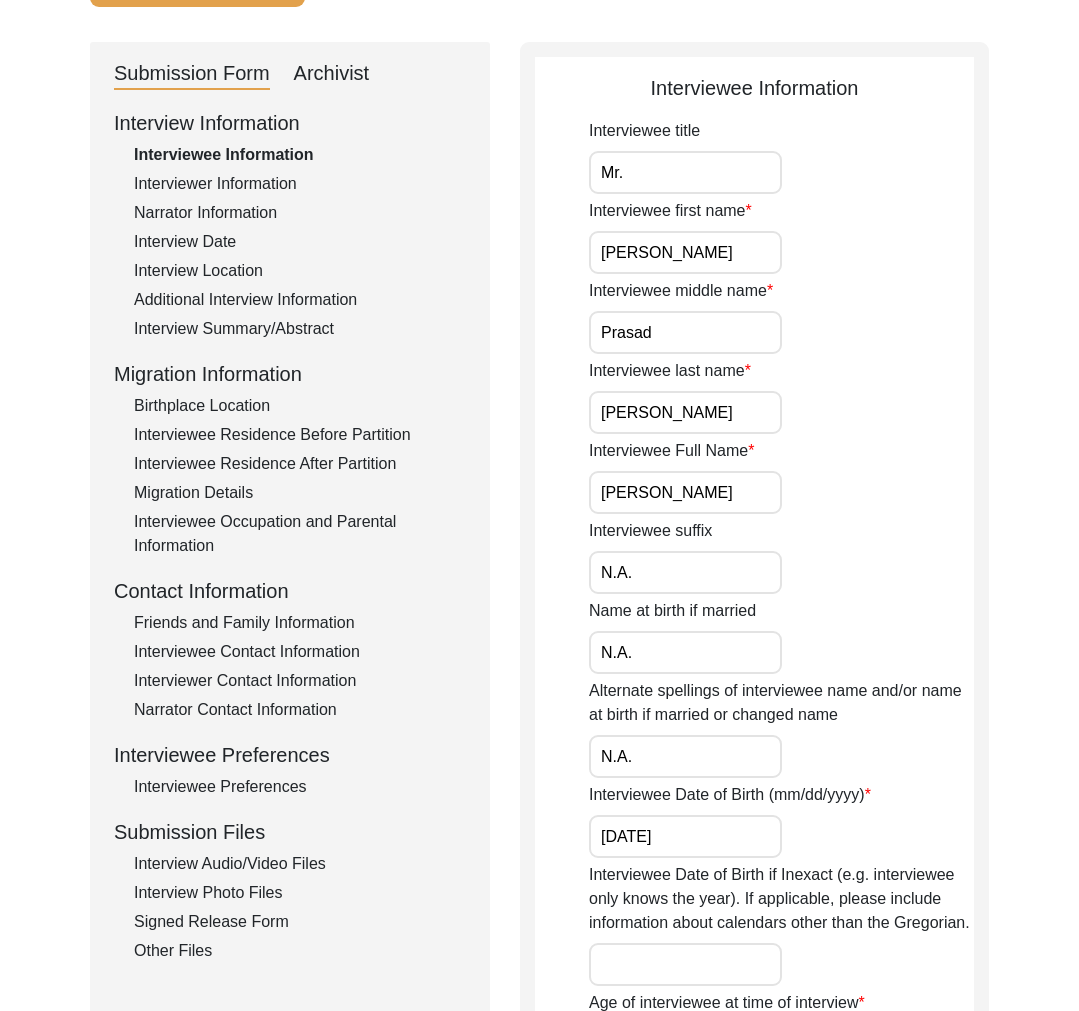 scroll, scrollTop: 377, scrollLeft: 0, axis: vertical 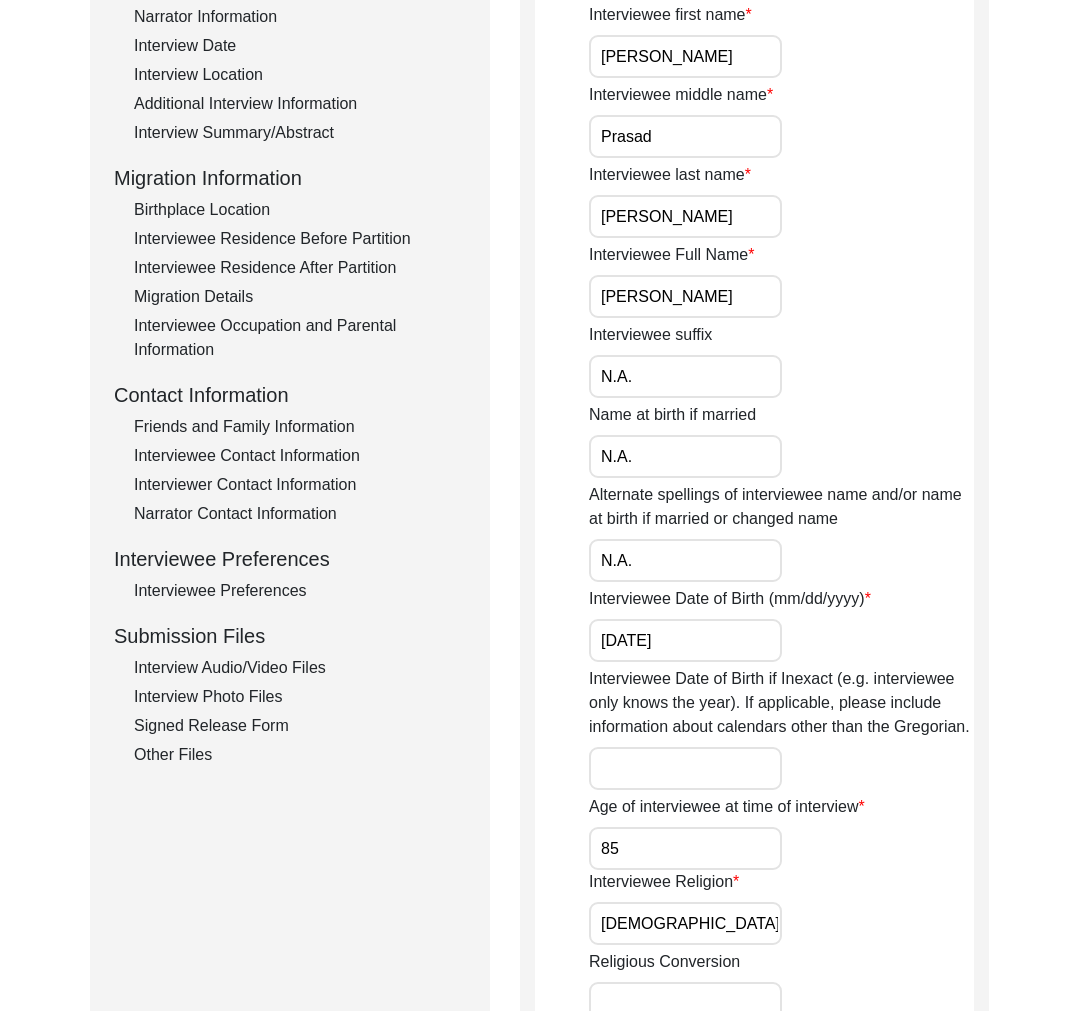 click on "Interview Audio/Video Files" 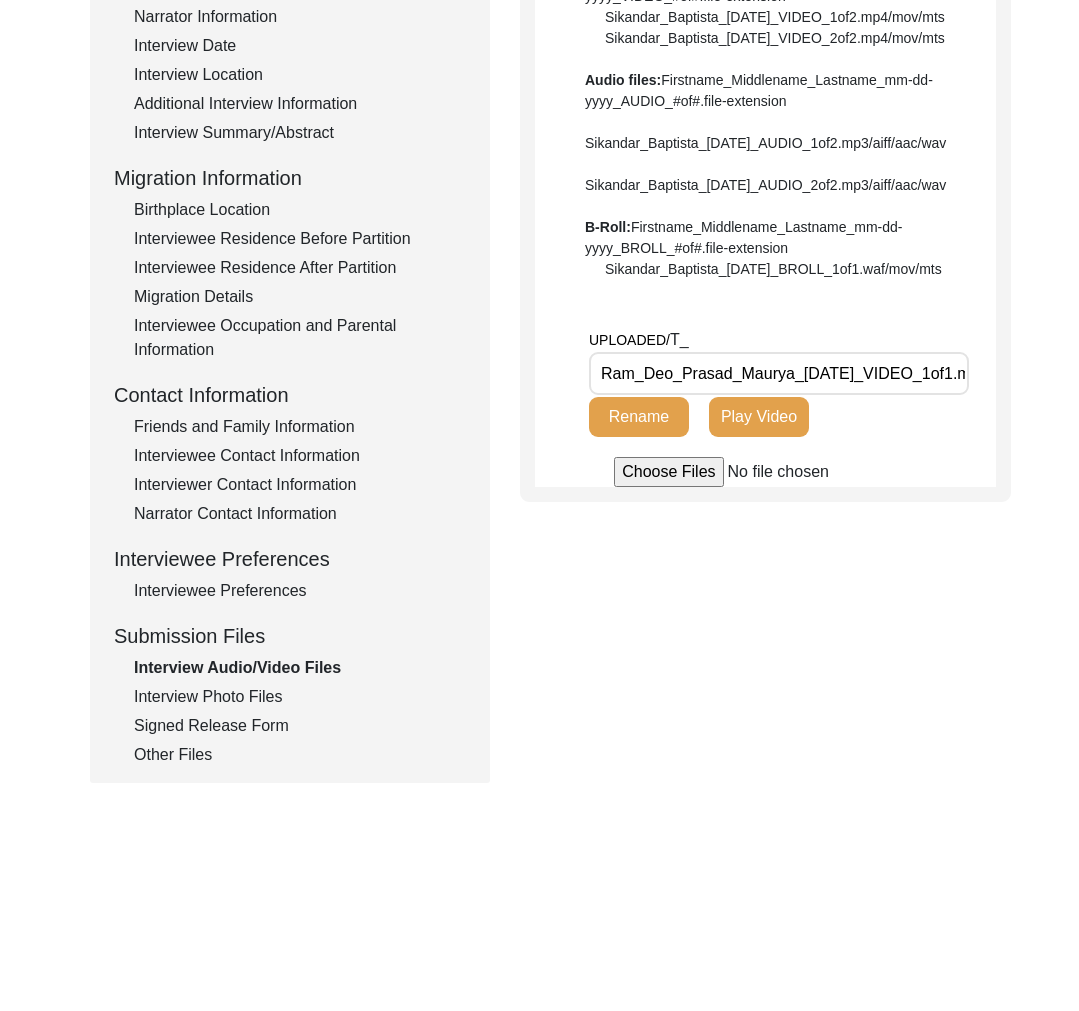 click on "Birthplace Location" 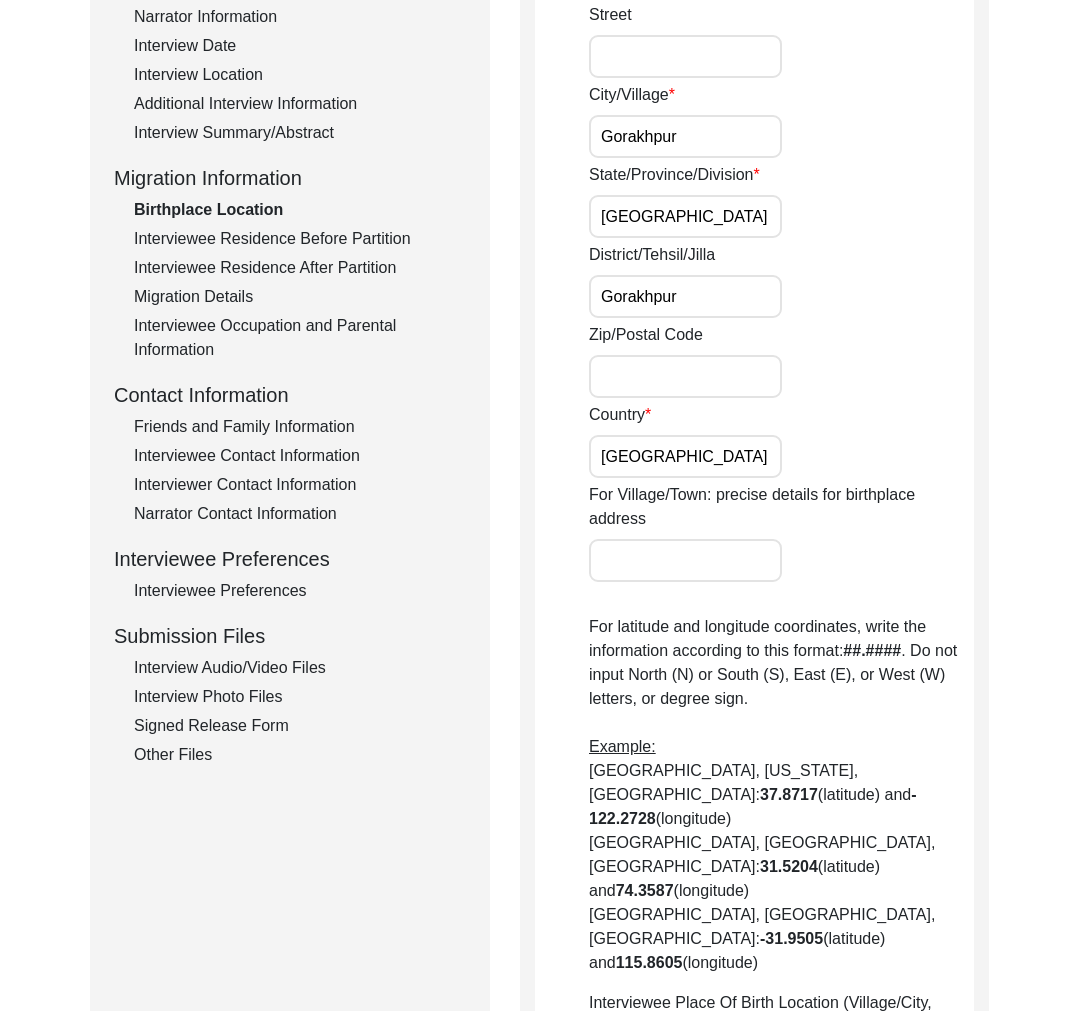 click on "Interviewee Residence Before Partition" 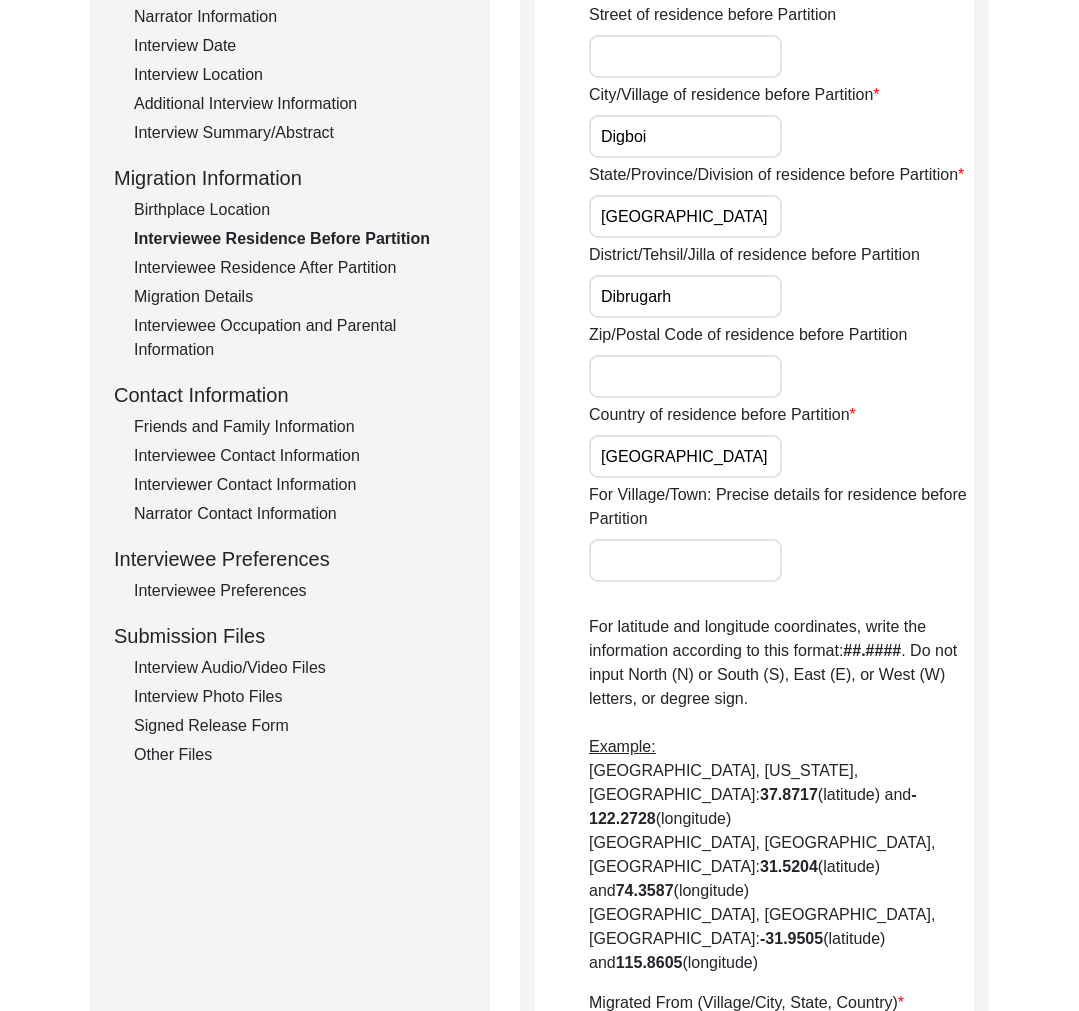 click on "Interviewee Residence After Partition" 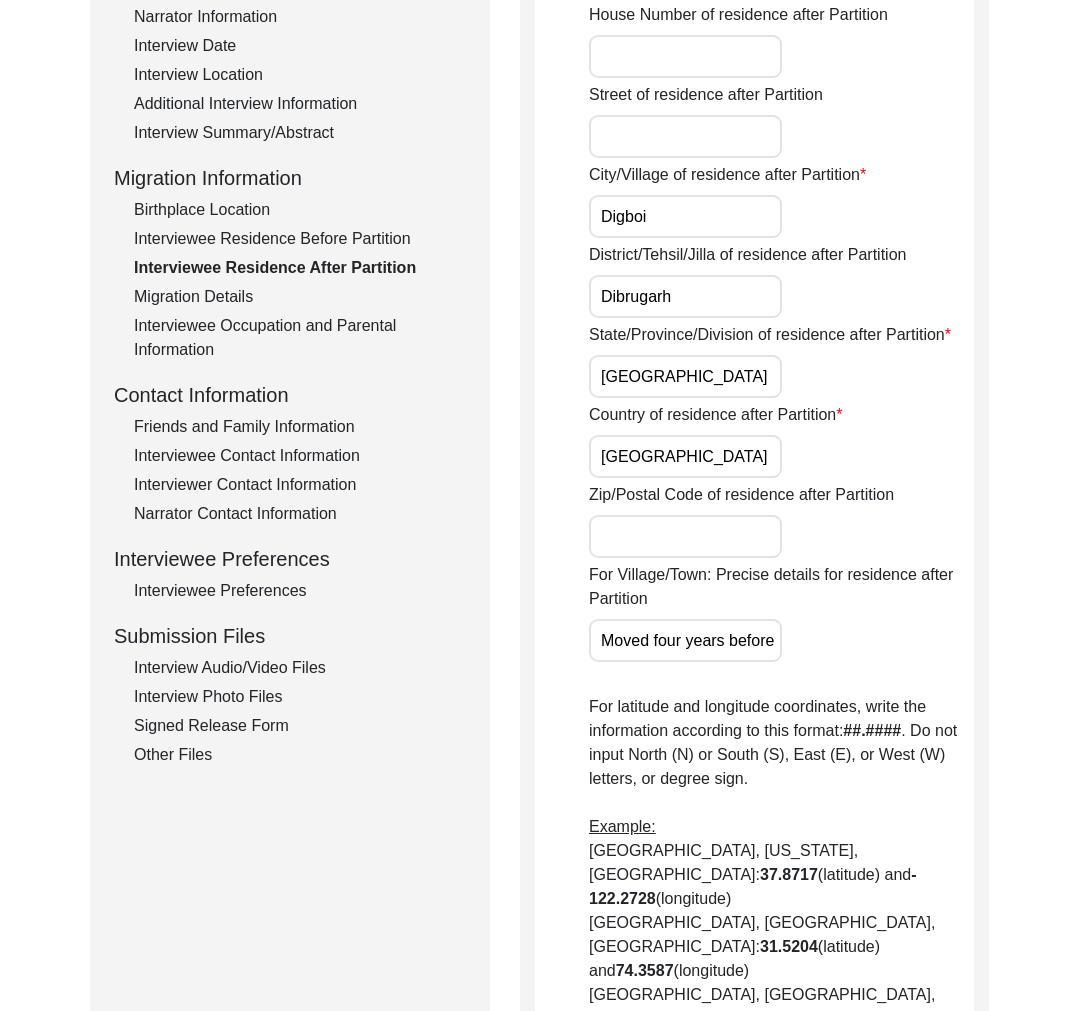 click on "Interviewee Residence After Partition" 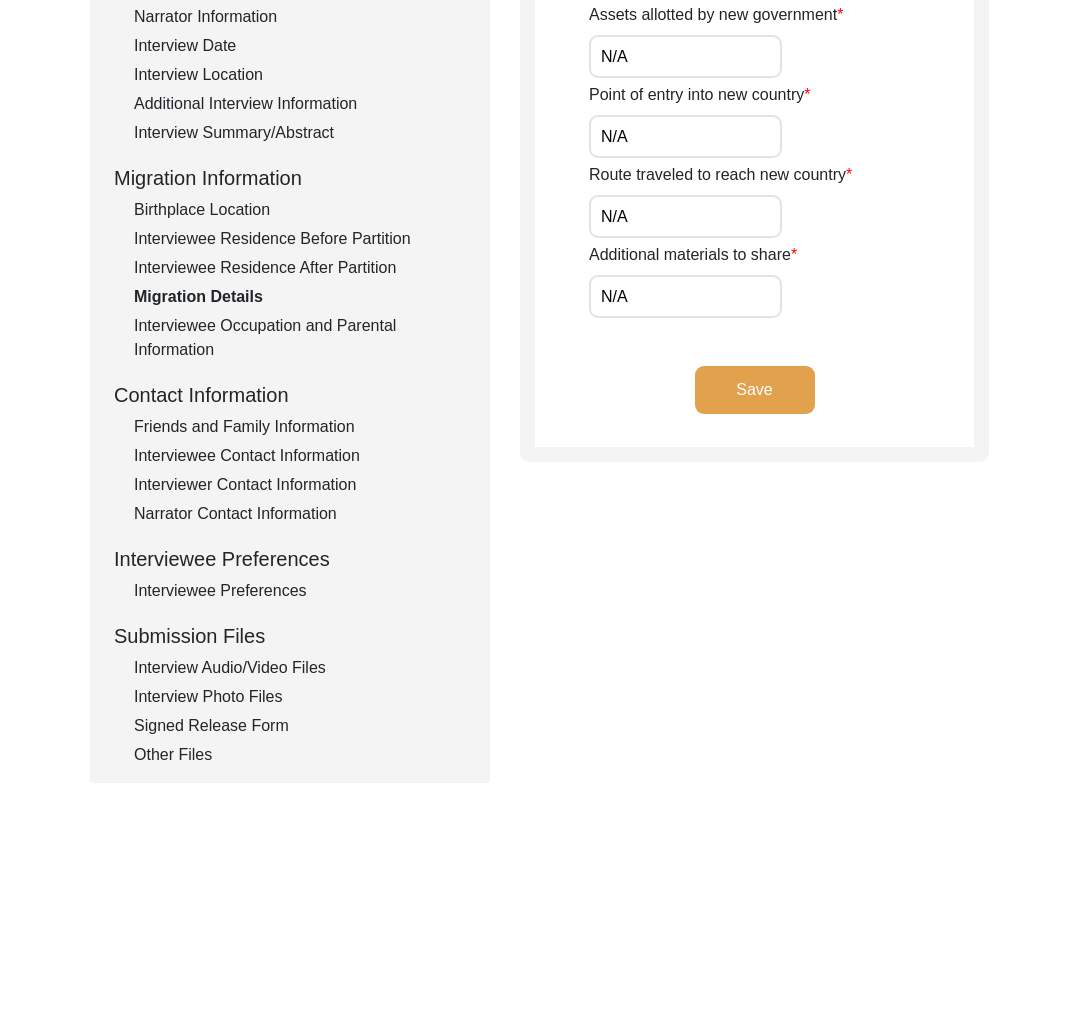 click on "Interviewee Occupation and Parental Information" 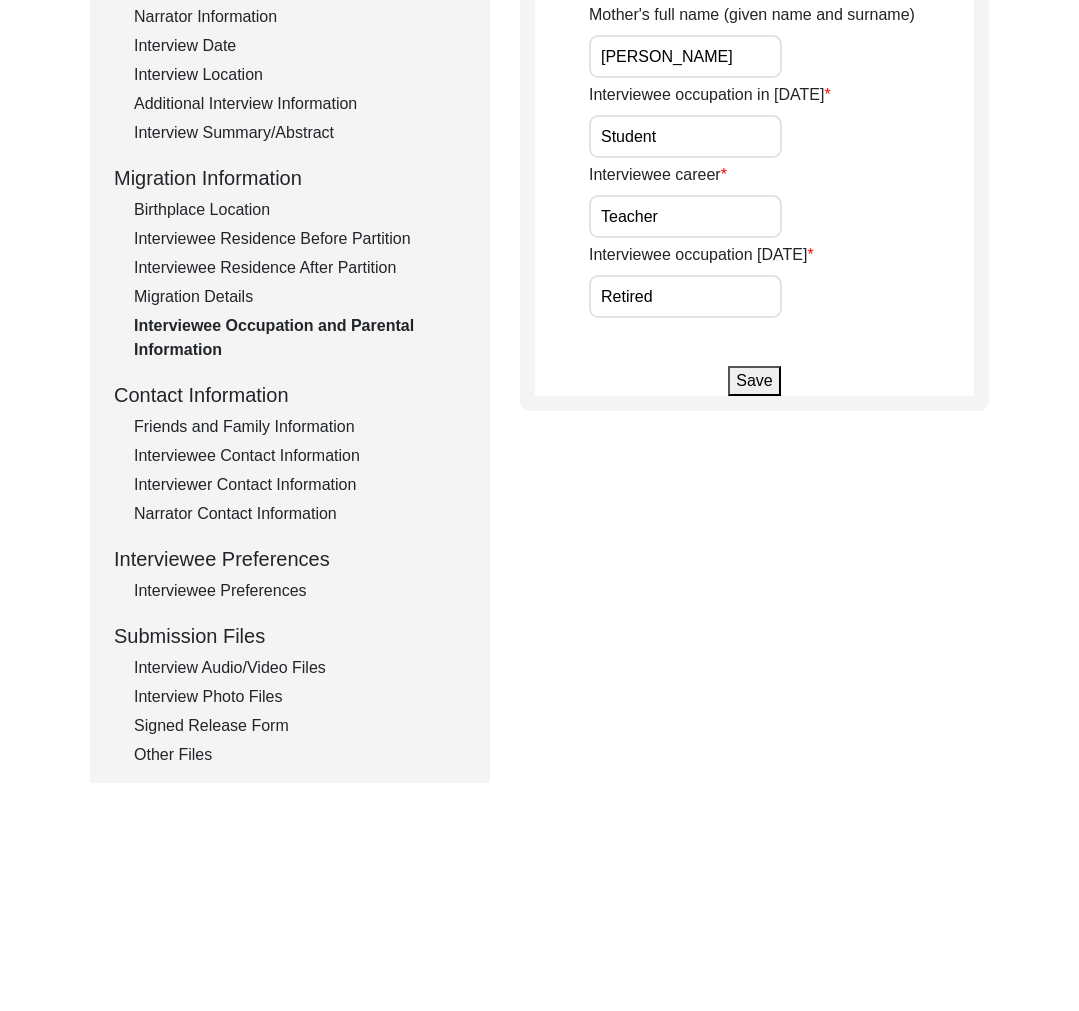click on "Interview Photo Files" 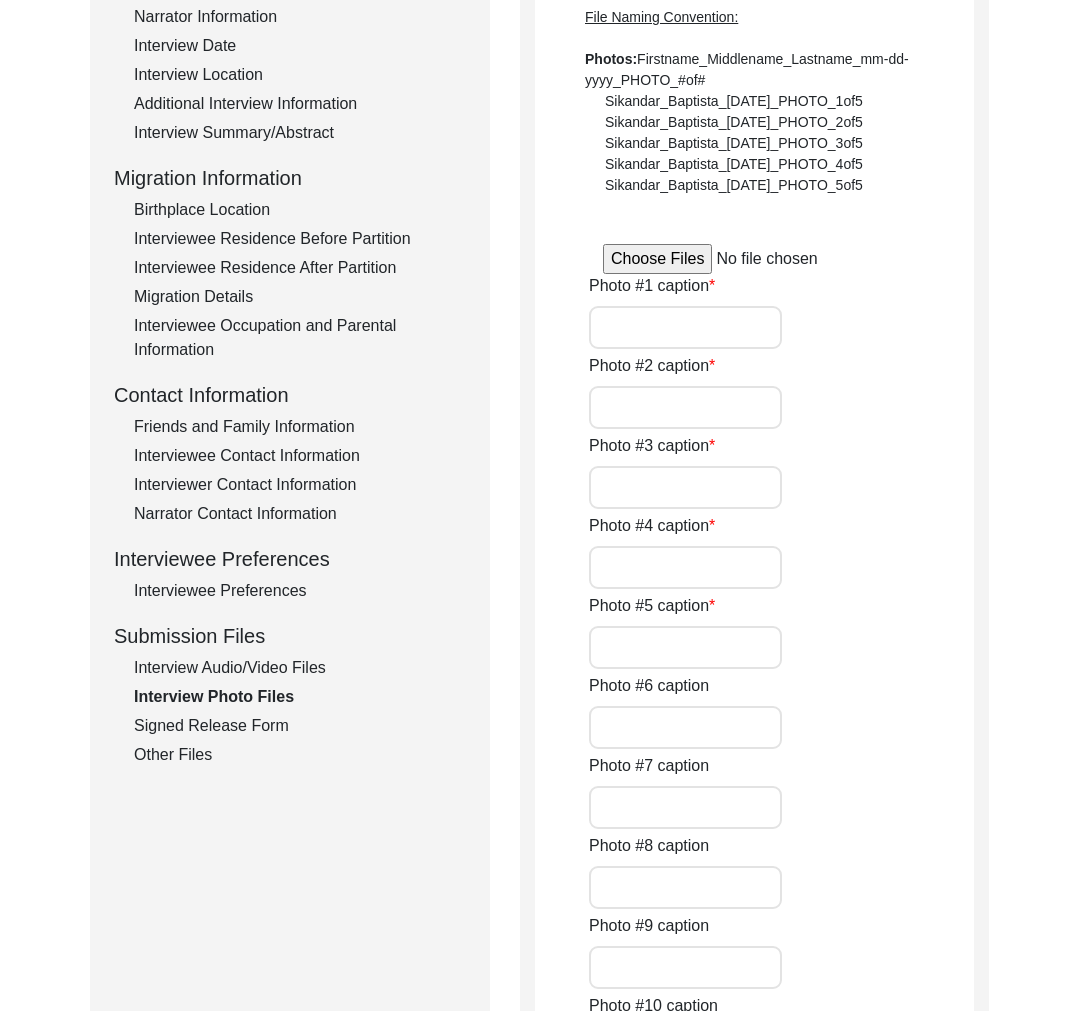 type on "Mr. Maurya’s grandson repeating the interview questions due to hearing complications" 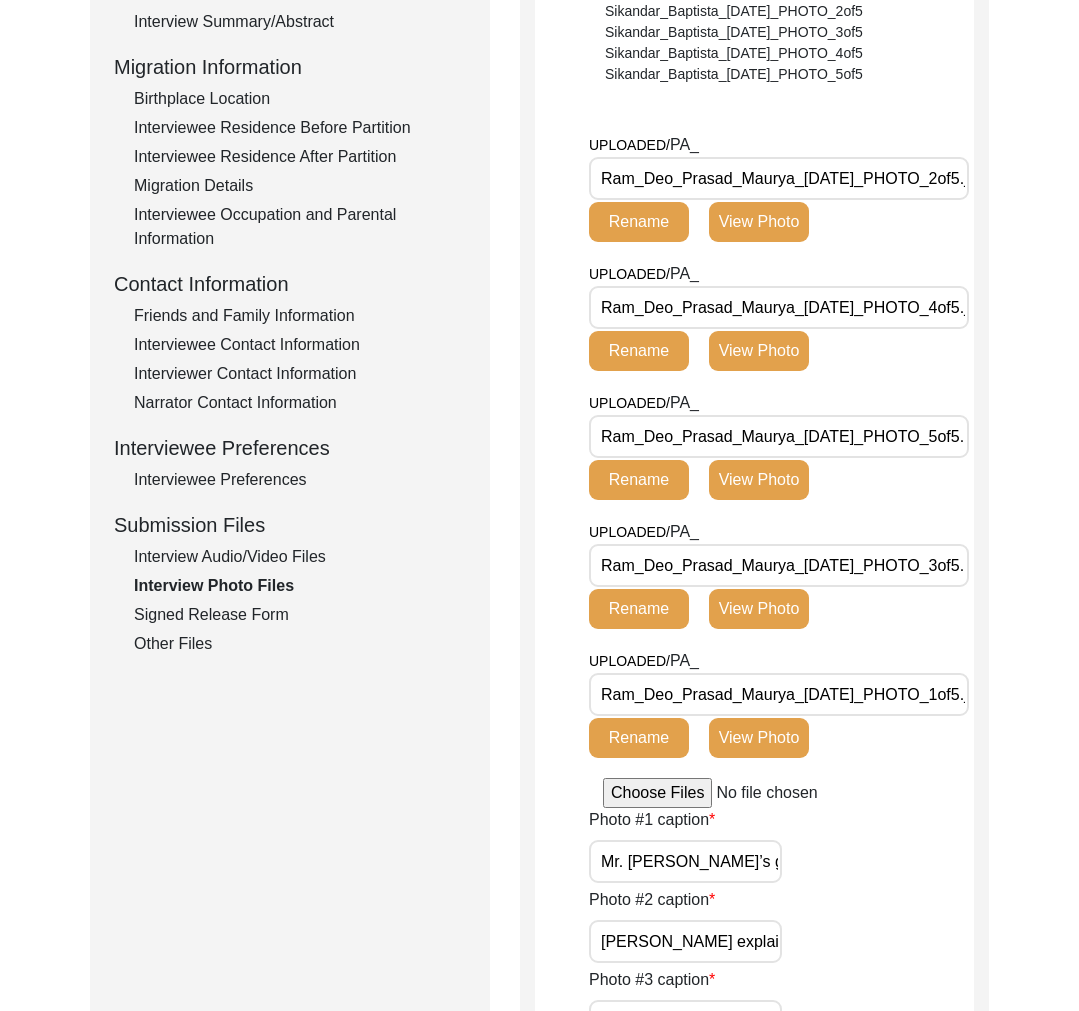 scroll, scrollTop: 0, scrollLeft: 0, axis: both 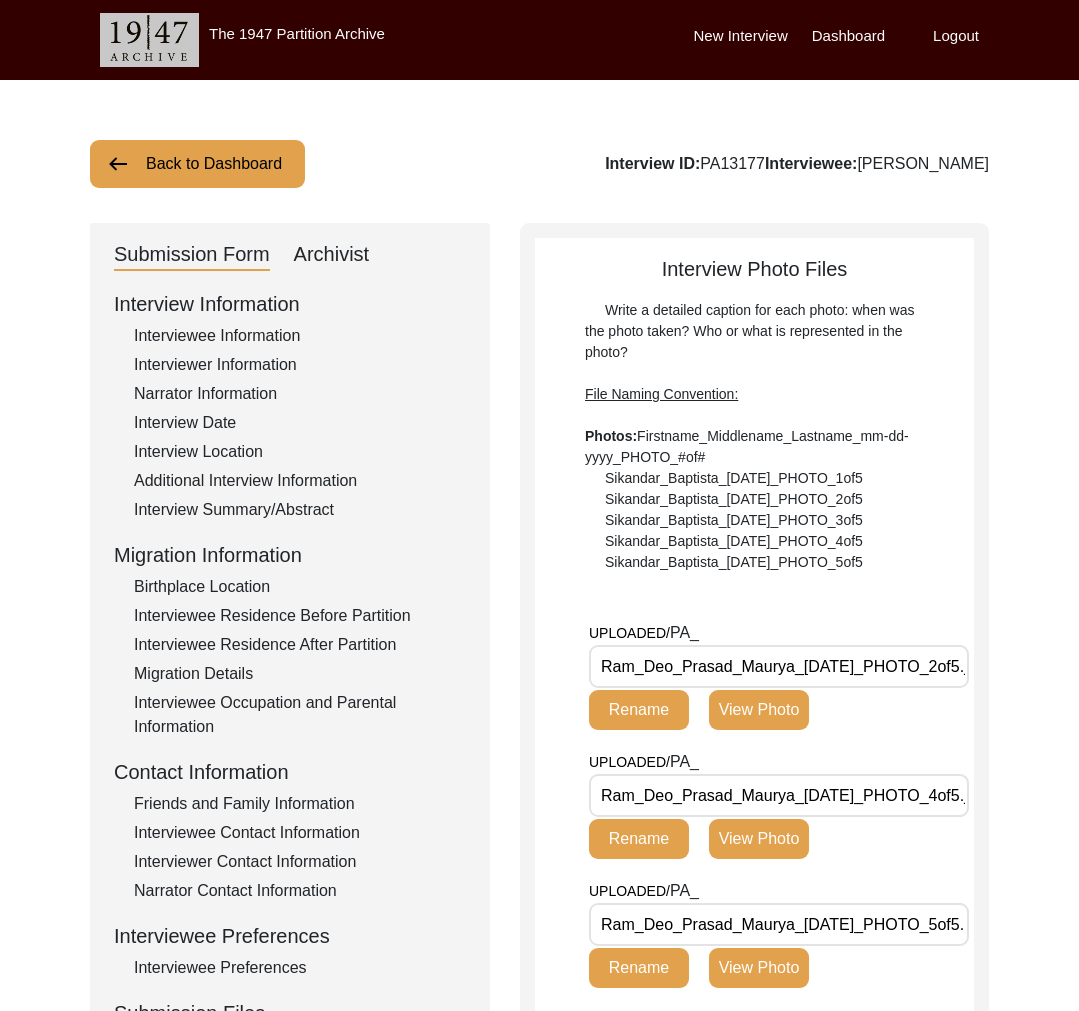 click on "Back to Dashboard" 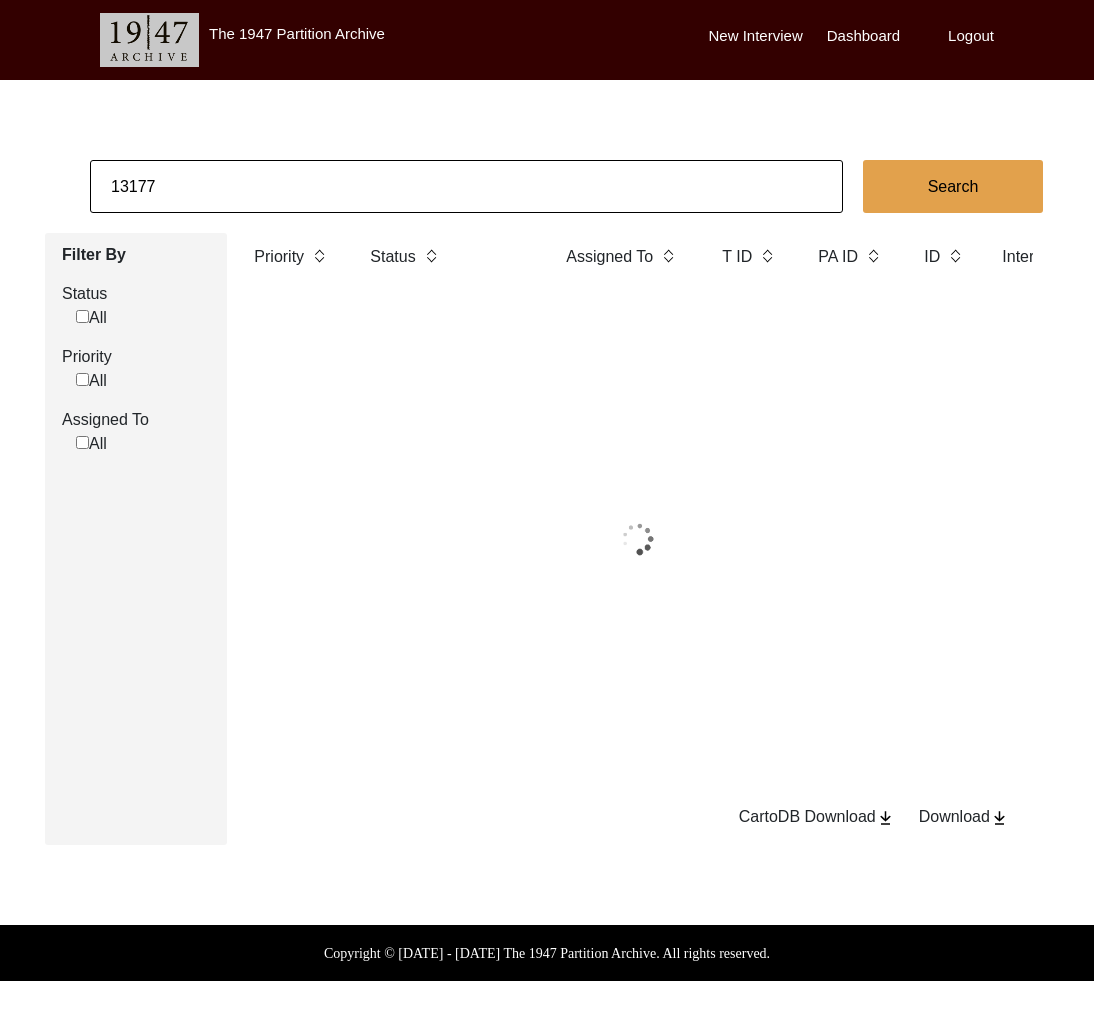click on "13177" 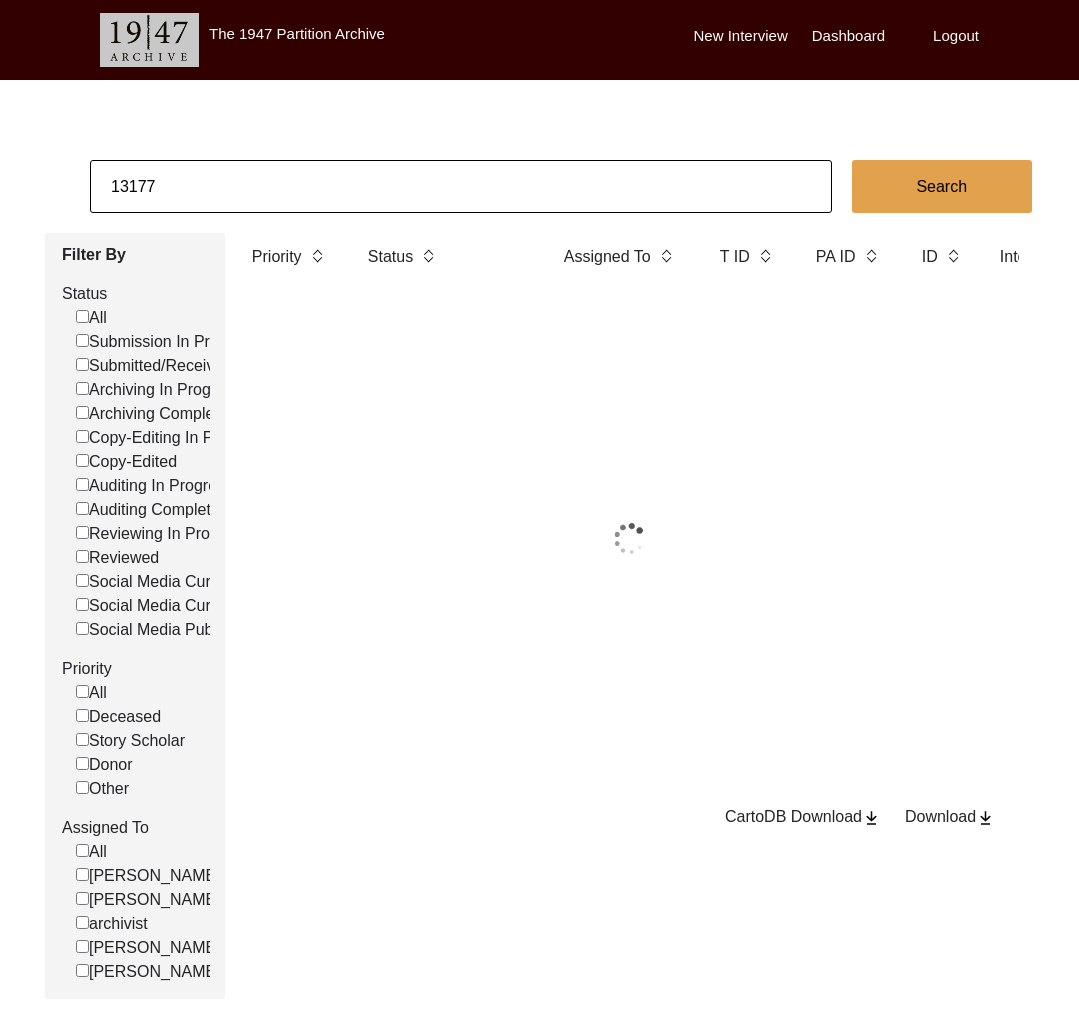 click on "13177" 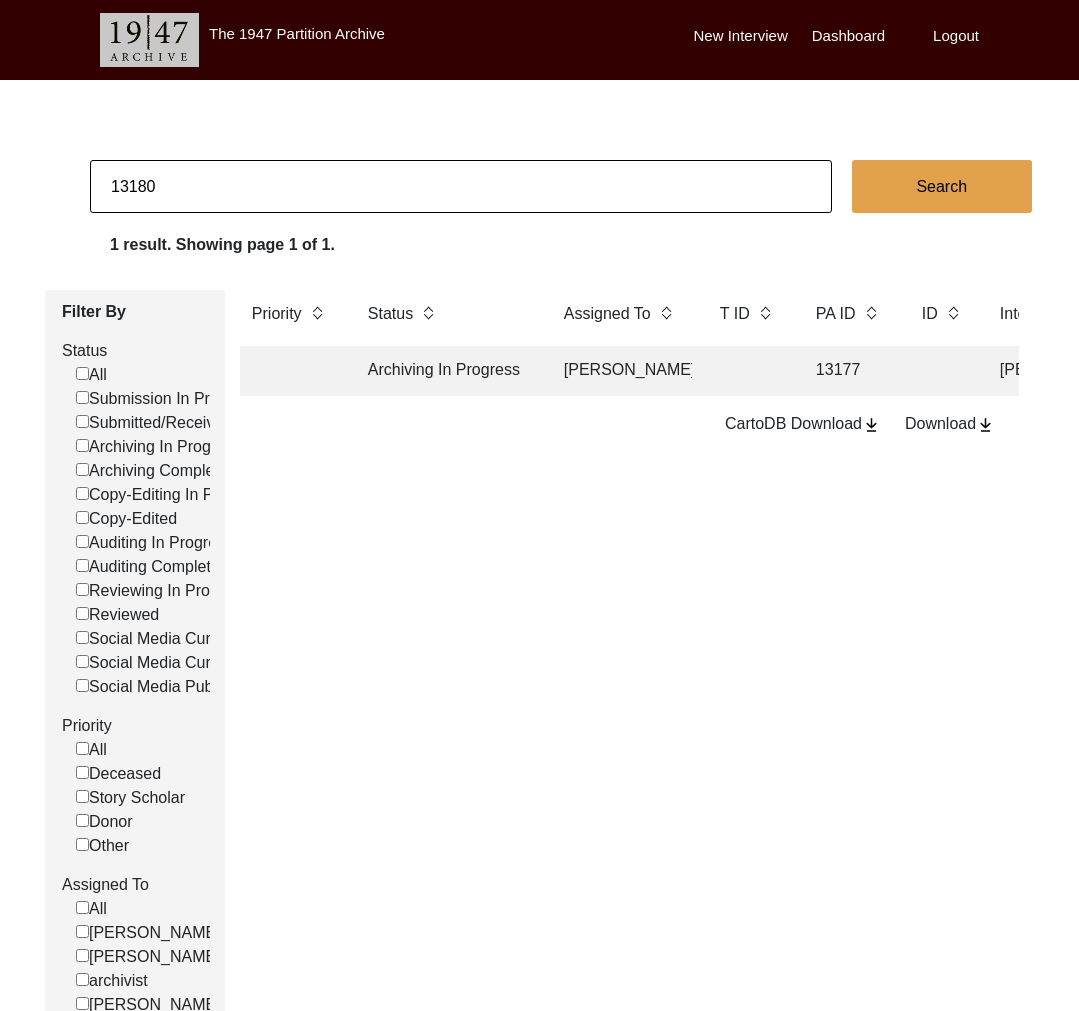 type on "13180" 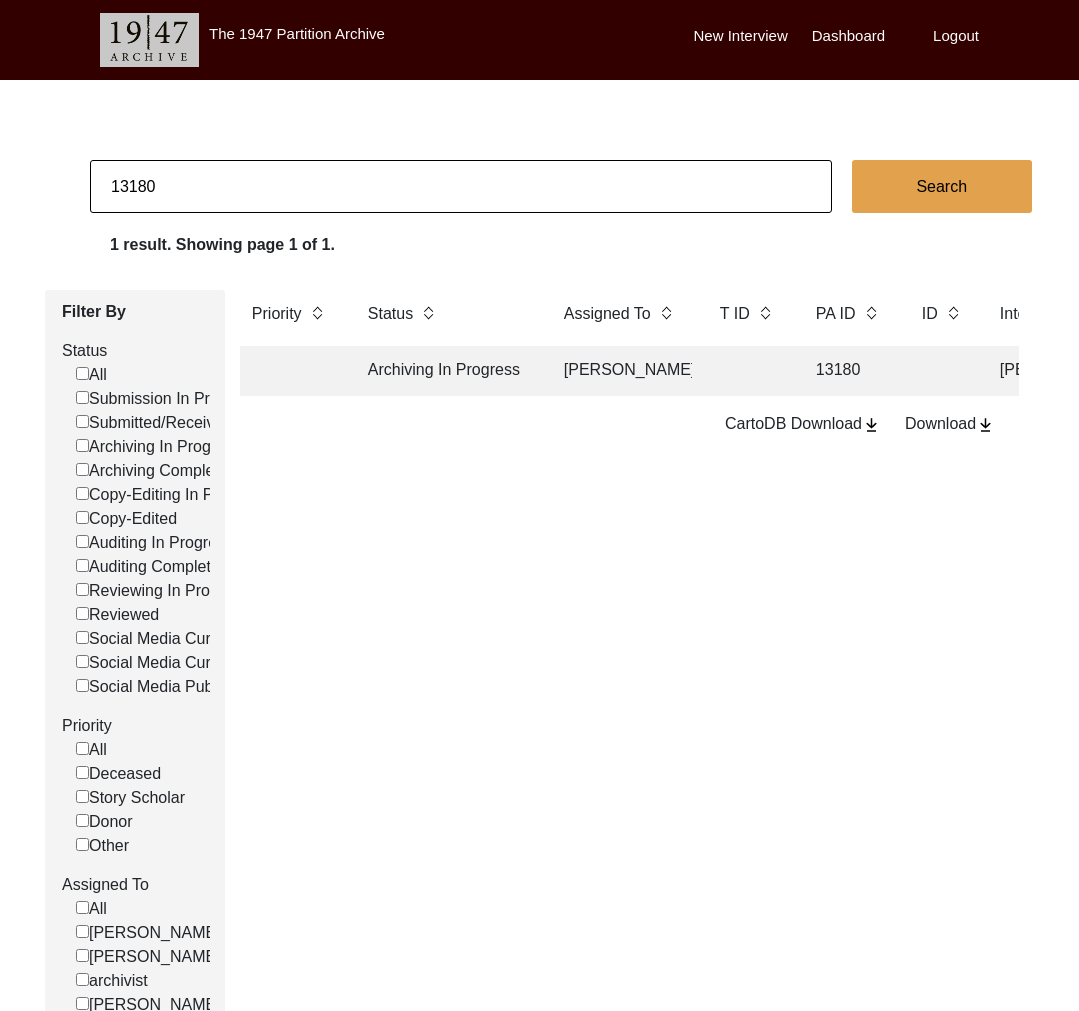 click on "Archiving In Progress" 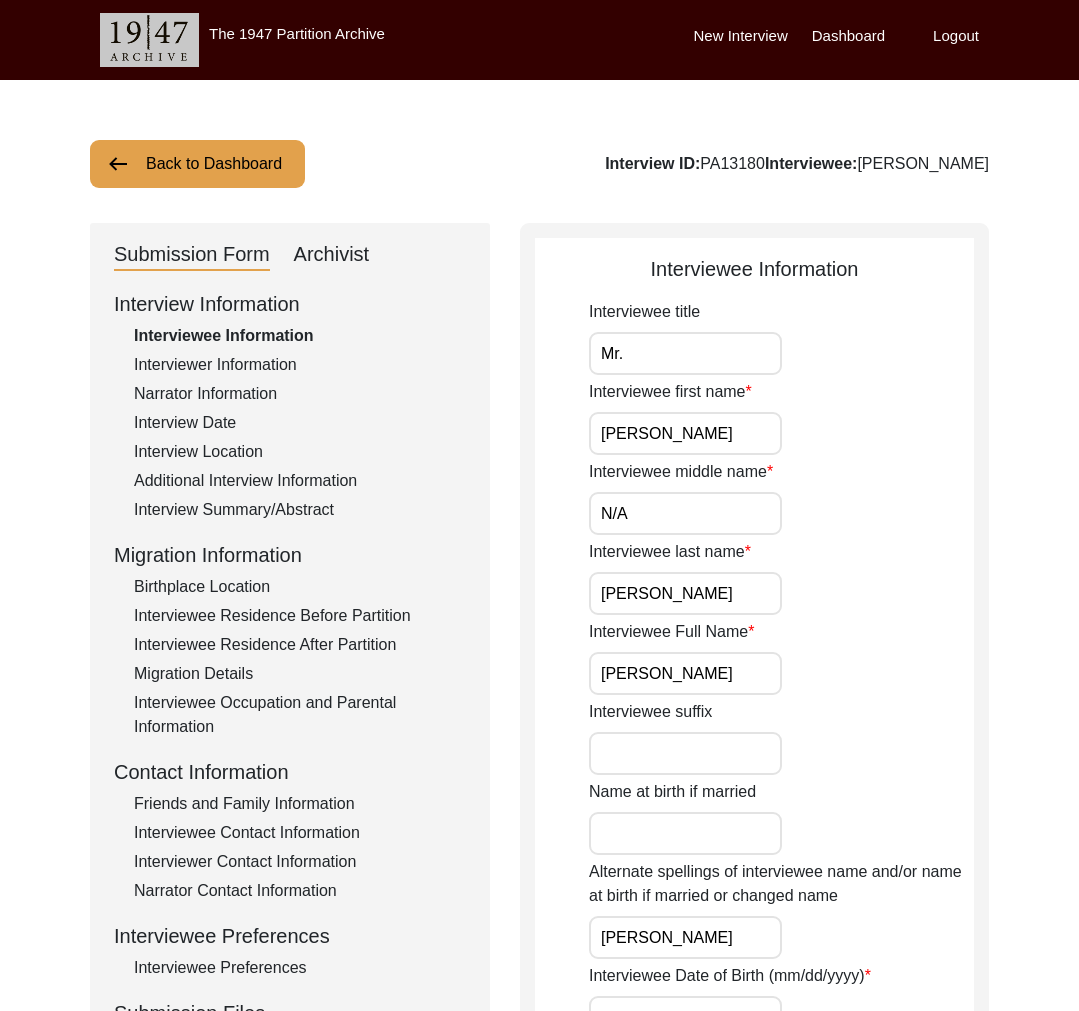 click on "Interviewer Information" 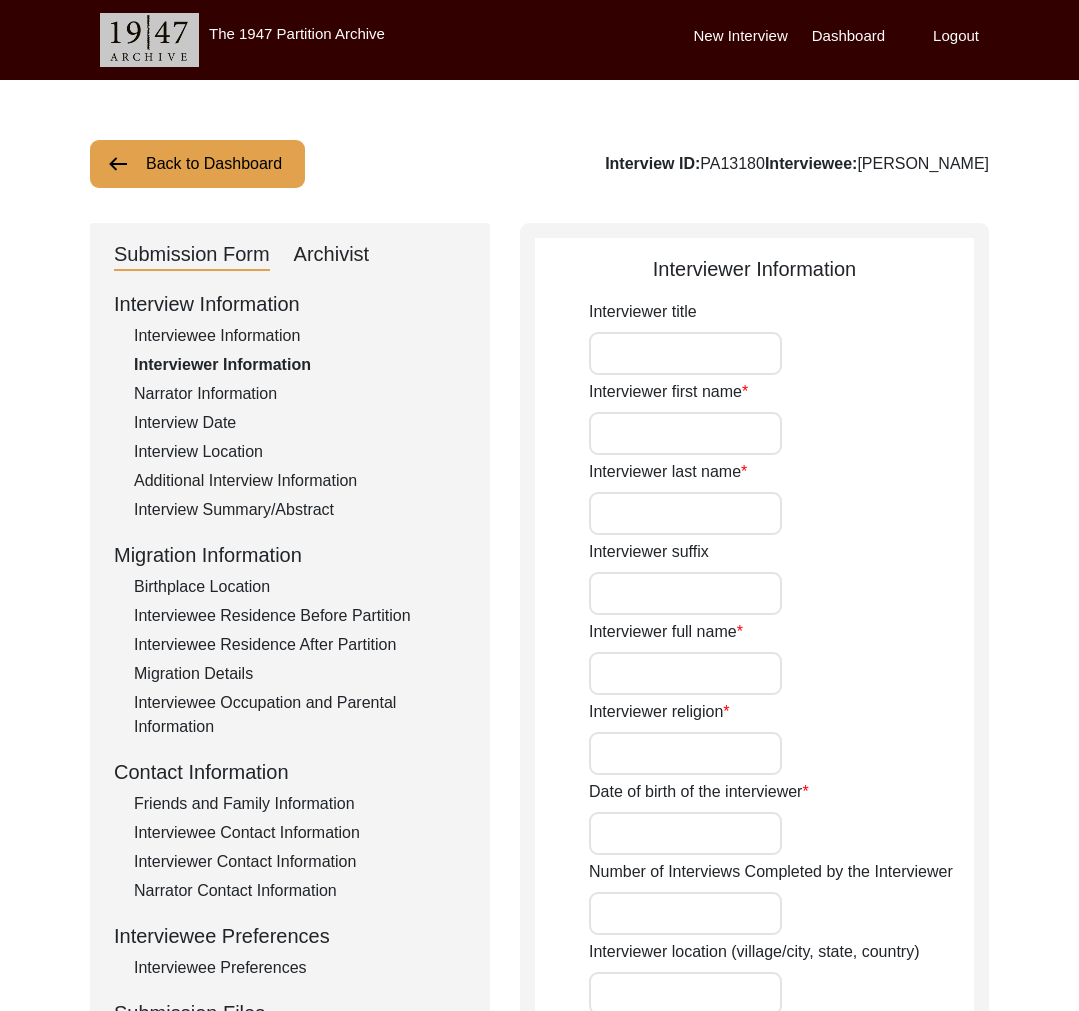 type on "Mr." 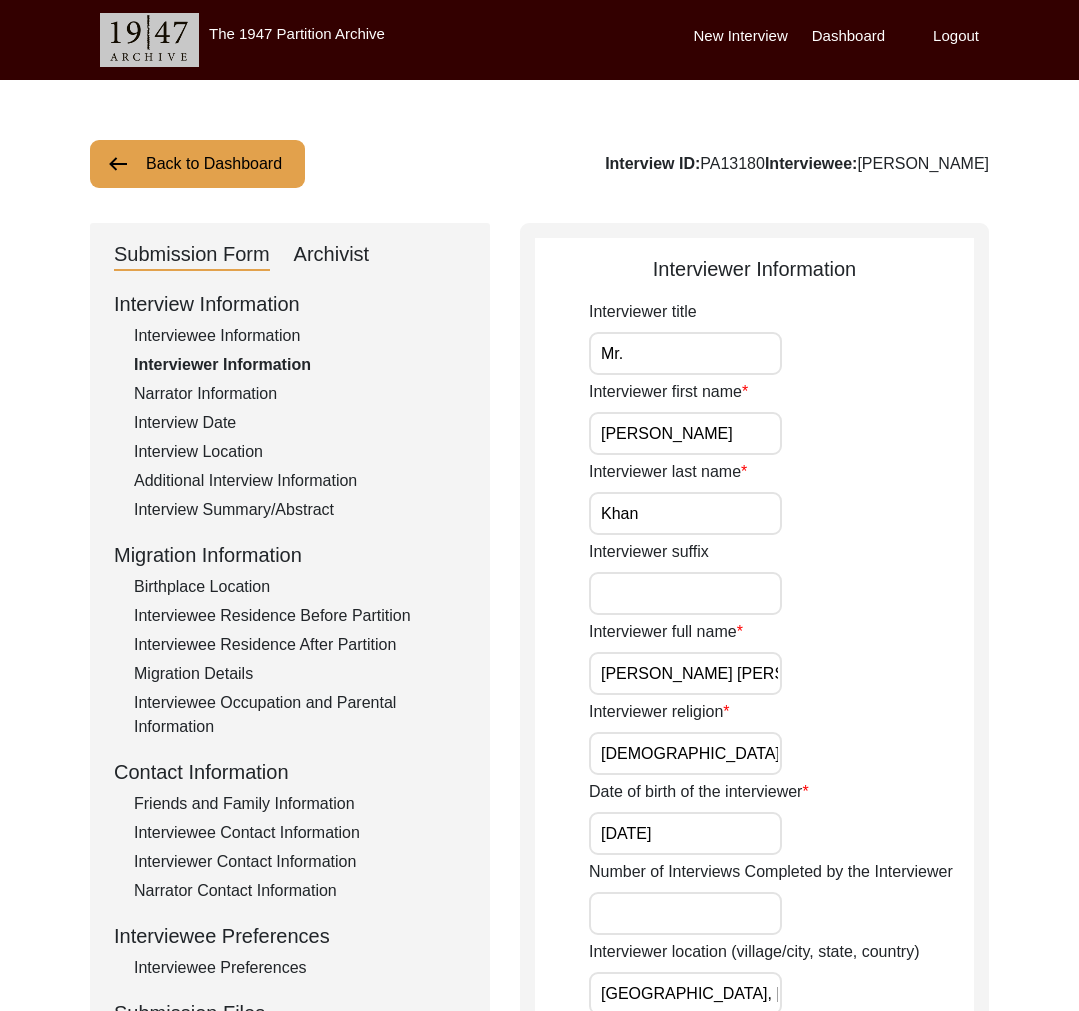 type on "Student" 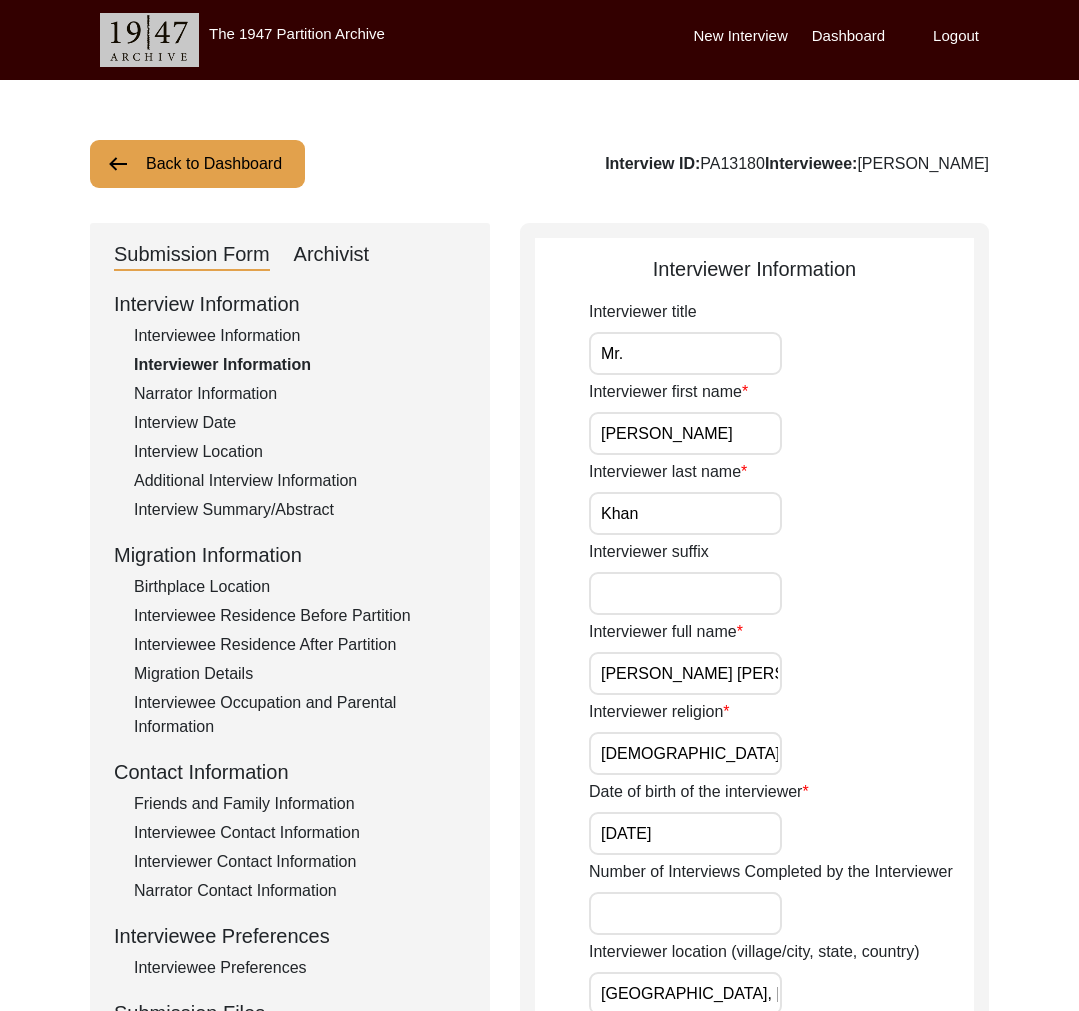 type on "Ahmed, a high school student at SICAS DHA, is passionate about international relations and public policy, particularly in foreign aid dependency in developing countries. During the COVID-19 pandemic, he founded Ault, a brand that provided financial support to his family while helping him develop business and negotiation skills. He also established a student-led public policy think tank focused on environmental issues in Pakistan, leading to his shortlisting as a public policymaker for Pakistan’s national team. Additionally, he has worked on a Student Archive and contributed to political satire.
Ahmed is committed to using his knowledge in leadership, policy-making, and global affairs to tackle critical challenges in developing nations. His diverse experiences, from public policy to business and activism, continue to shape his vision for meaningful and lasting change." 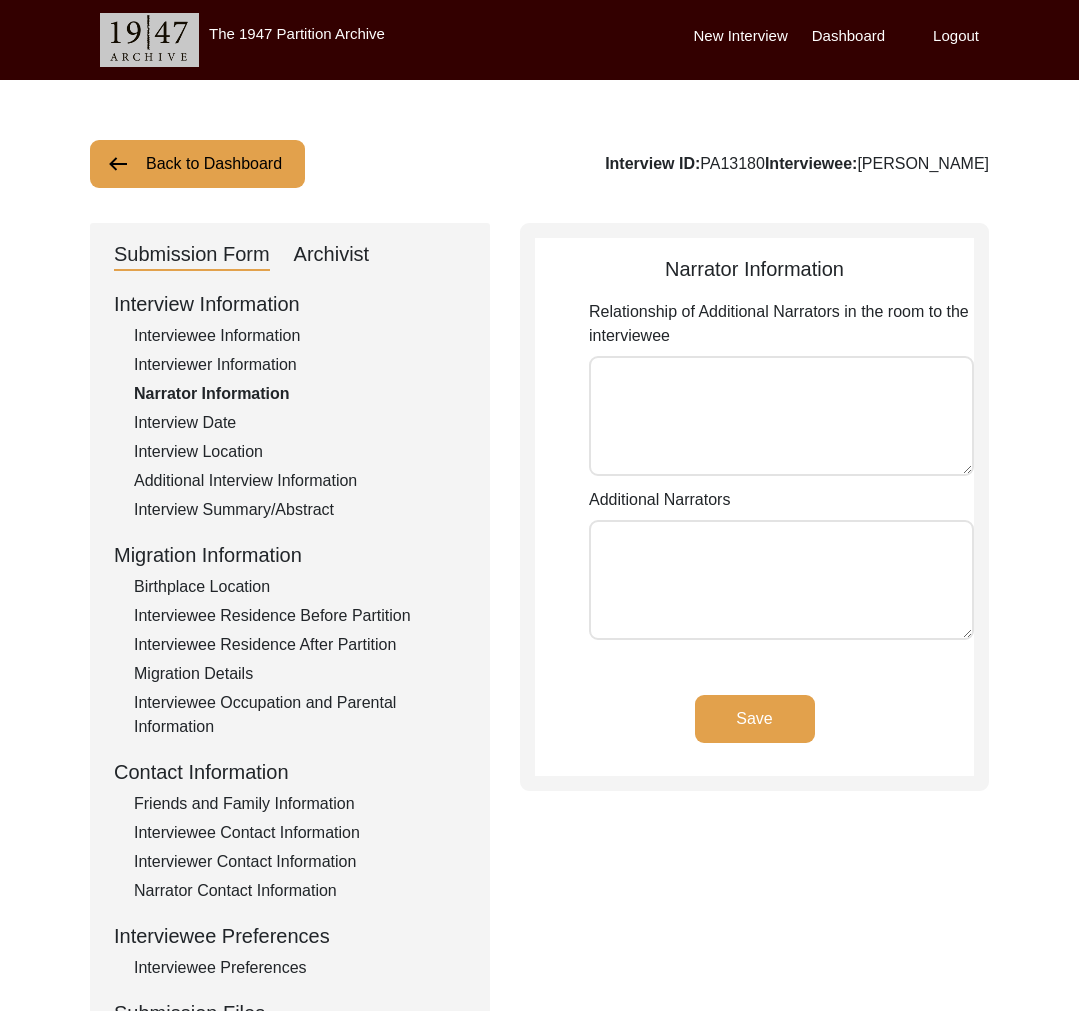click on "Interview Location" 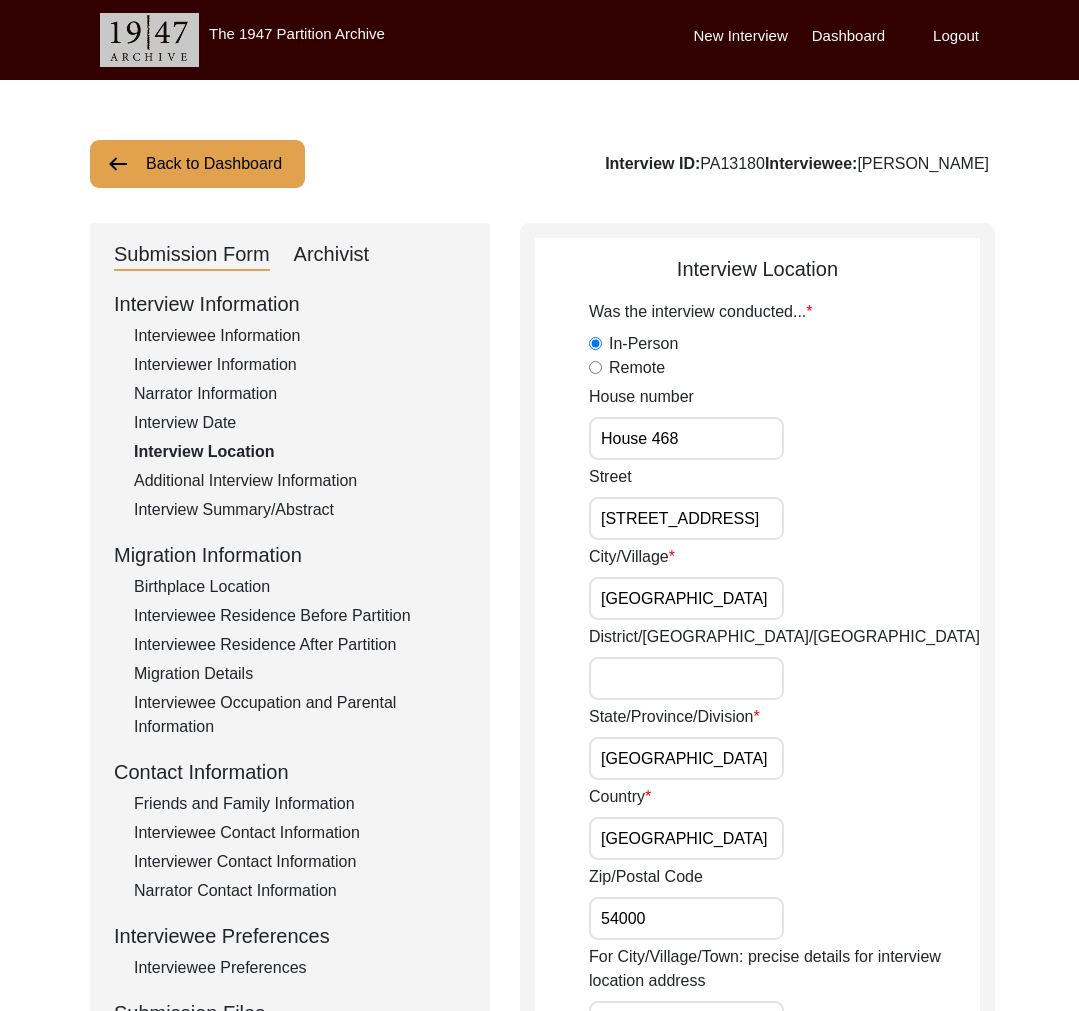 click on "Interview Date" 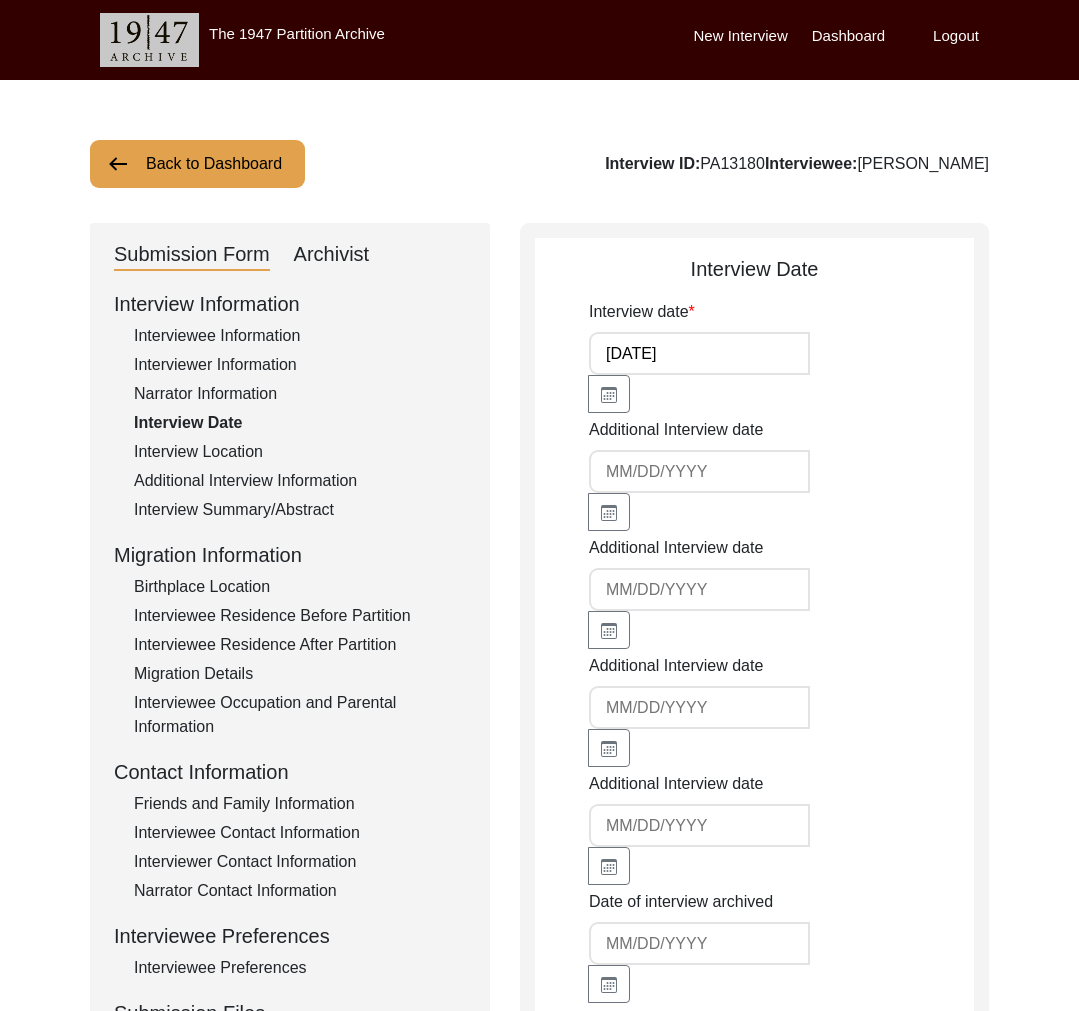 click on "Additional Interview Information" 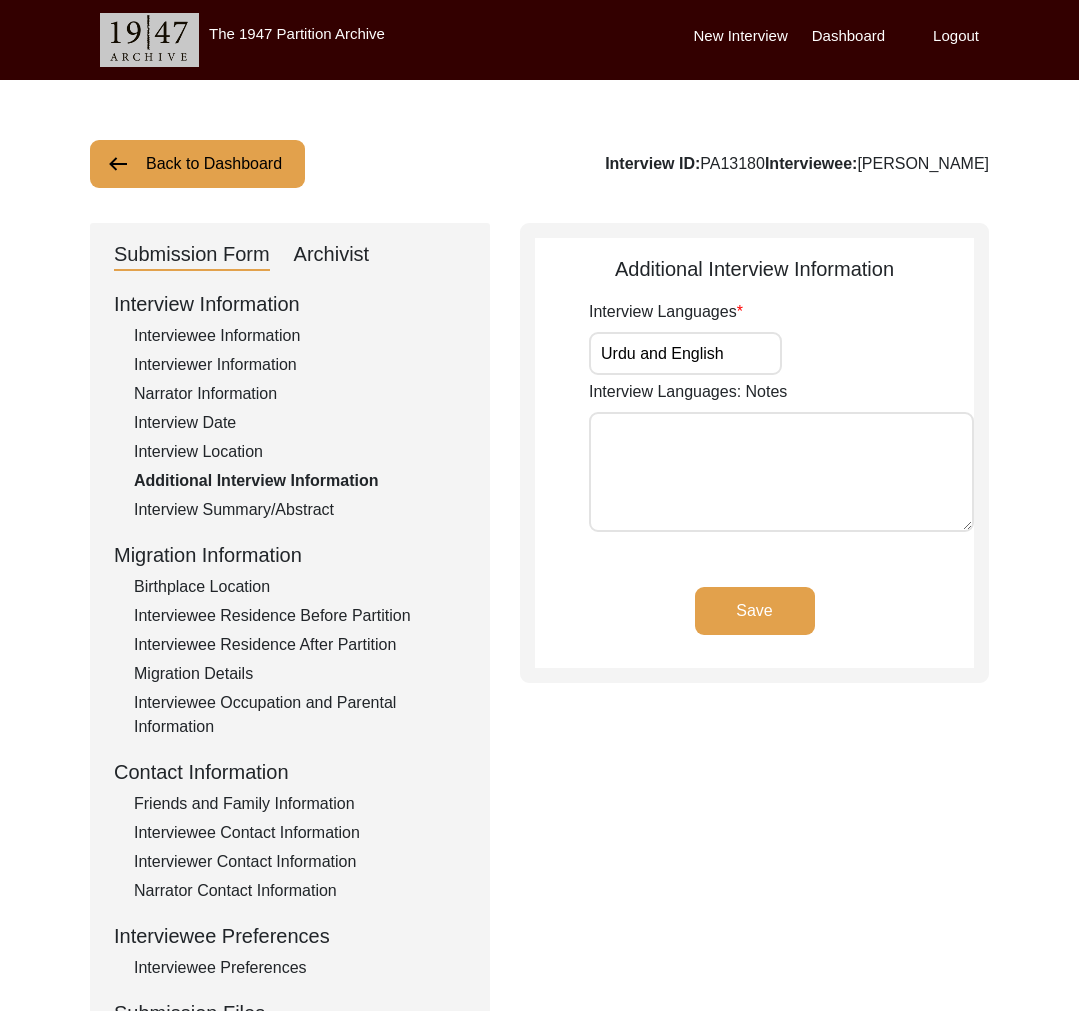 click on "Interview Summary/Abstract" 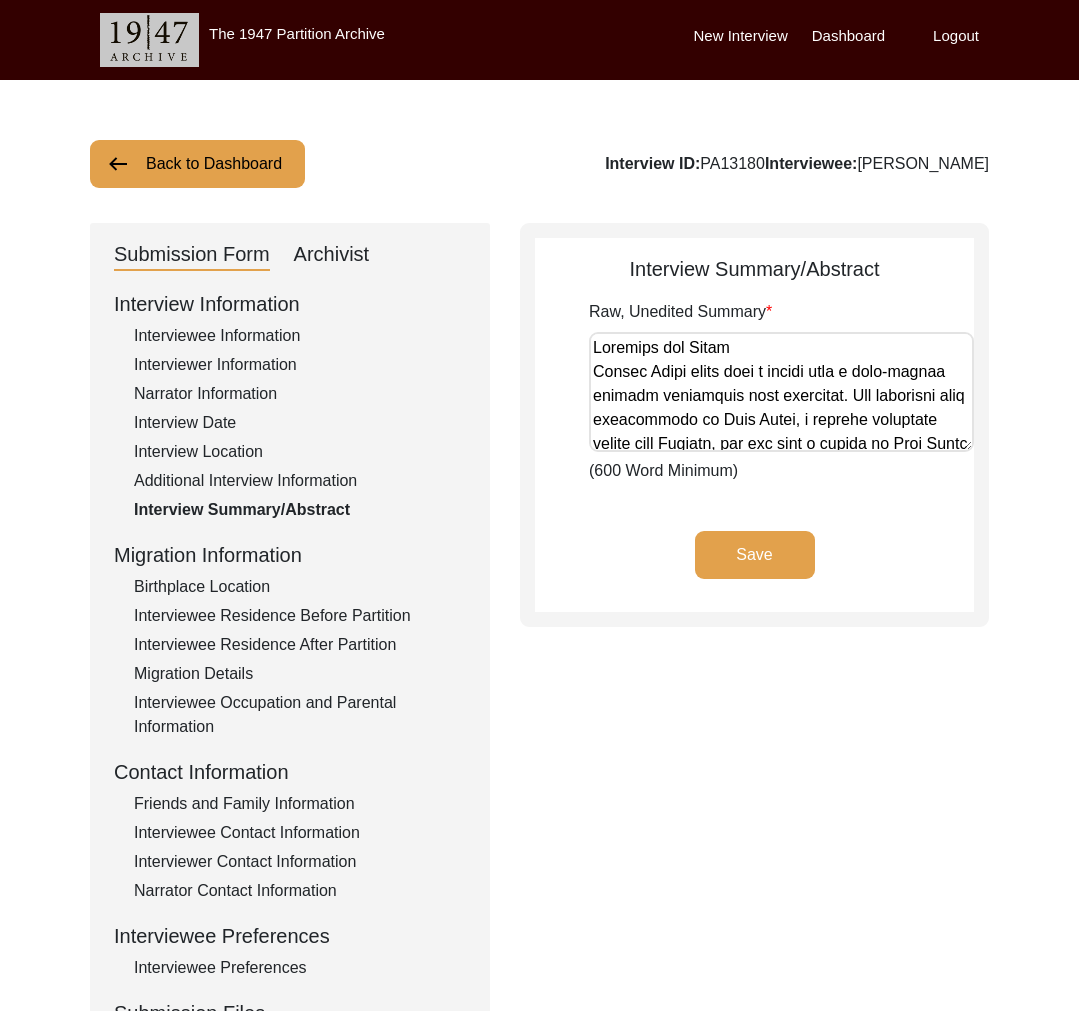 click on "Additional Interview Information" 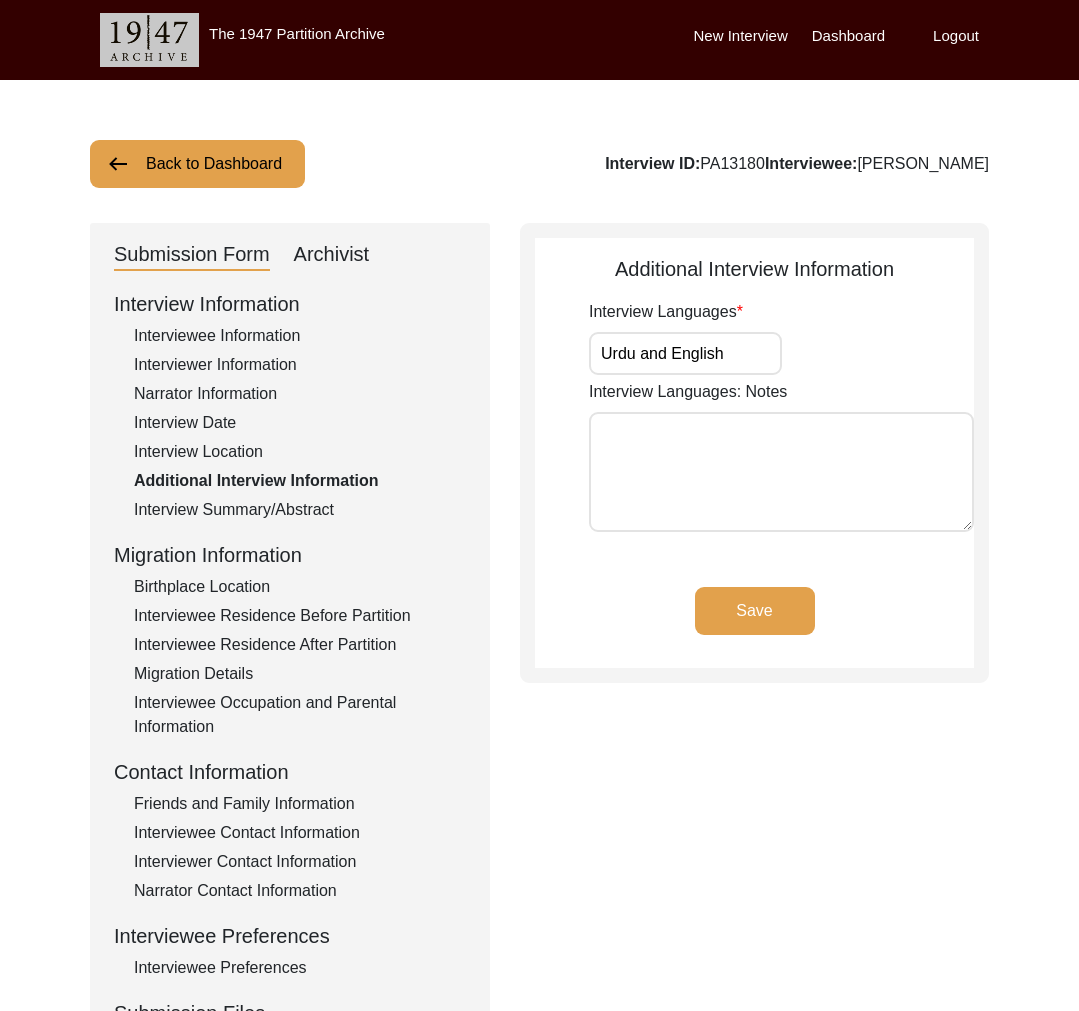 click on "Interview Location" 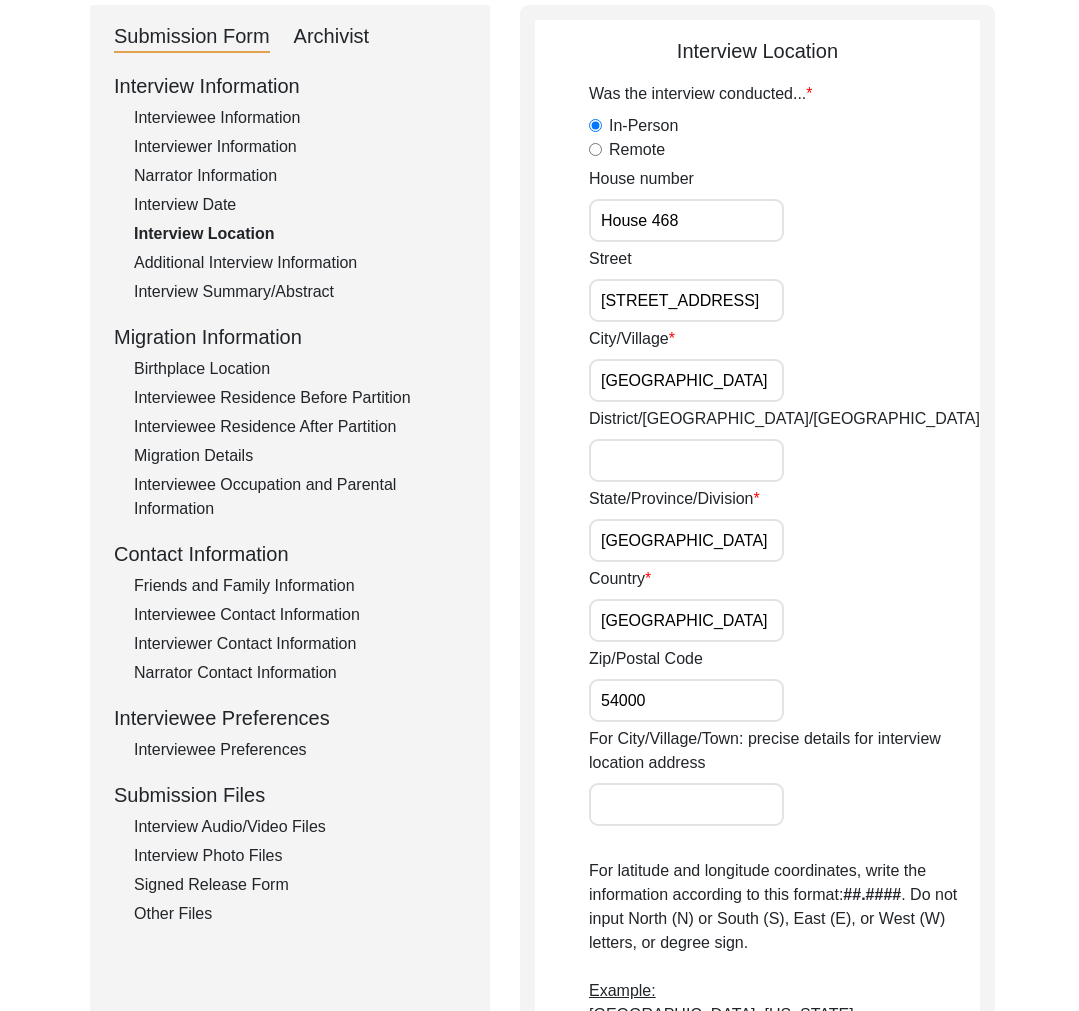 scroll, scrollTop: 196, scrollLeft: 0, axis: vertical 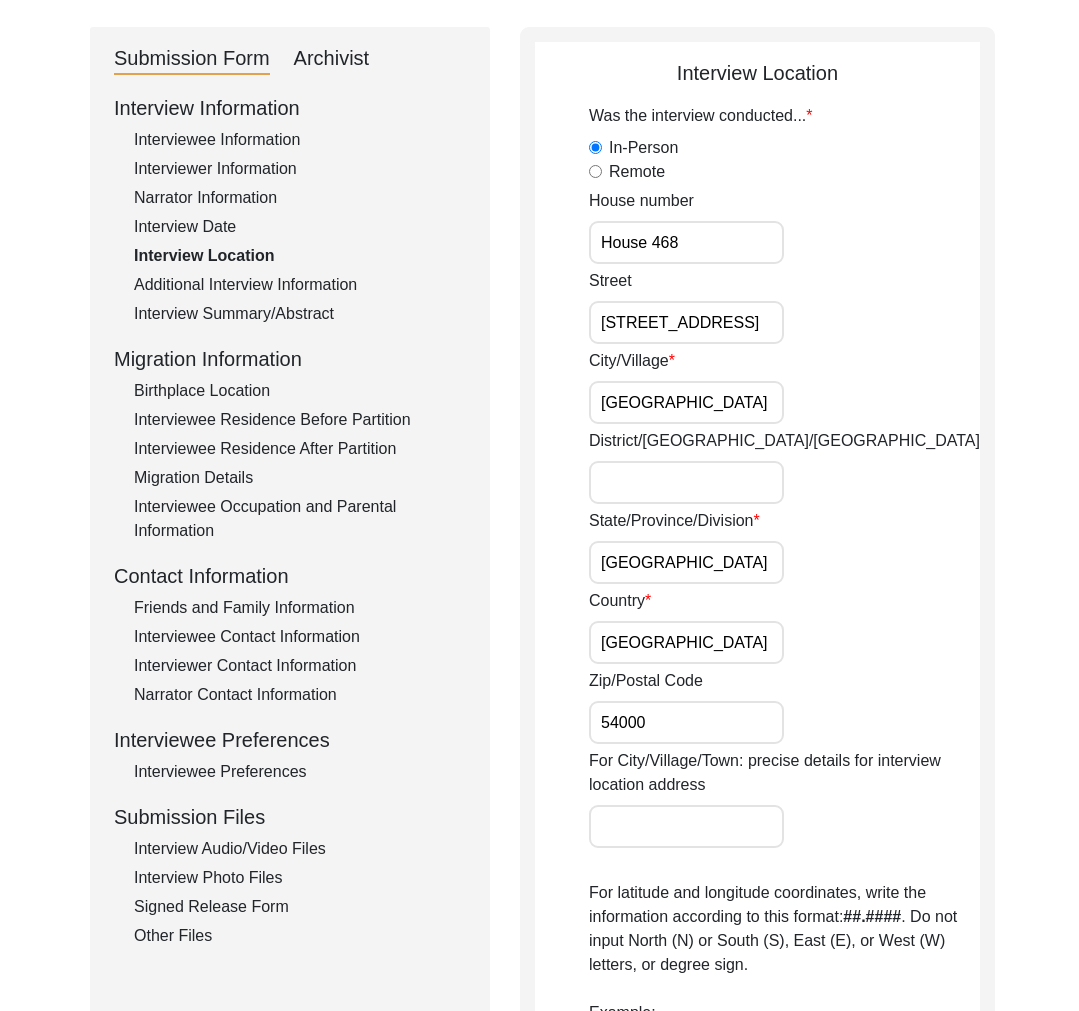 click on "Interview Summary/Abstract" 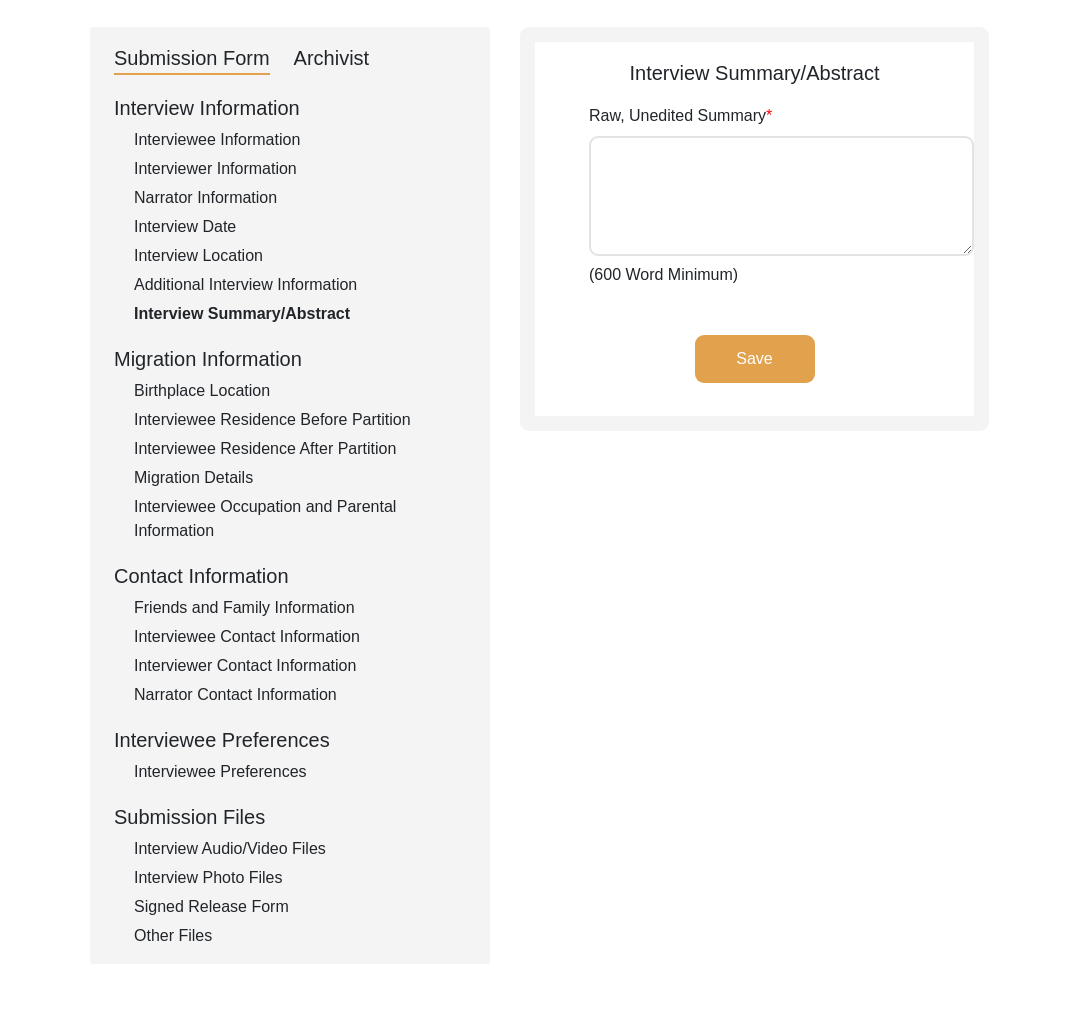 type on "Ancestry and Roots
Salman Ahmed comes from a family with a deep-rooted history stretching back centuries. His ancestors were descendants of Amir Kulal, a revered religious figure from Bukhara, who was also a mentor to Amir Timur (Tamerlane). The family’s journey began in Baghdad, later moving to Iran, where they adopted Farsi as their primary language. Eventually, they settled in Bukhara, and from there, they migrated along with Mughal Emperor Babur when he traveled from Kabul to India.
They finally established themselves in Sikandrabad, India, specifically in a place known as Peeli Khoti. Their identity is historically linked to the Shaykhan, a group first mentioned in Islamic history during the Battle of Uhud, and Masjid-e-Shaykhan, located near Masjid-e-Nabwi and the Uhud mountains, is considered part of their ancestral heritage.
Childhood and Partition
Born into a large family of six siblings, Salman was the second eldest. His childhood memories are scattered, but he recalls an area called Cha Sultan, ..." 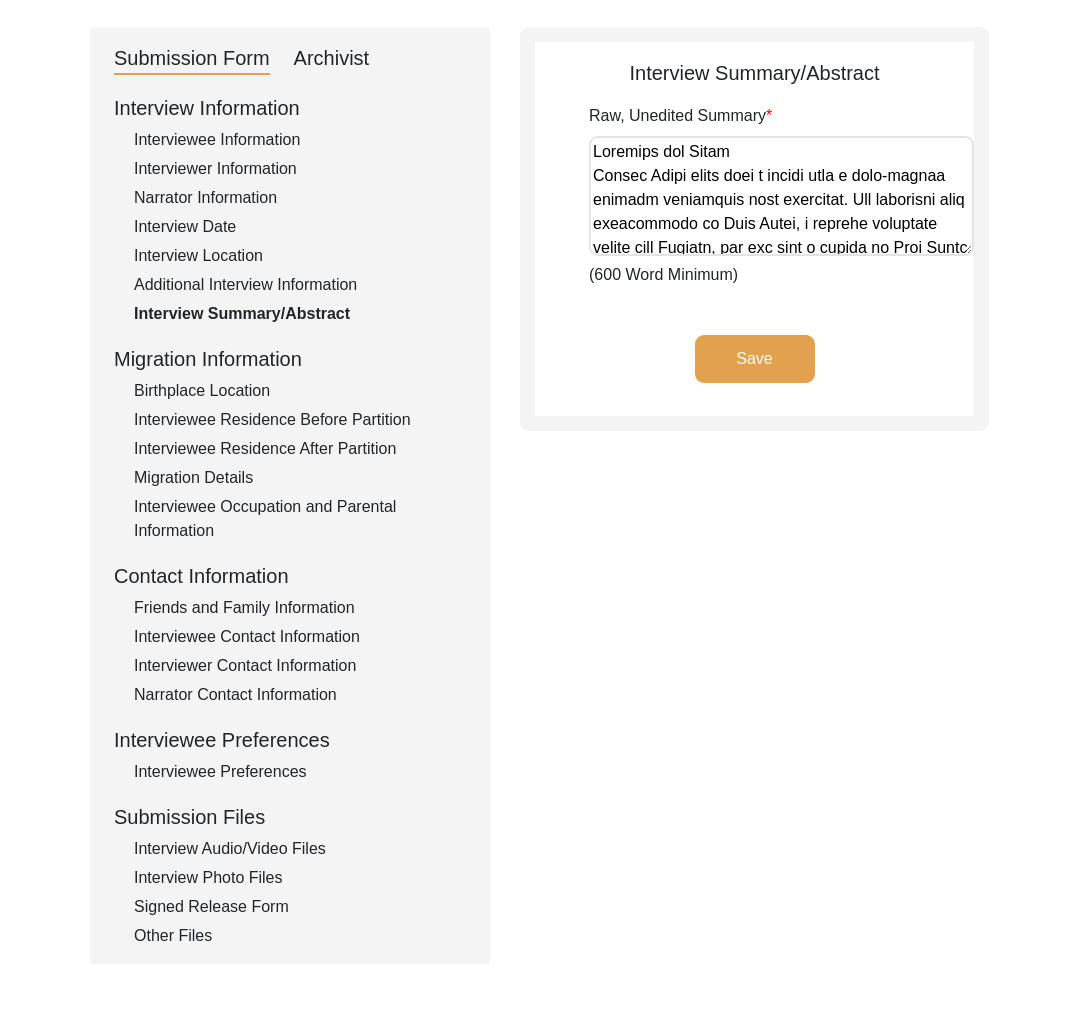 click on "Interview Information   Interviewee Information   Interviewer Information   Narrator Information   Interview Date   Interview Location   Additional Interview Information   Interview Summary/Abstract   Migration Information   Birthplace Location   Interviewee Residence Before Partition   Interviewee Residence After Partition   Migration Details   Interviewee Occupation and Parental Information   Contact Information   Friends and Family Information   Interviewee Contact Information   Interviewer Contact Information   Narrator Contact Information   Interviewee Preferences   Interviewee Preferences   Submission Files   Interview Audio/Video Files   Interview Photo Files   Signed Release Form   Other Files" 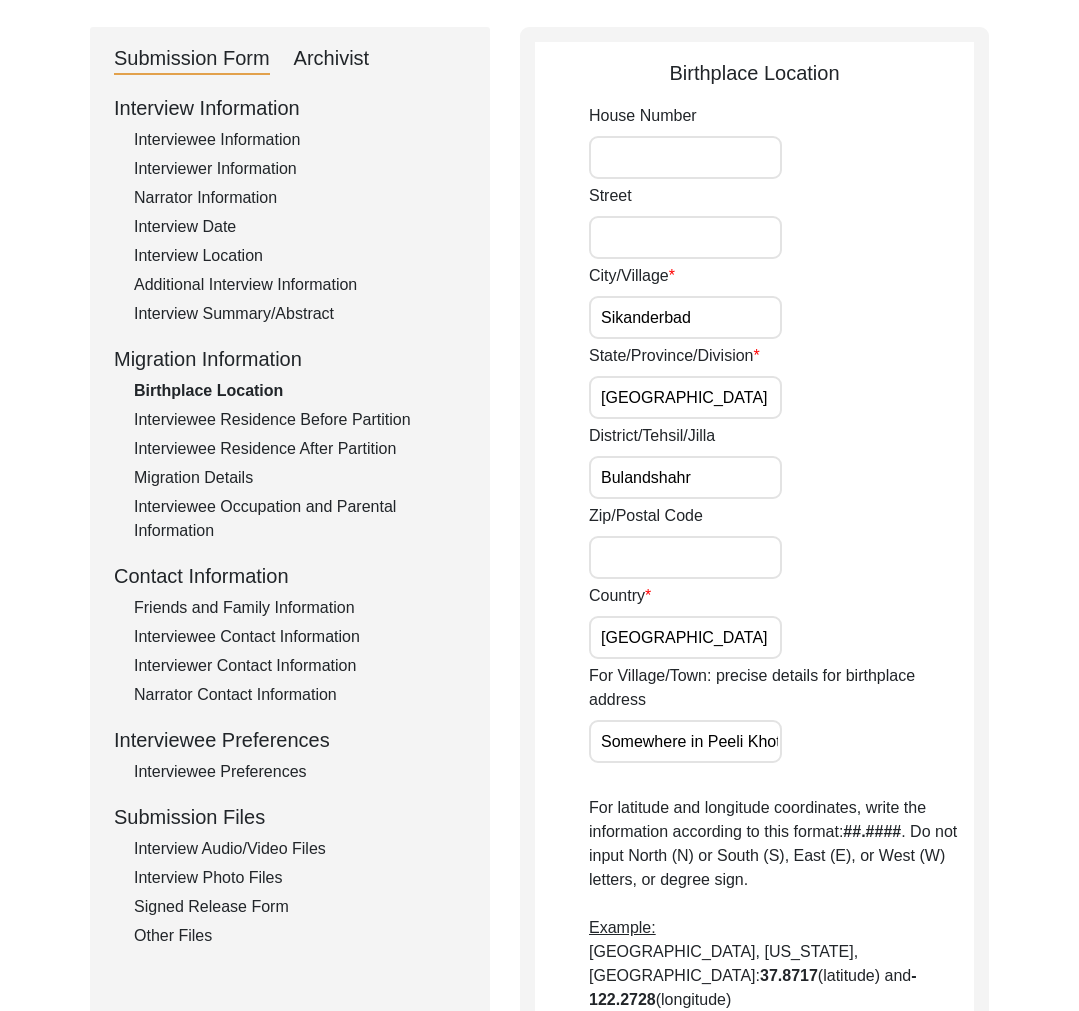 click on "Interviewee Residence Before Partition" 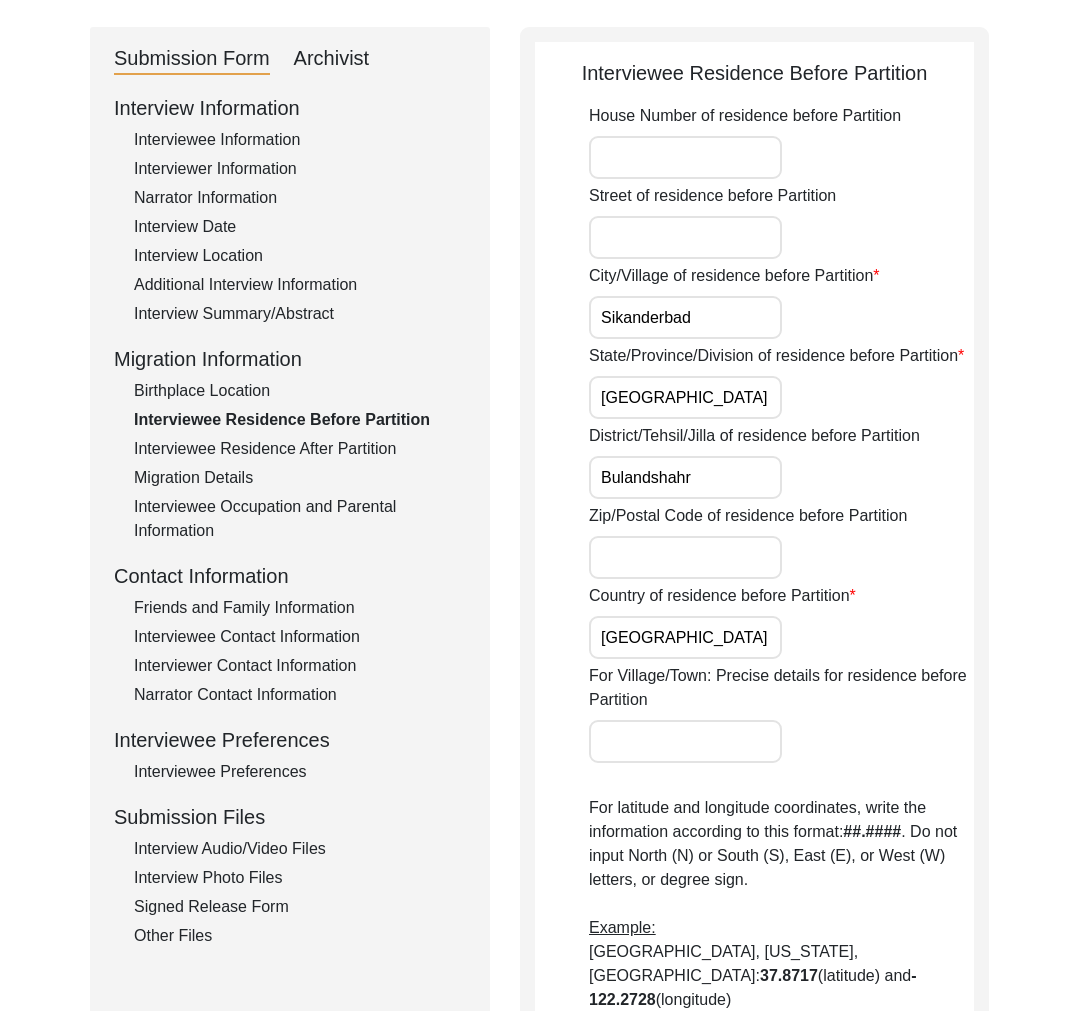 click on "Interview Information   Interviewee Information   Interviewer Information   Narrator Information   Interview Date   Interview Location   Additional Interview Information   Interview Summary/Abstract   Migration Information   Birthplace Location   Interviewee Residence Before Partition   Interviewee Residence After Partition   Migration Details   Interviewee Occupation and Parental Information   Contact Information   Friends and Family Information   Interviewee Contact Information   Interviewer Contact Information   Narrator Contact Information   Interviewee Preferences   Interviewee Preferences   Submission Files   Interview Audio/Video Files   Interview Photo Files   Signed Release Form   Other Files" 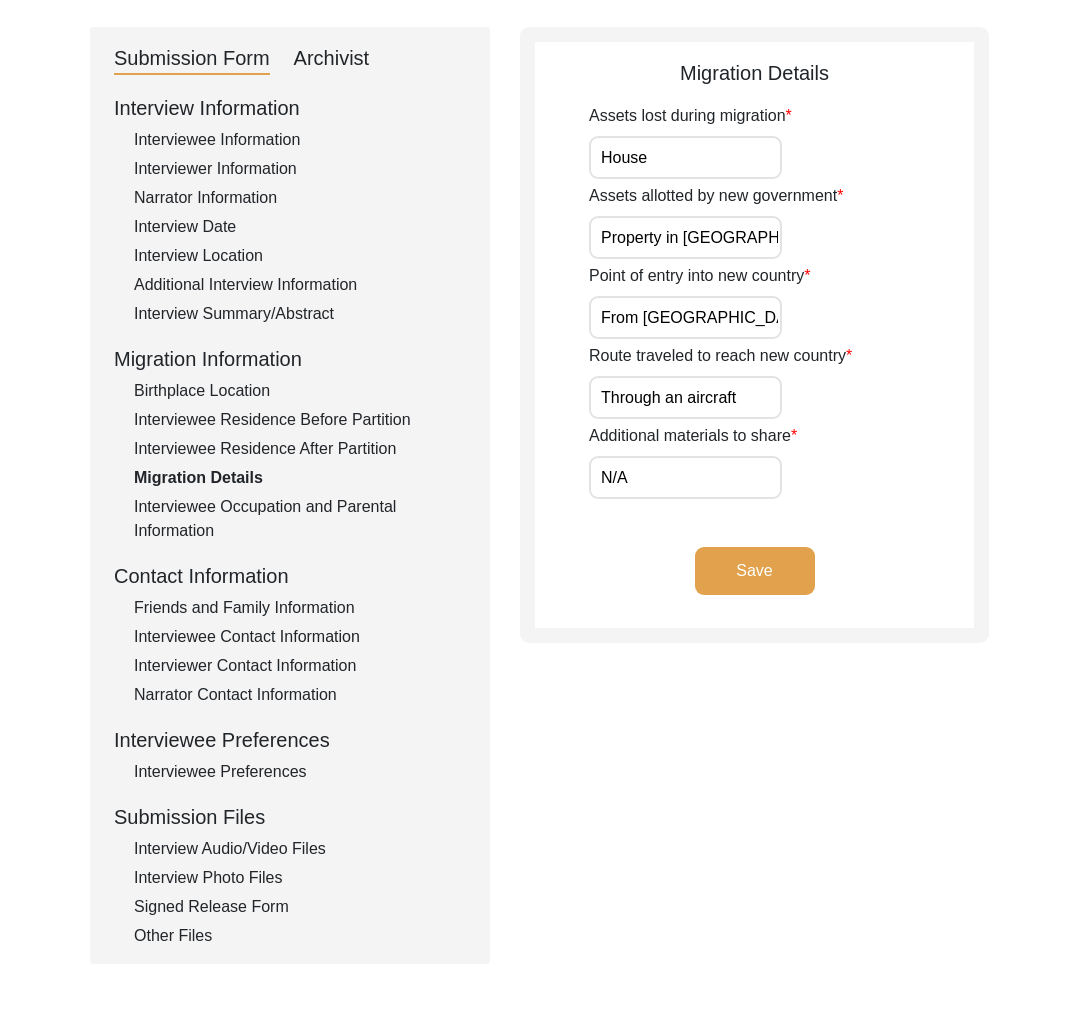 click on "Interviewee Occupation and Parental Information" 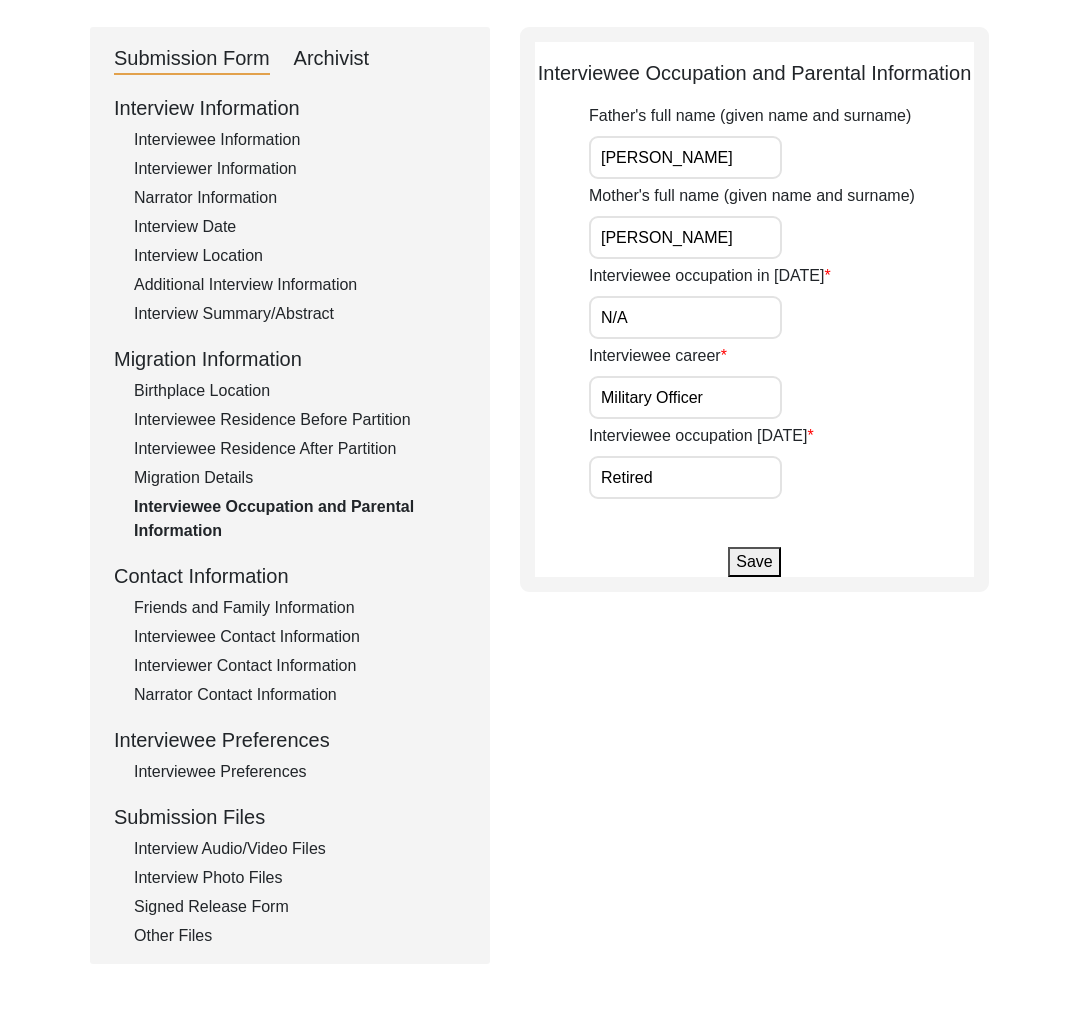 click on "Friends and Family Information" 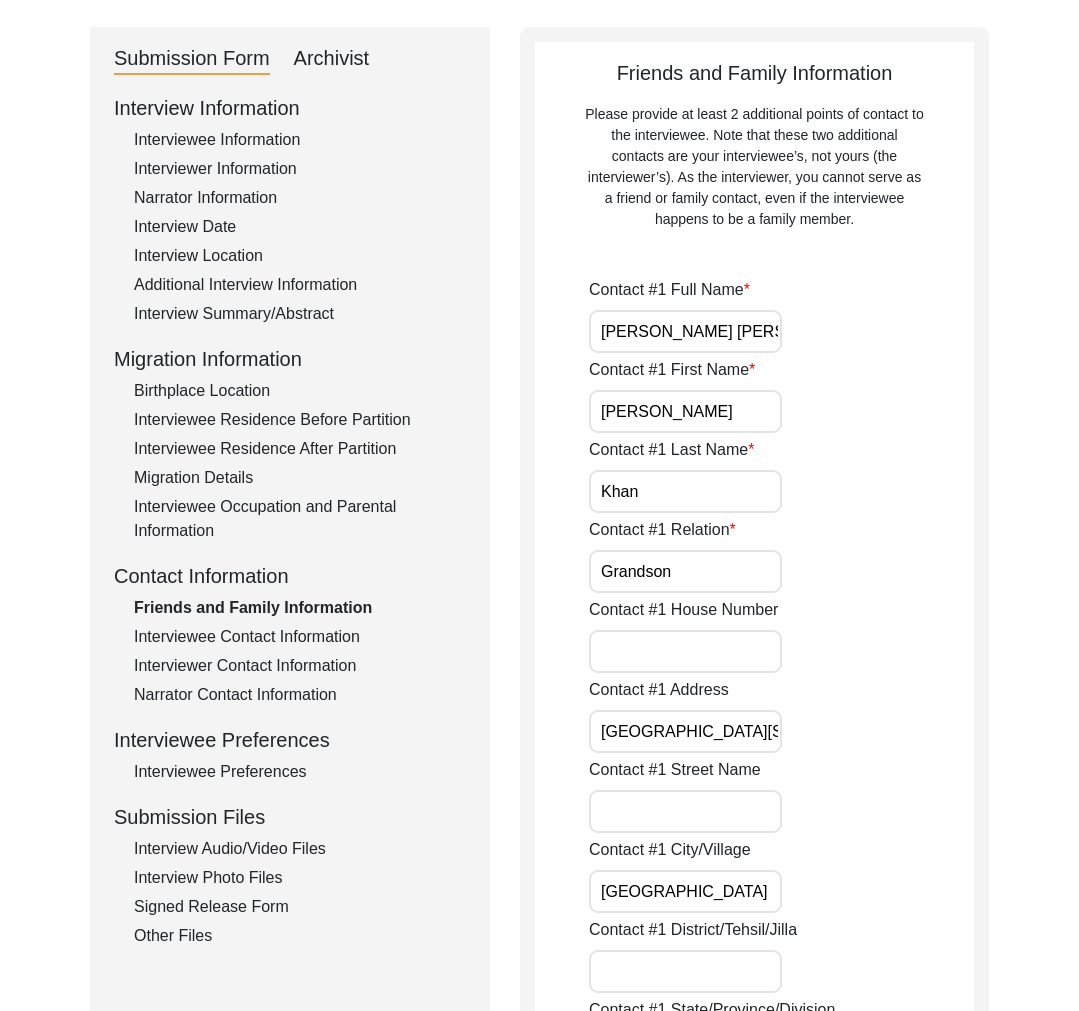 click on "Interviewee Contact Information" 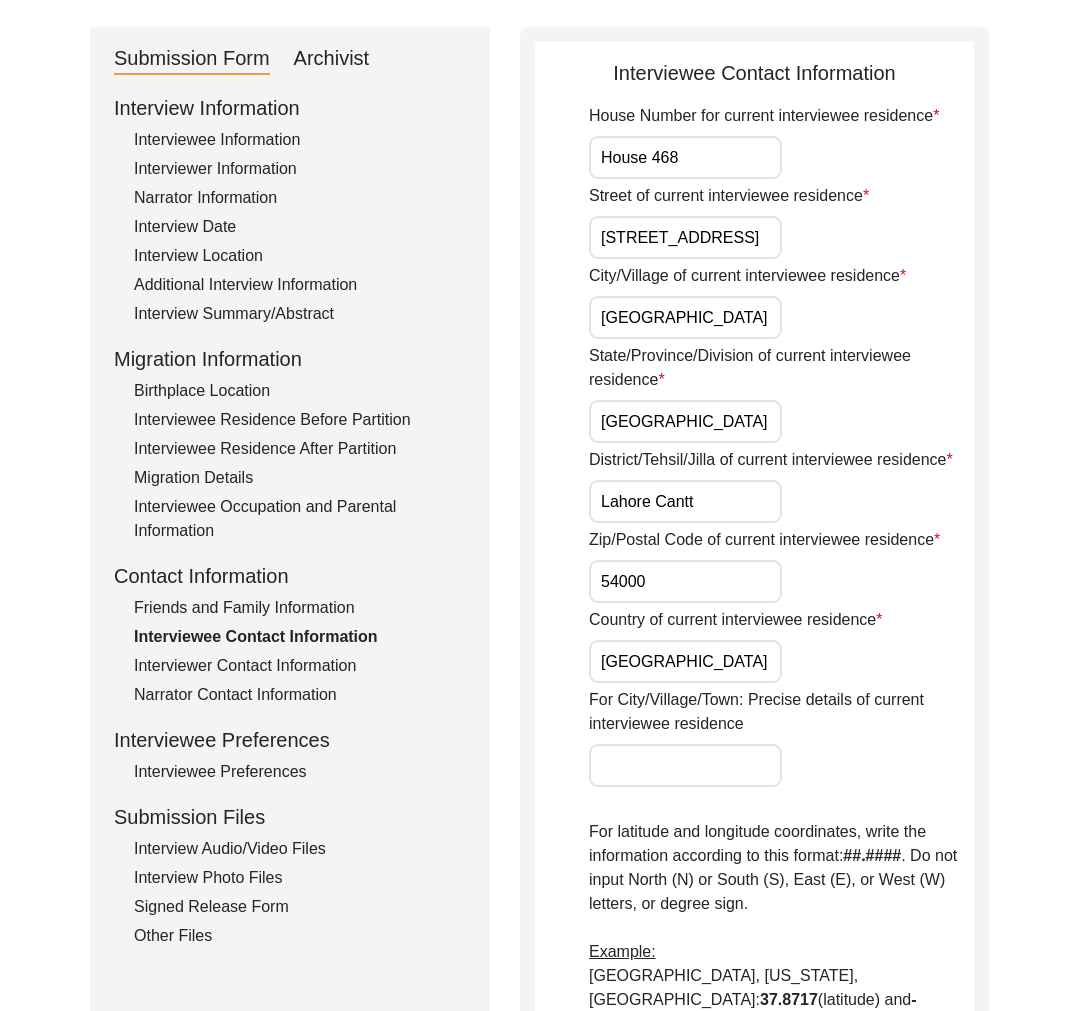 click on "Interviewer Contact Information" 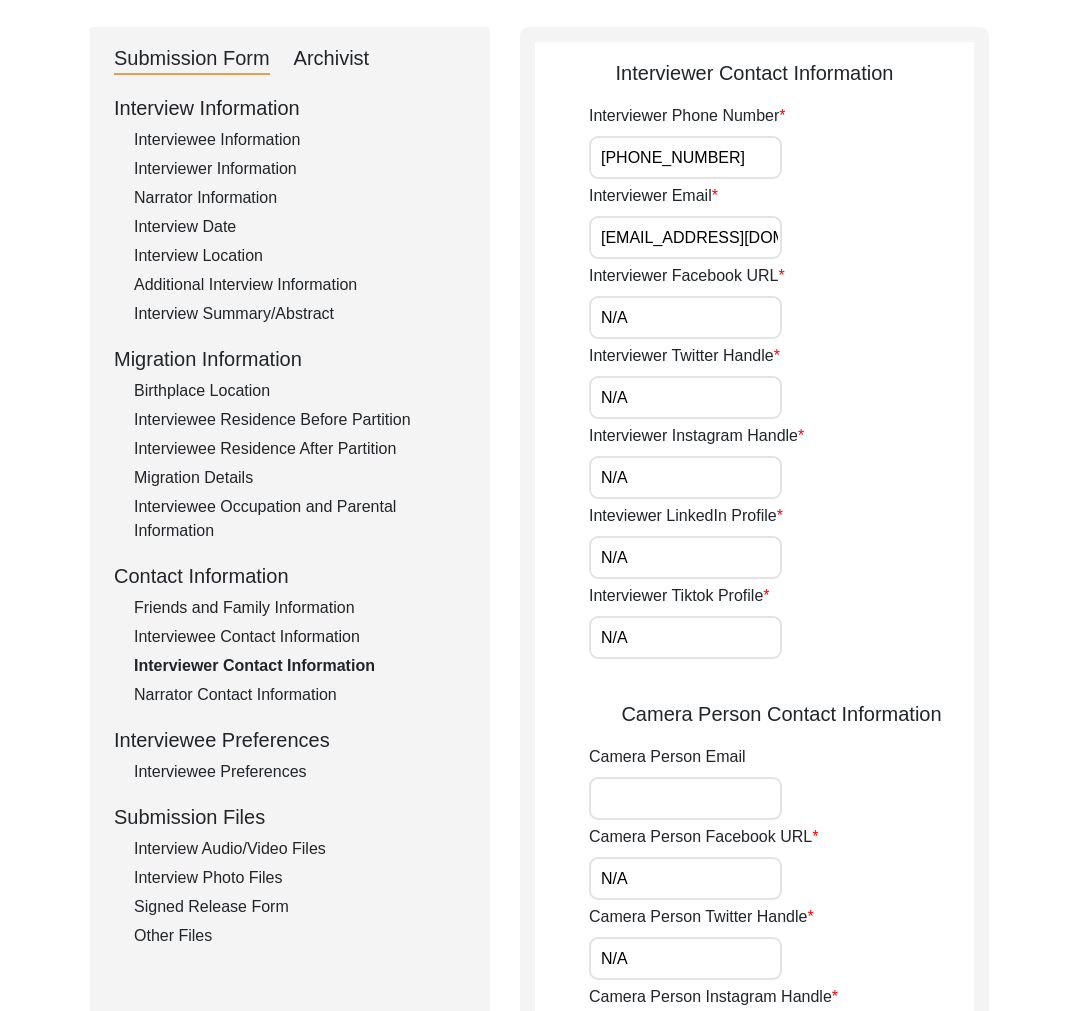 click on "Narrator Contact Information" 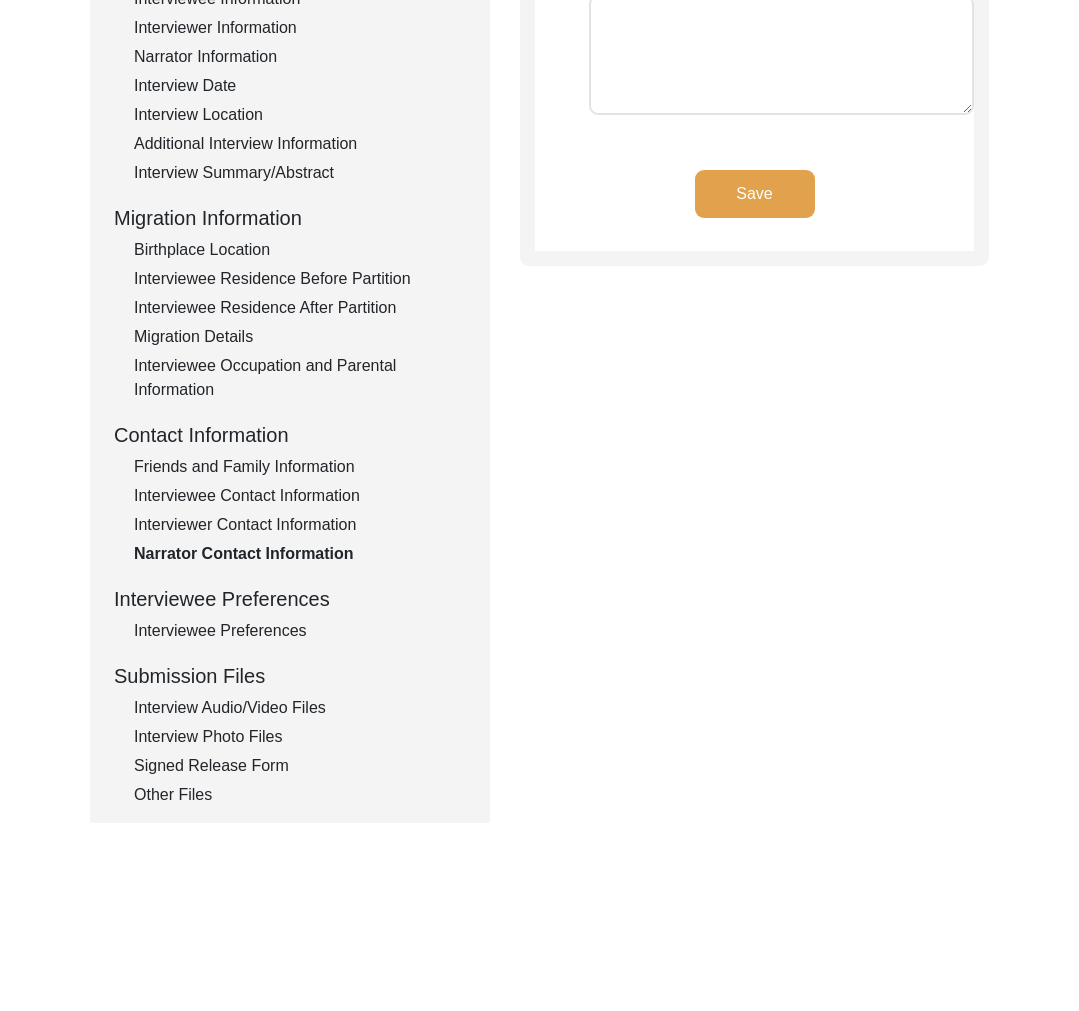 click on "Interview Audio/Video Files" 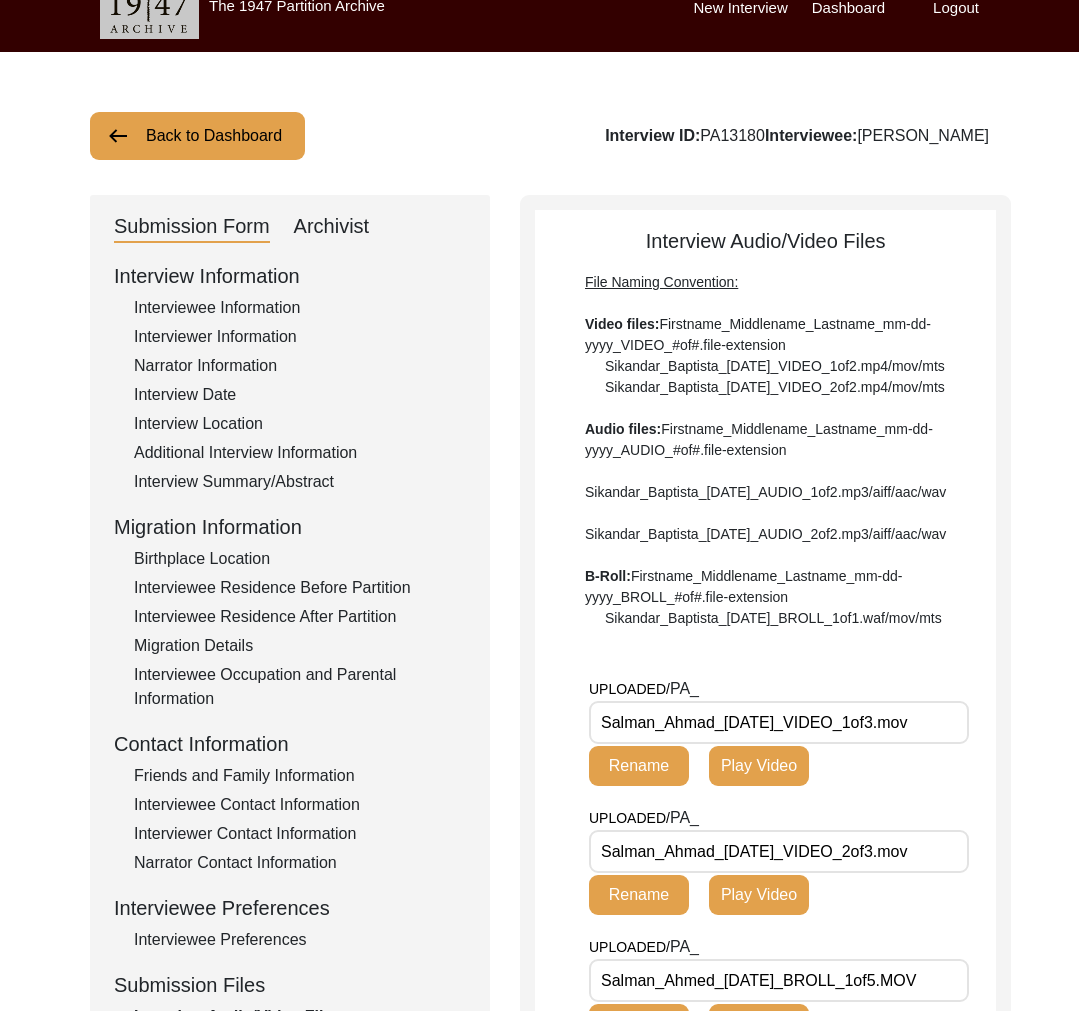 scroll, scrollTop: 0, scrollLeft: 0, axis: both 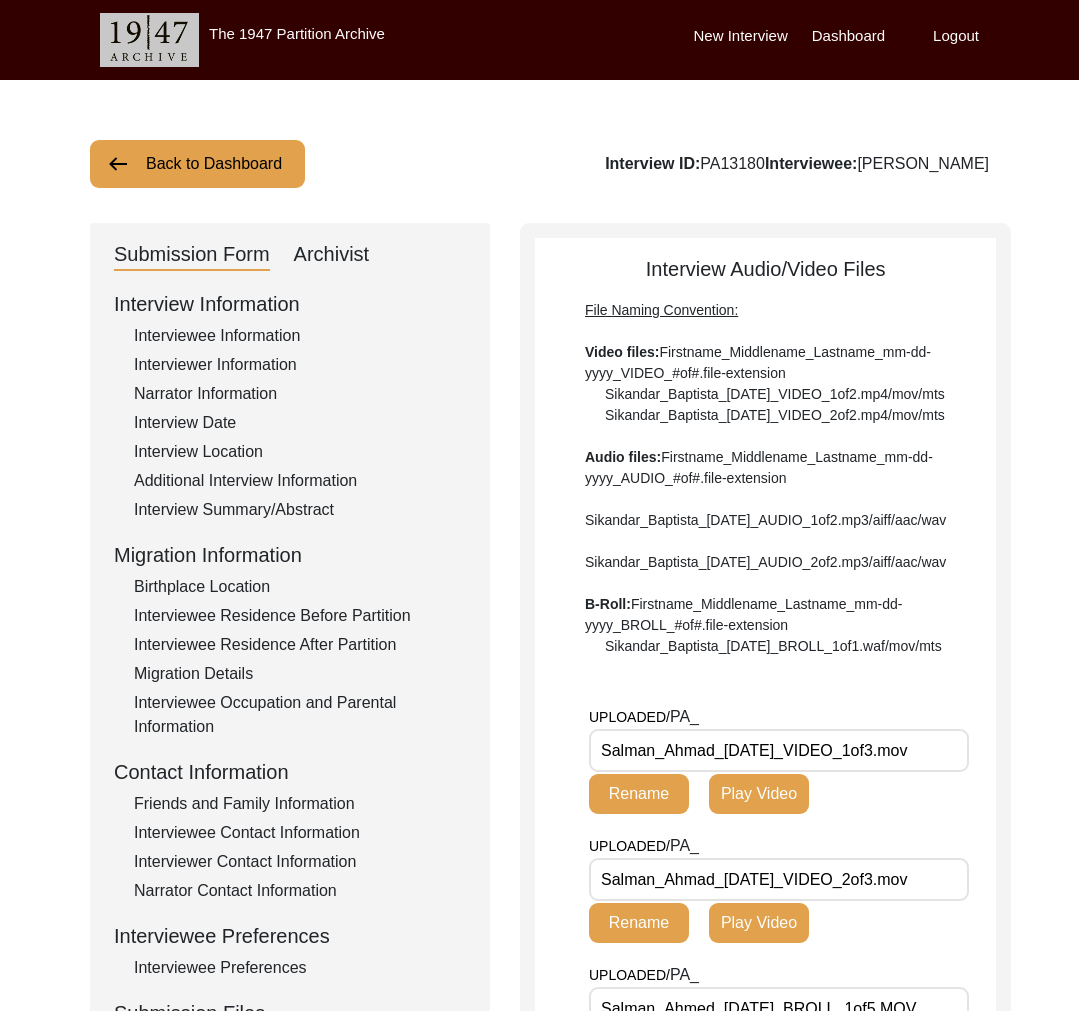 click on "Interviewee Information" 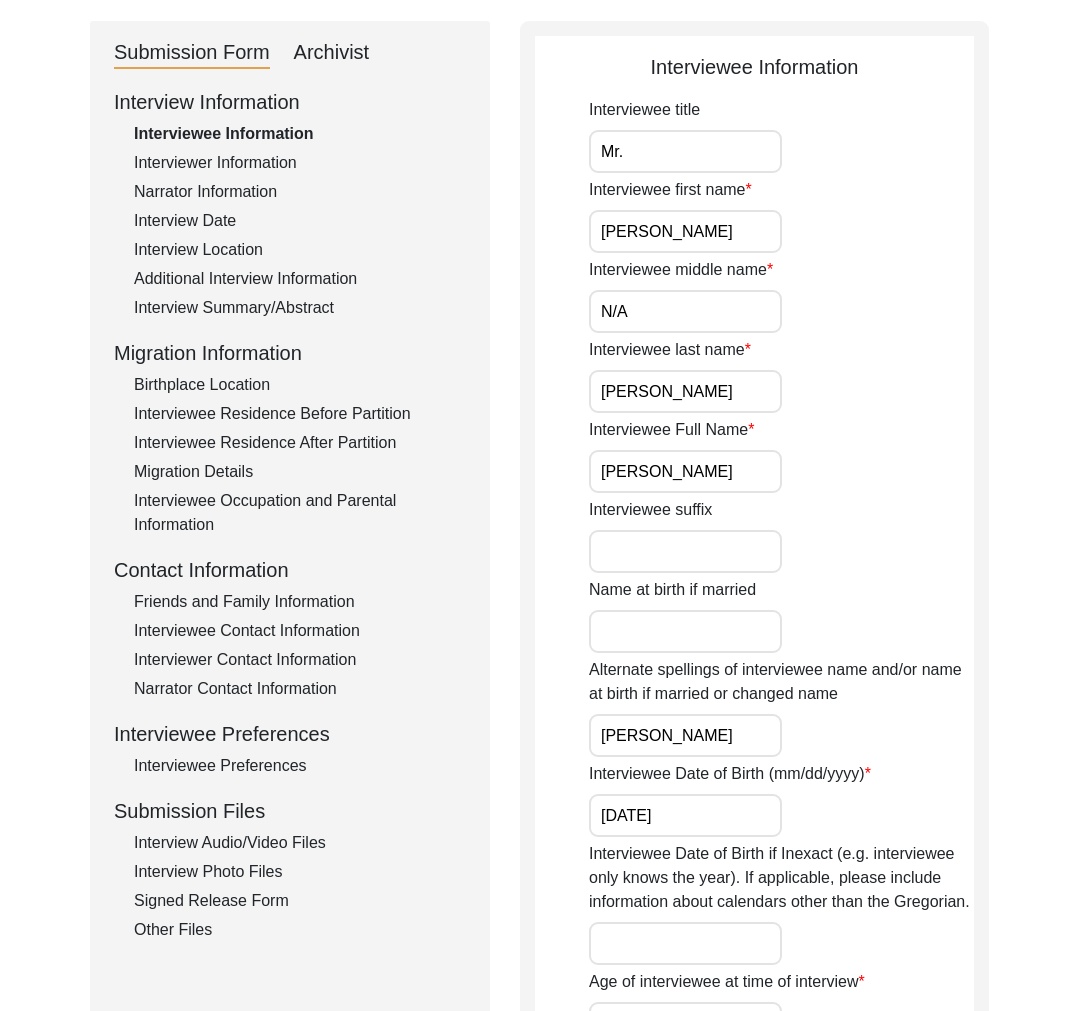 scroll, scrollTop: 220, scrollLeft: 0, axis: vertical 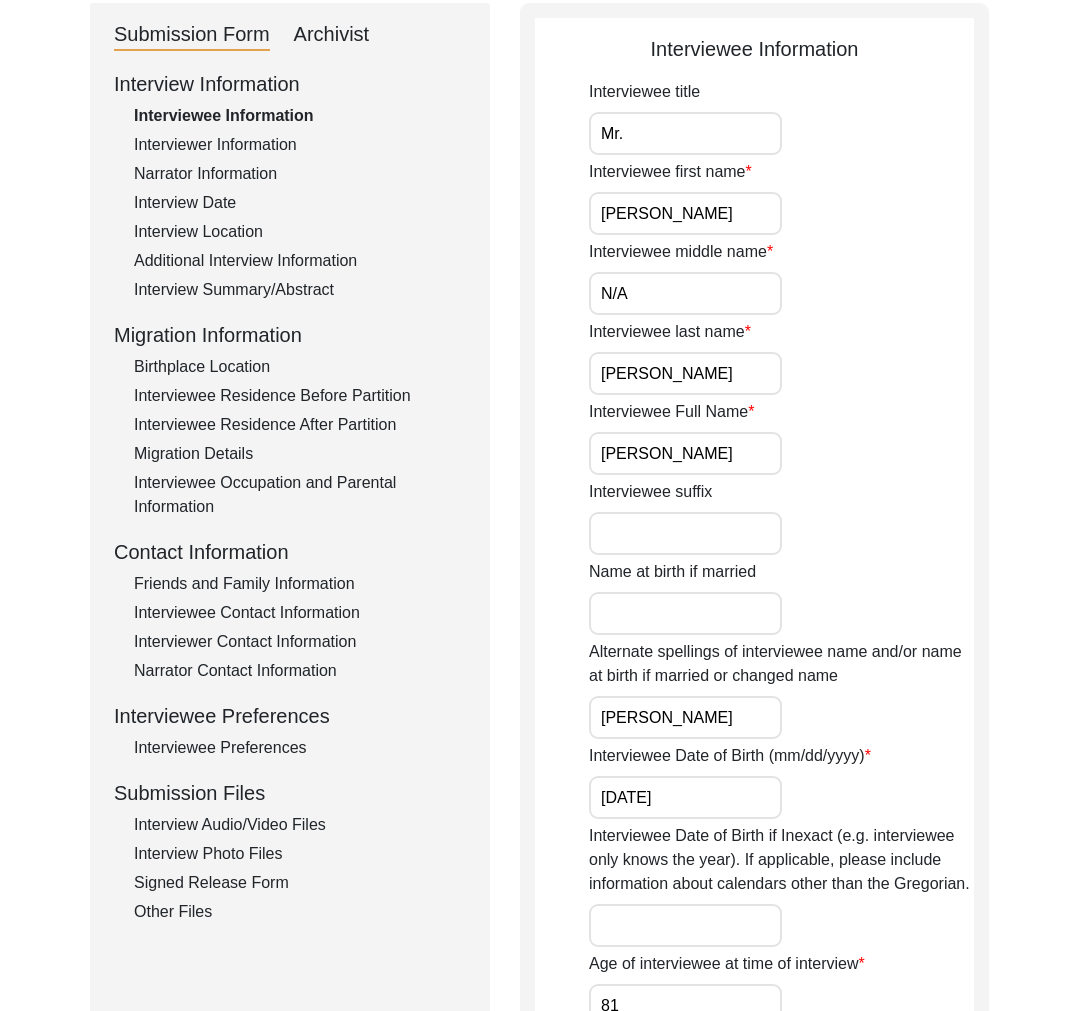 click on "Interview Audio/Video Files" 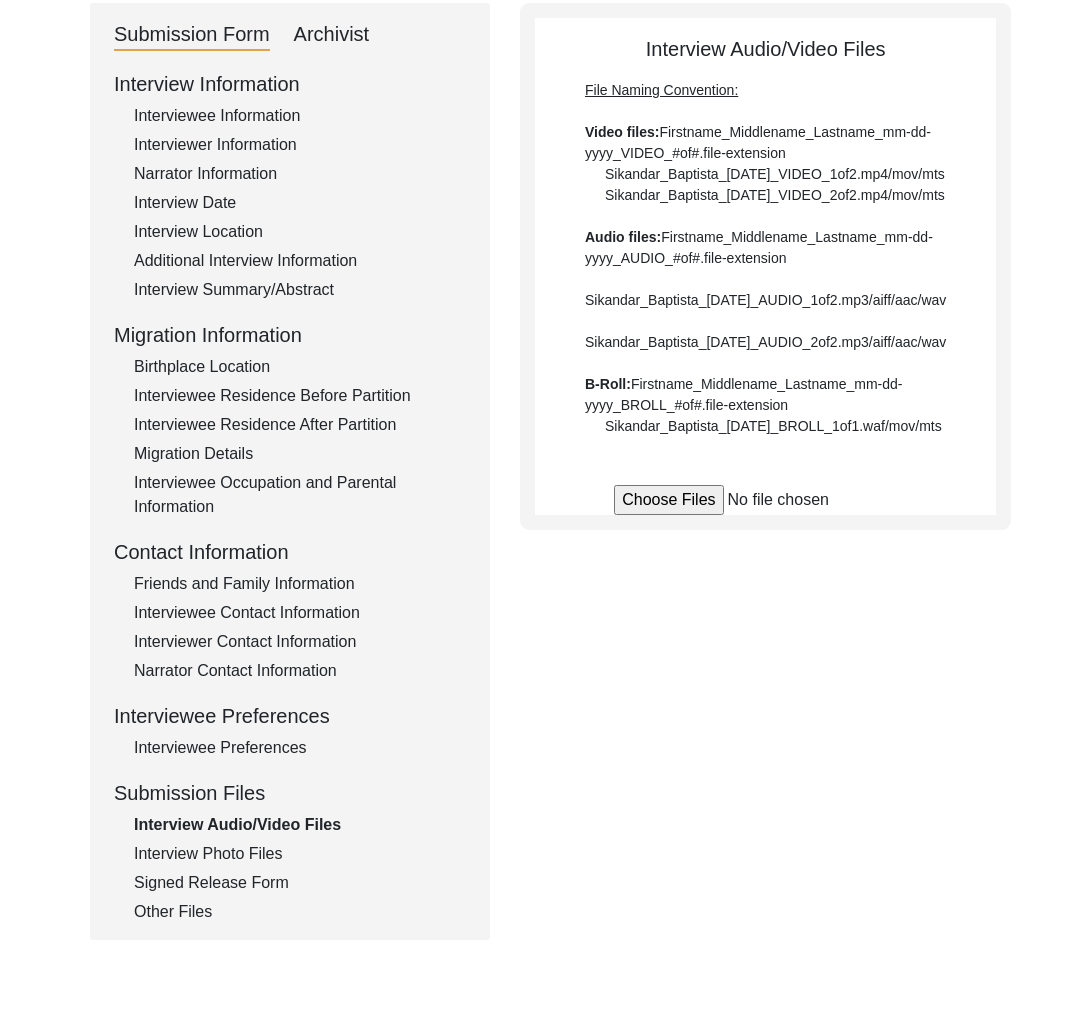click on "Interview Photo Files" 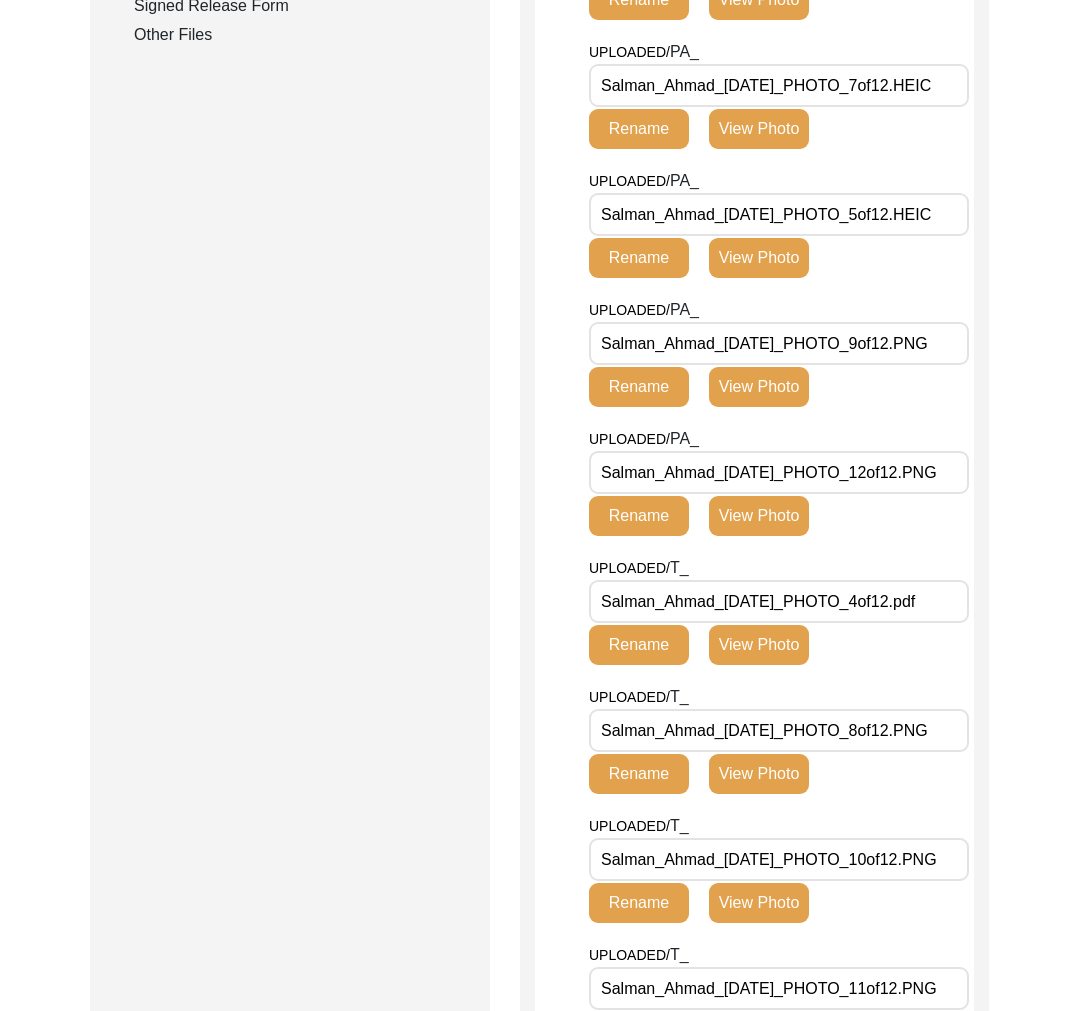 scroll, scrollTop: 1314, scrollLeft: 0, axis: vertical 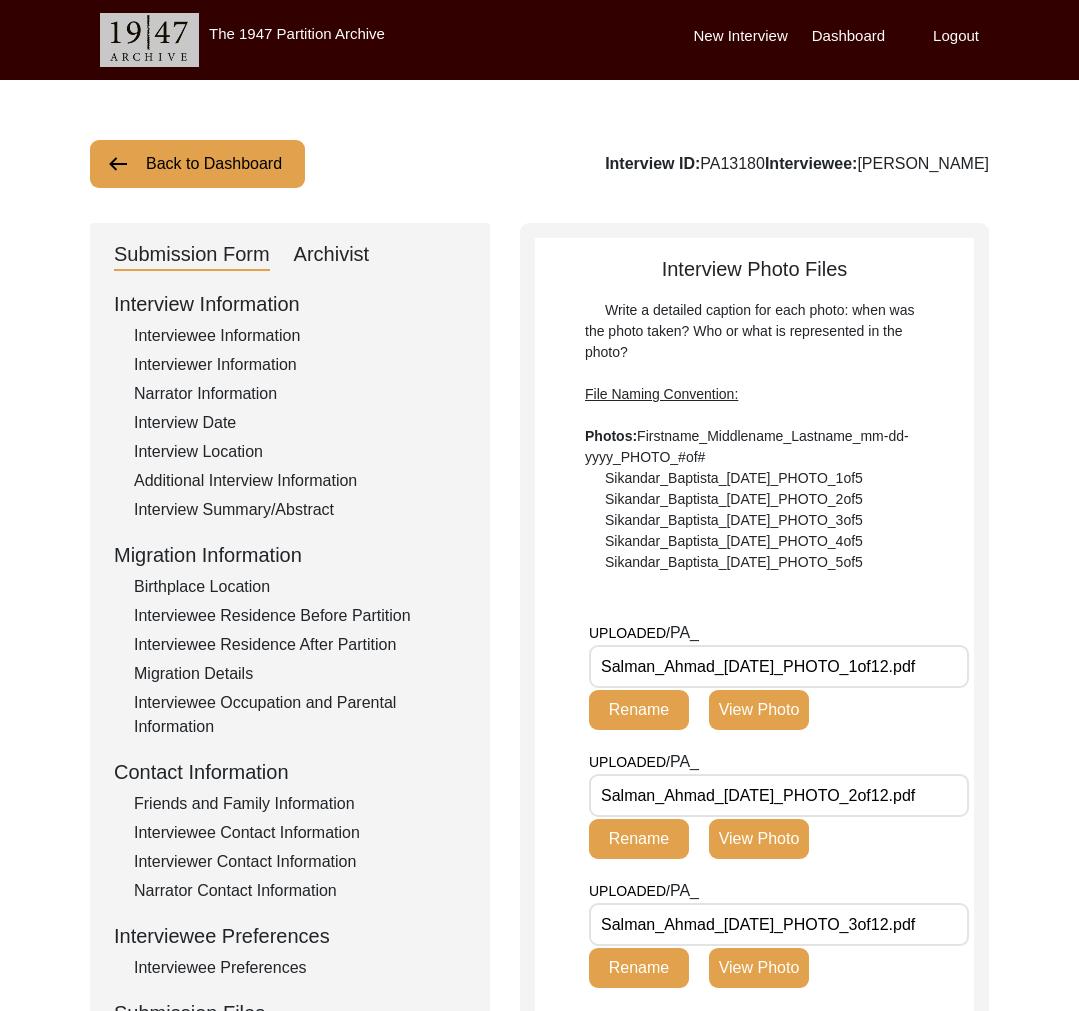 click on "Archivist" 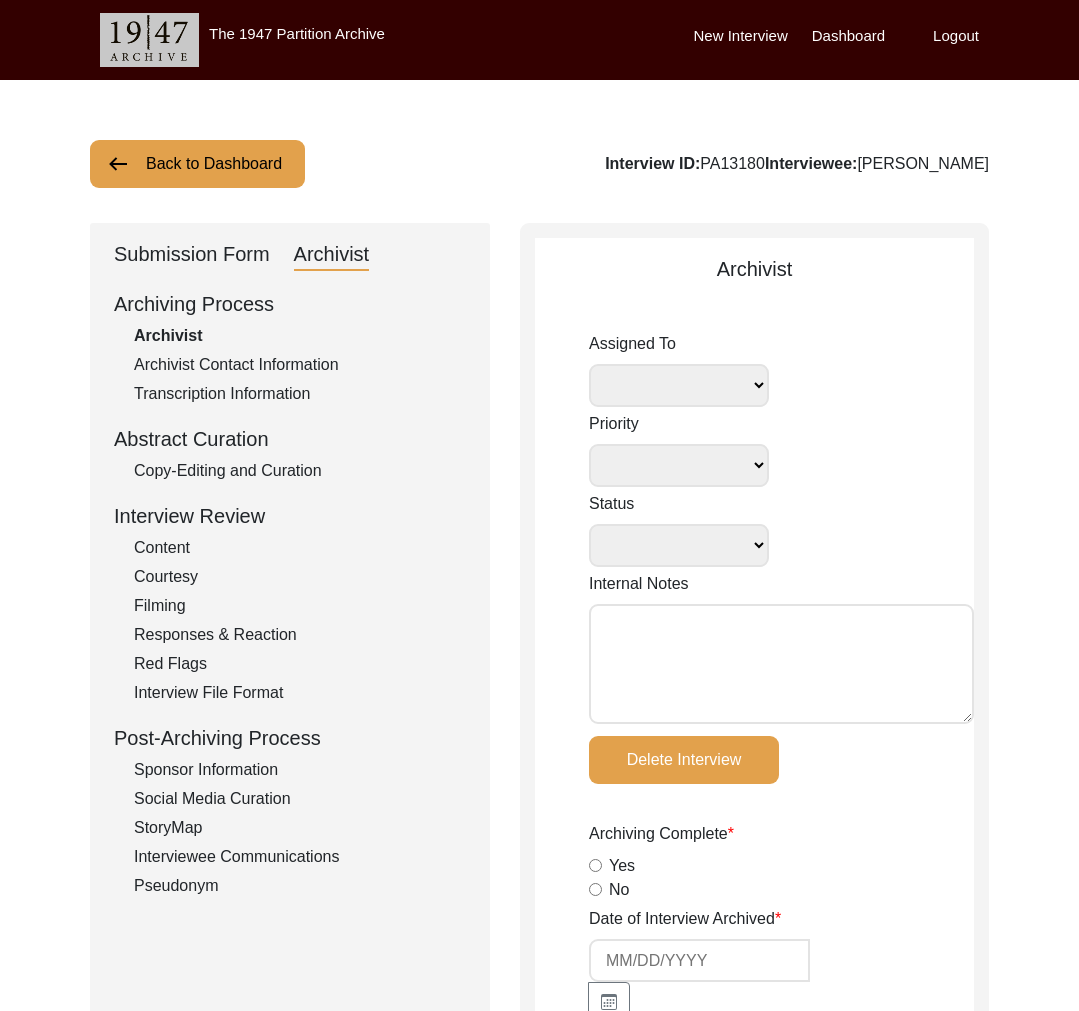 select 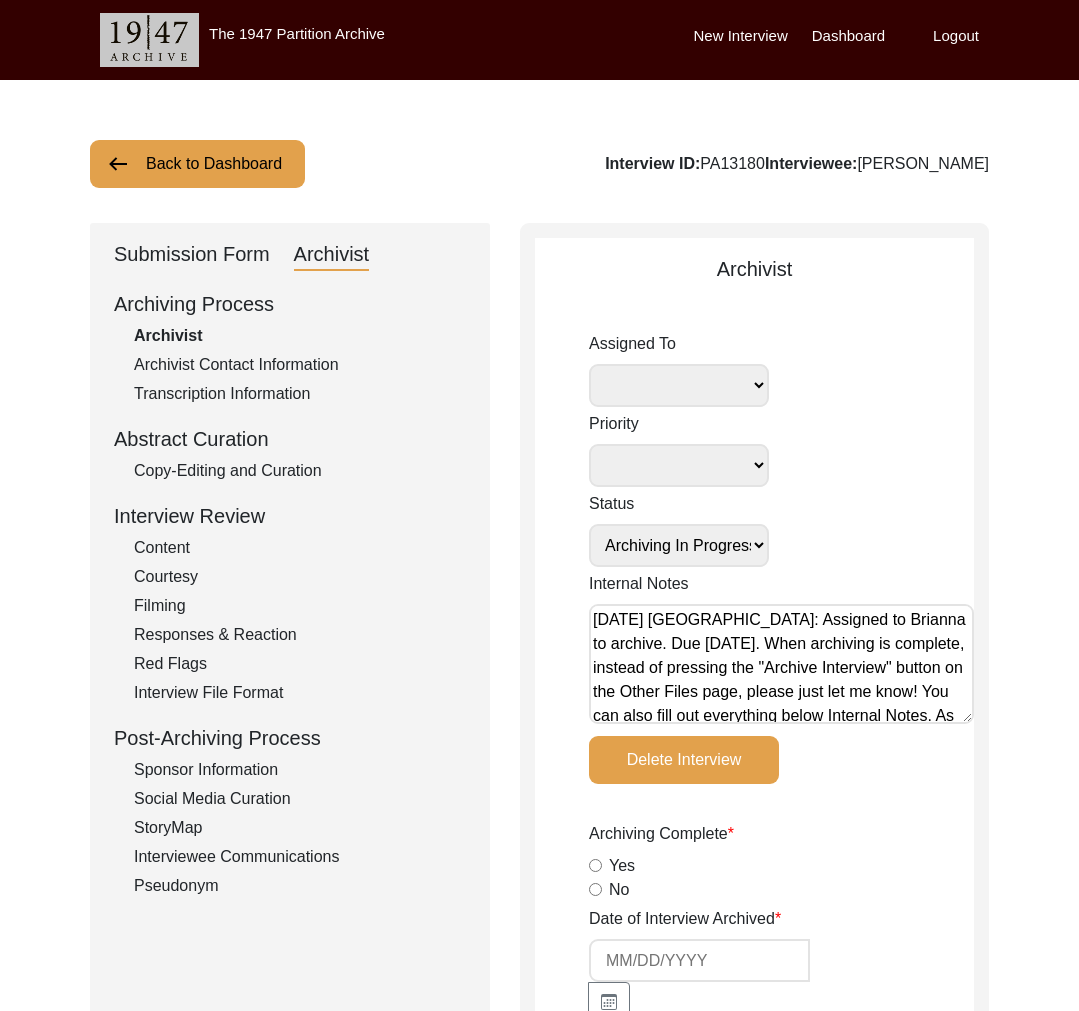 radio on "true" 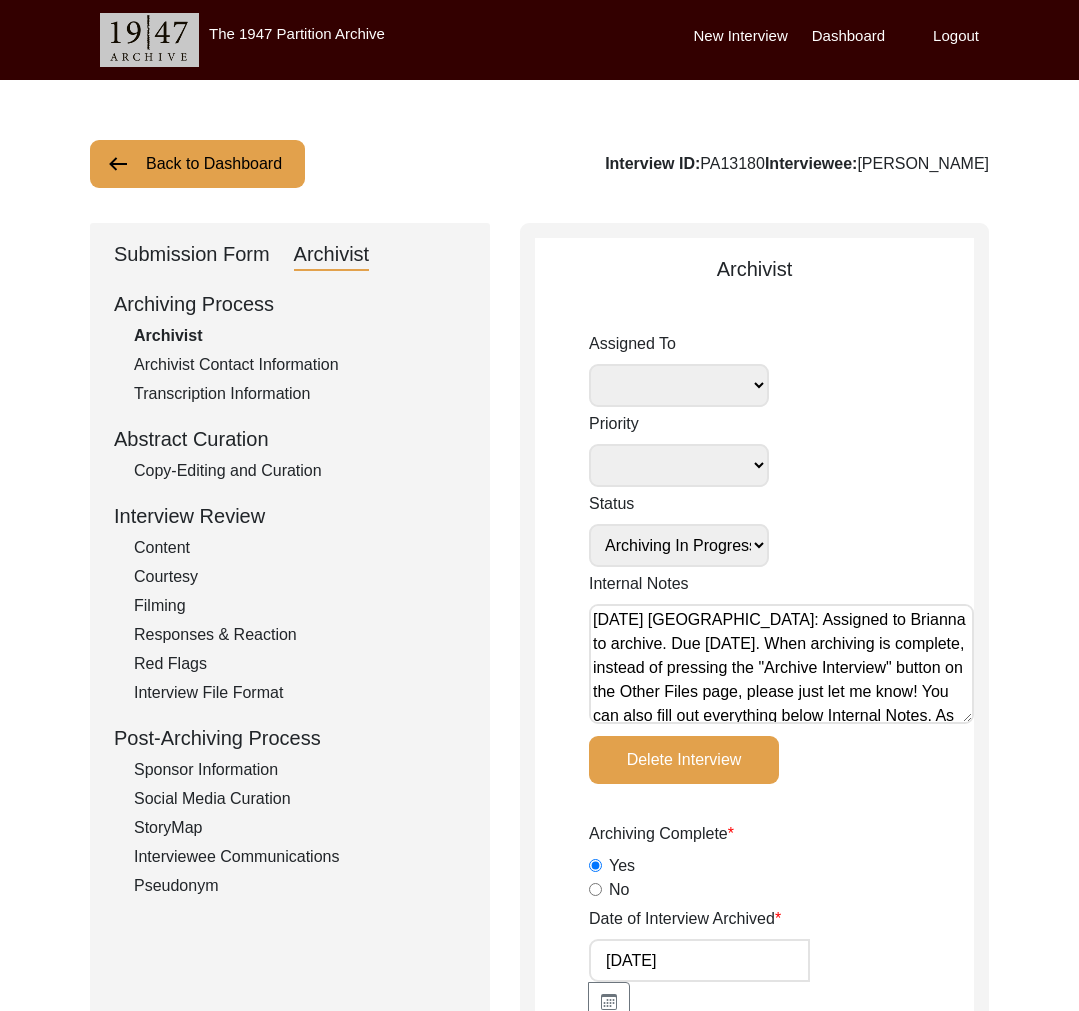 select on "442" 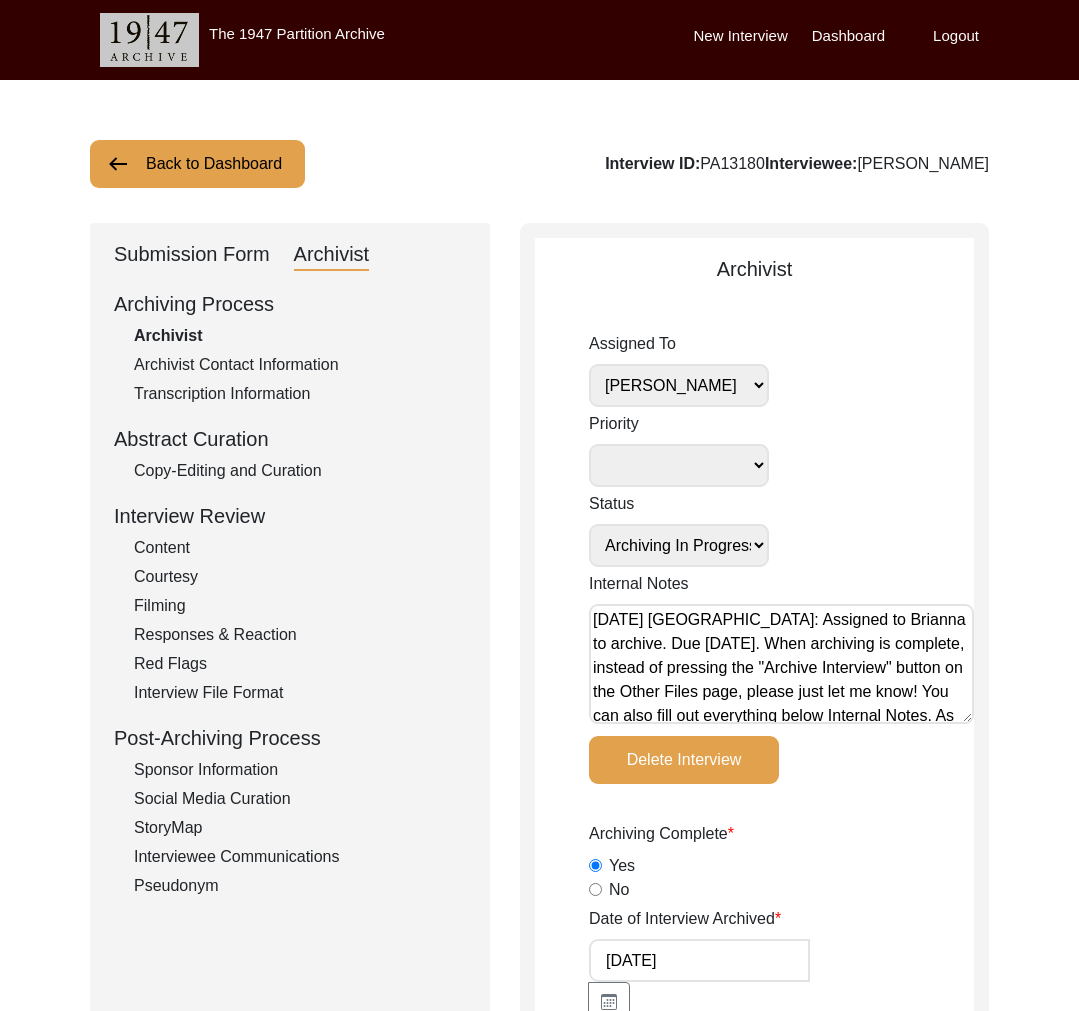 click on "Back to Dashboard" 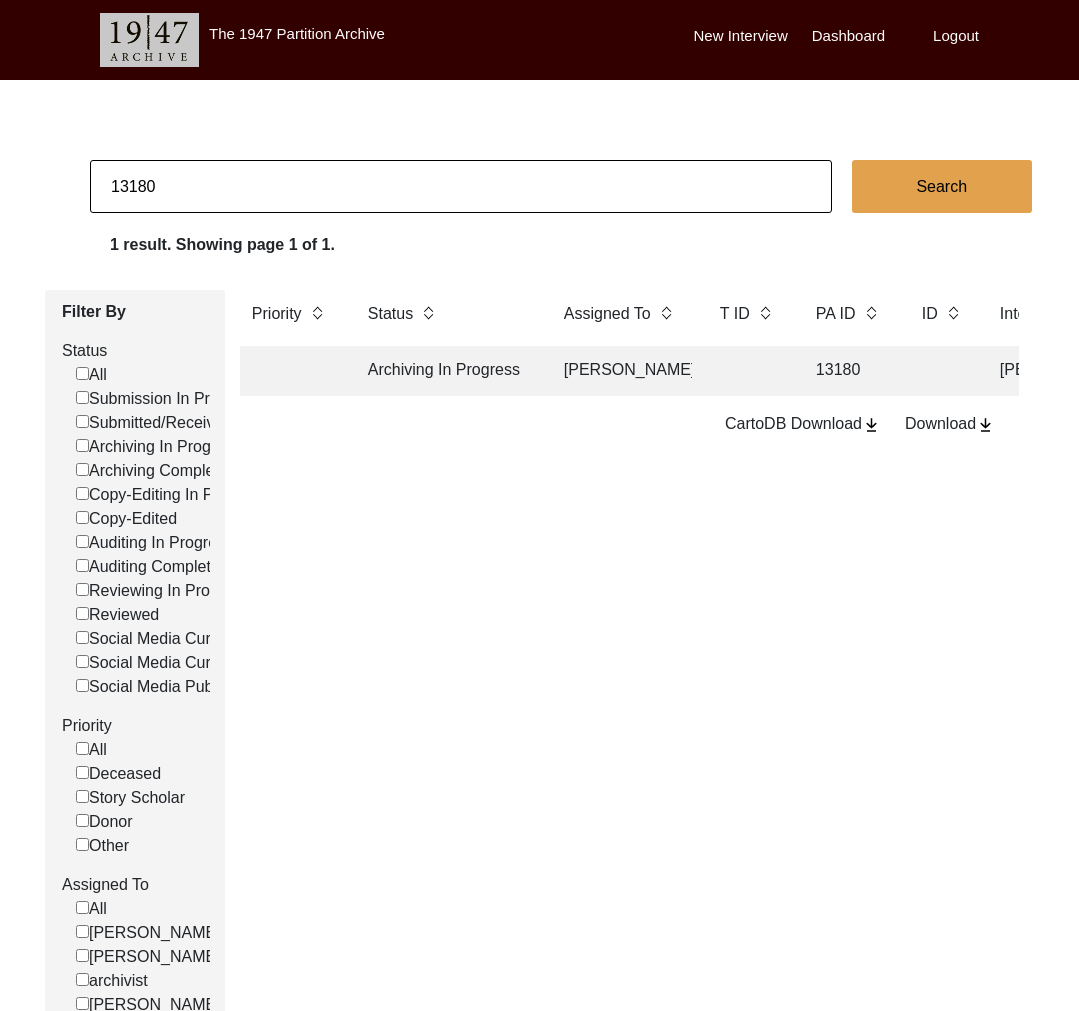 click on "13180" 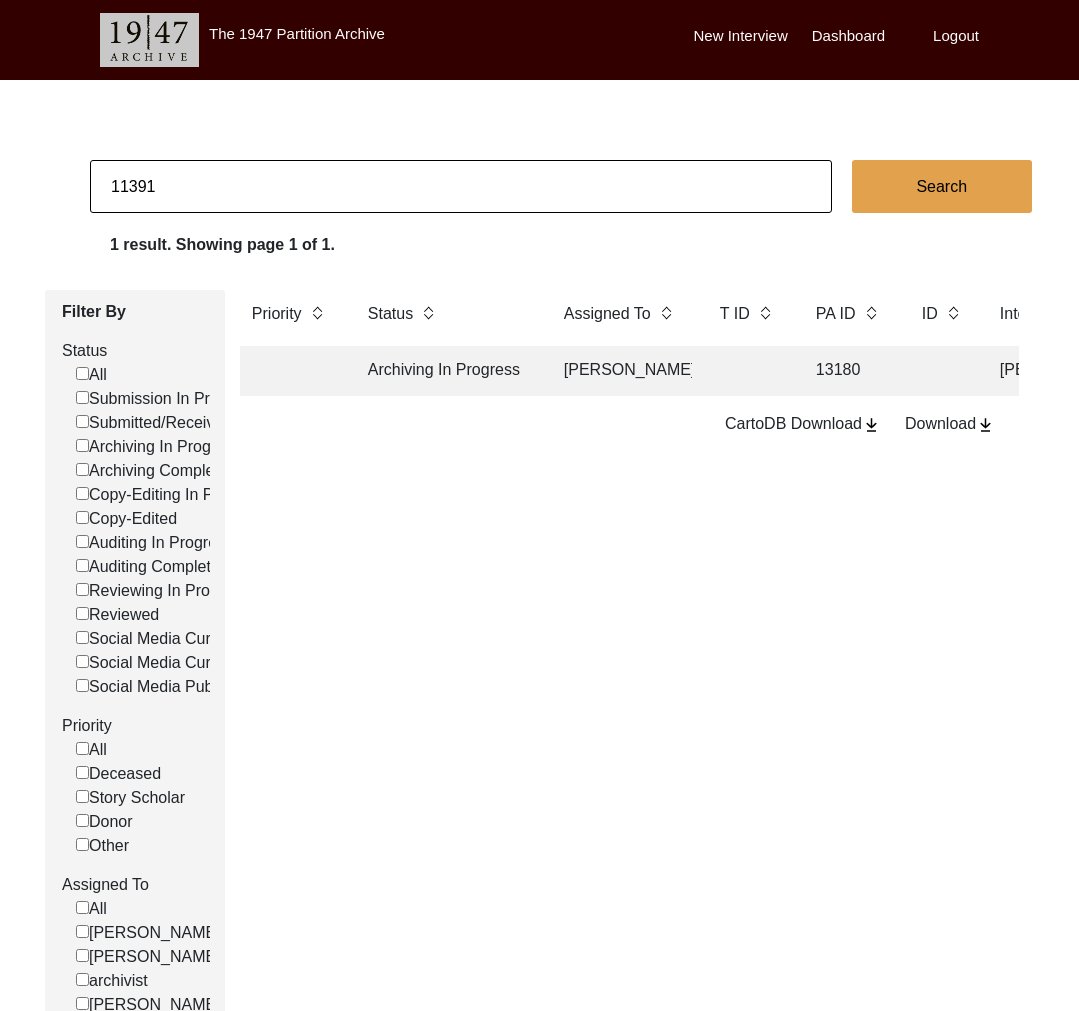 type on "11391" 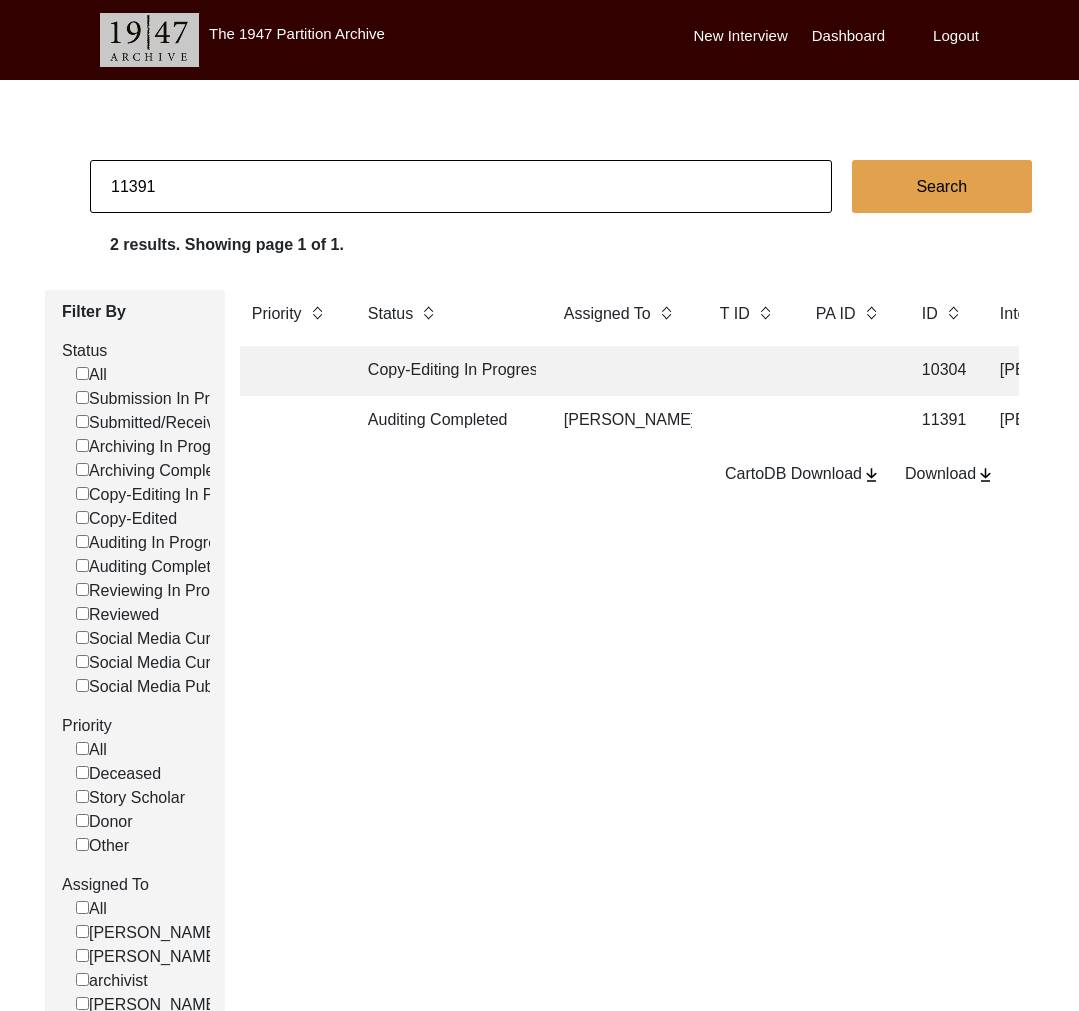 scroll, scrollTop: 0, scrollLeft: 164, axis: horizontal 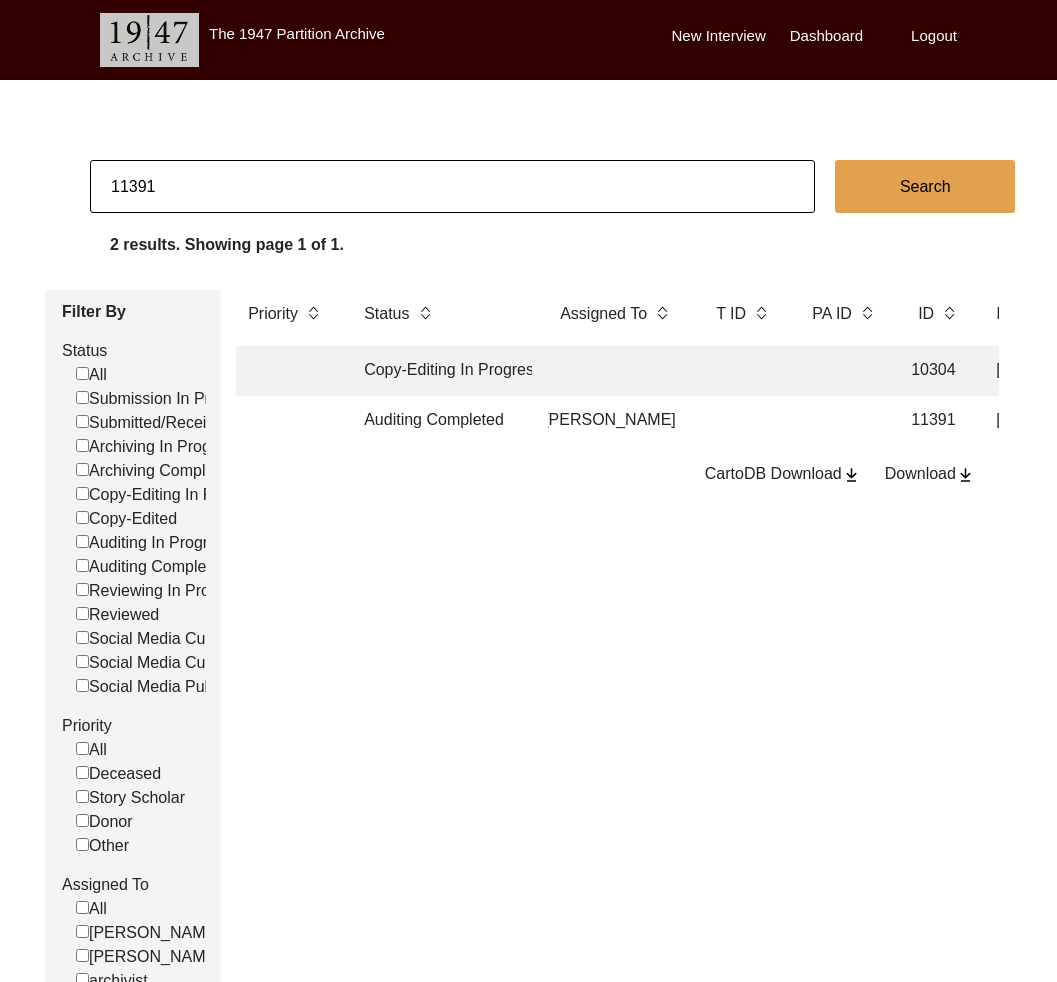 click on "Auditing Completed" 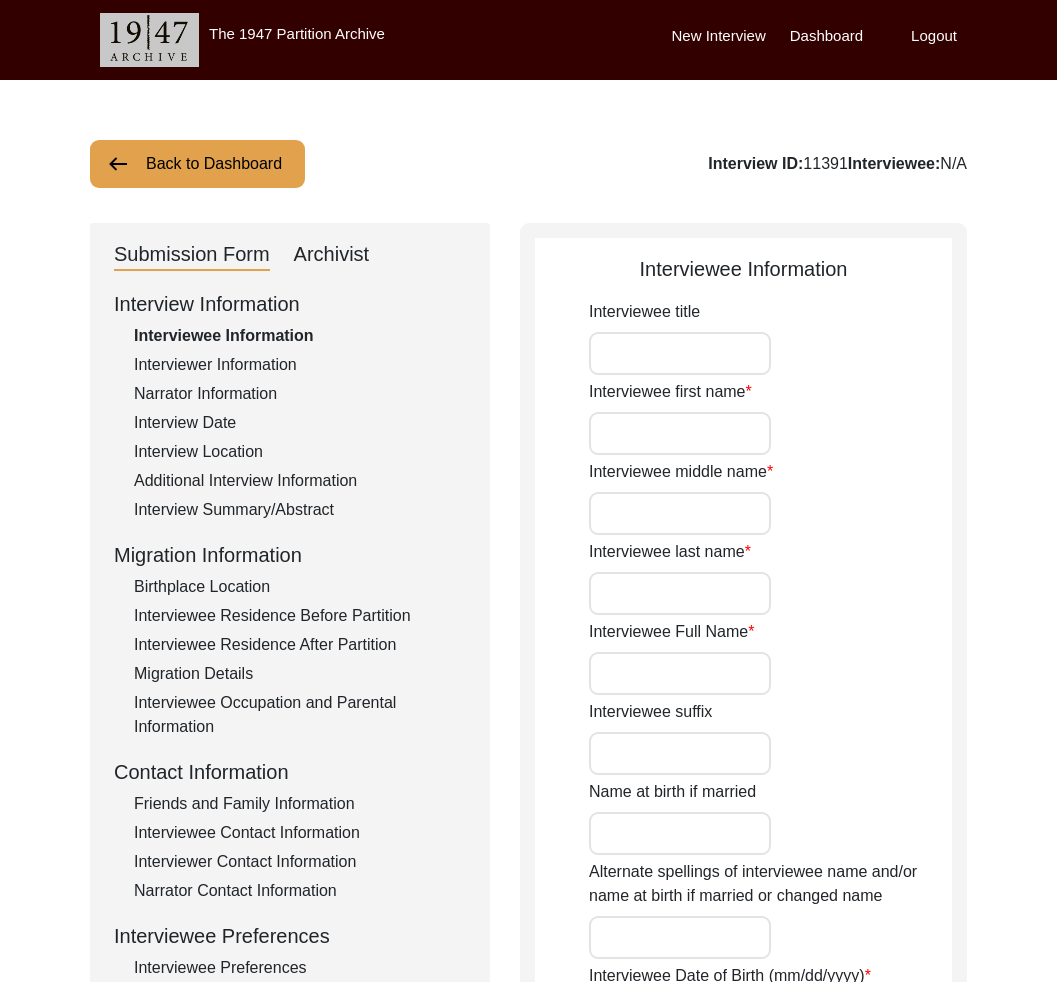 type on "Mr." 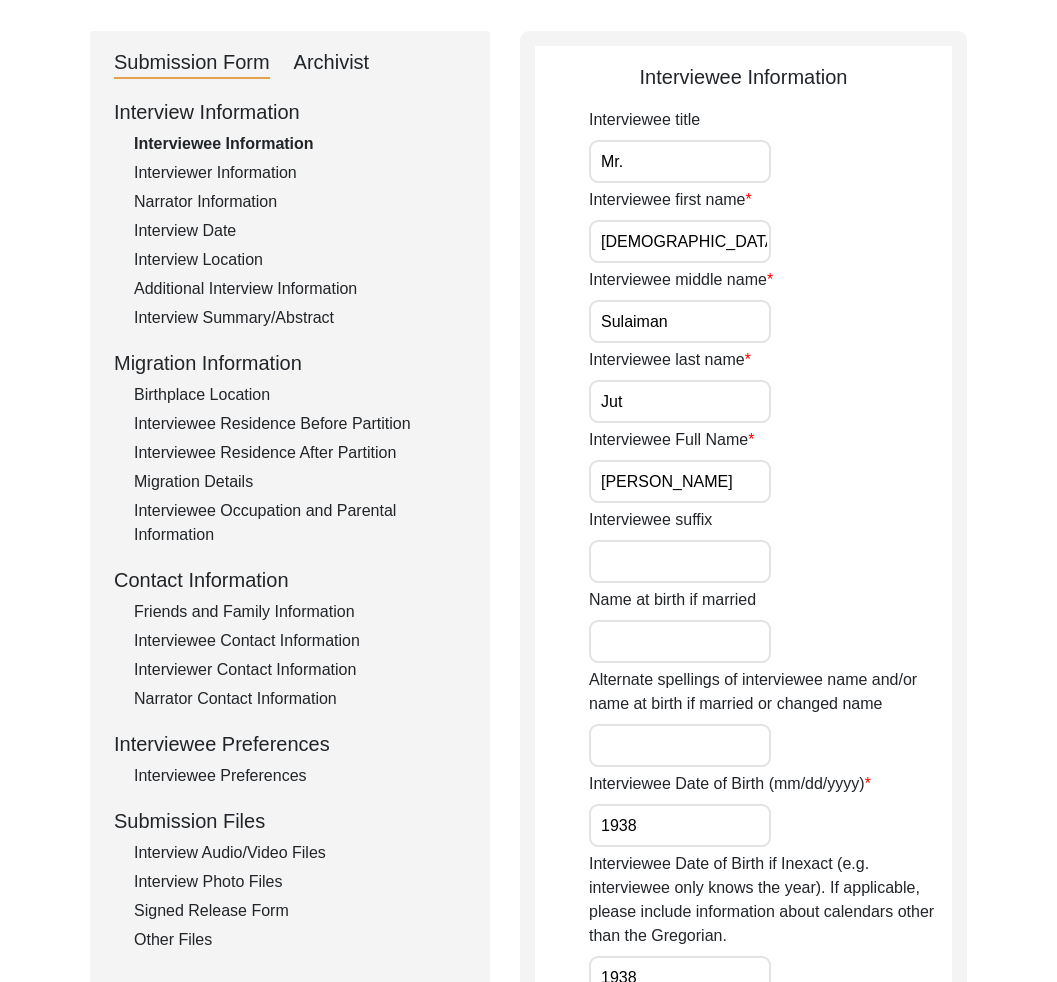 scroll, scrollTop: 193, scrollLeft: 0, axis: vertical 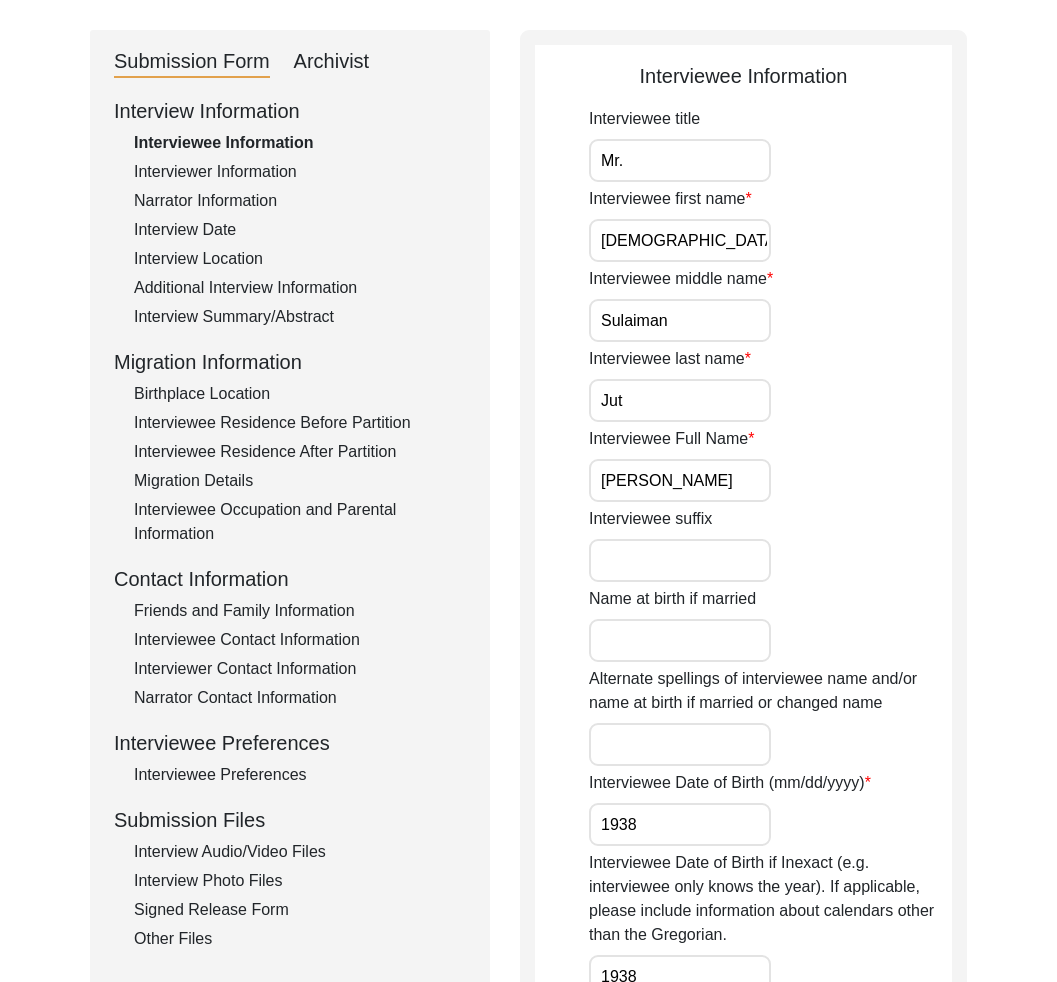 click on "Archivist" 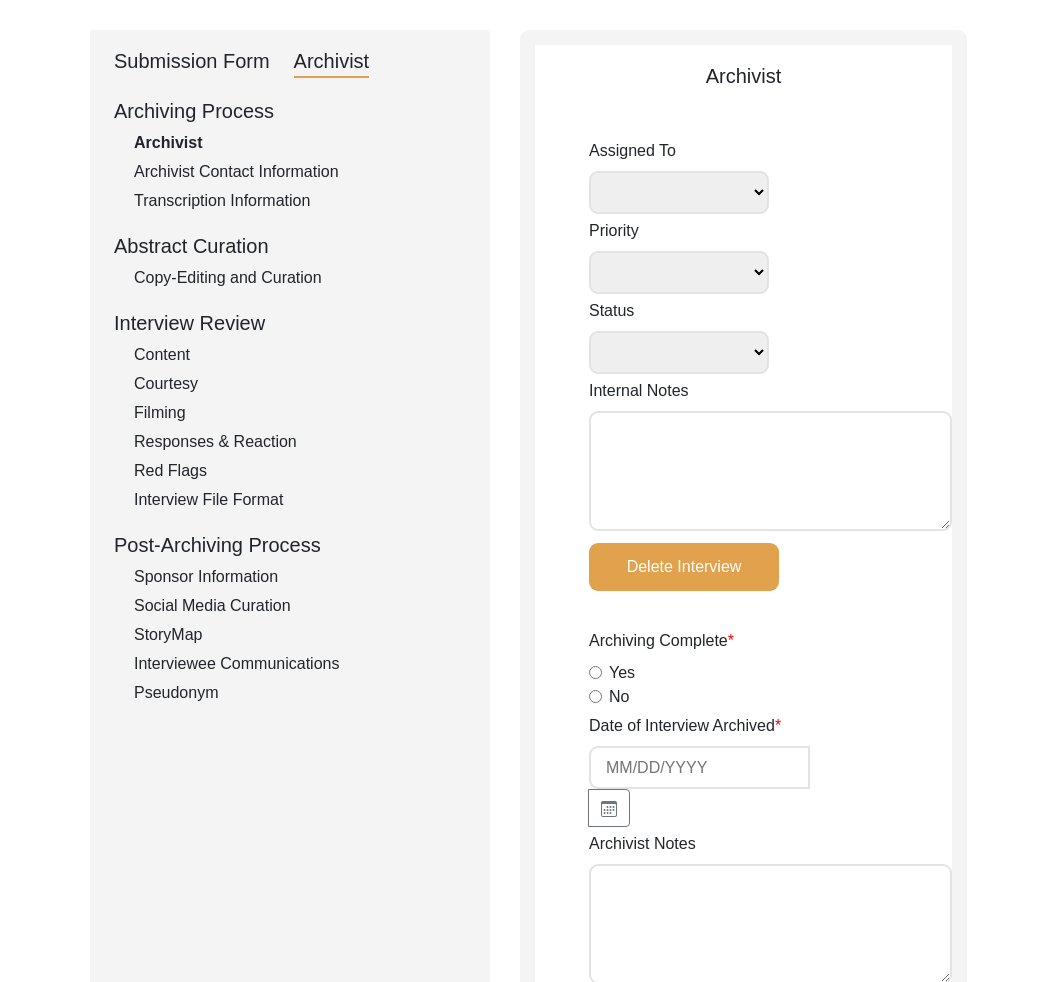 select 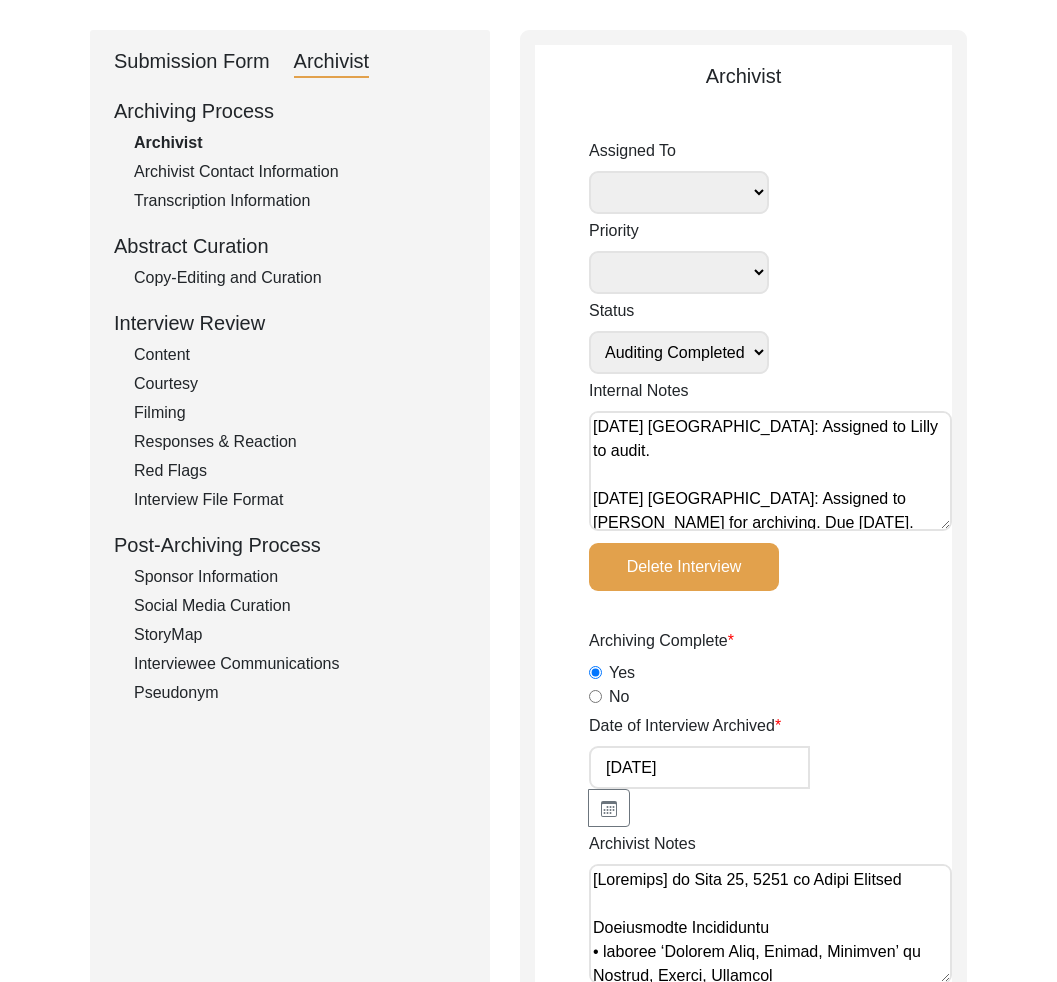 radio on "true" 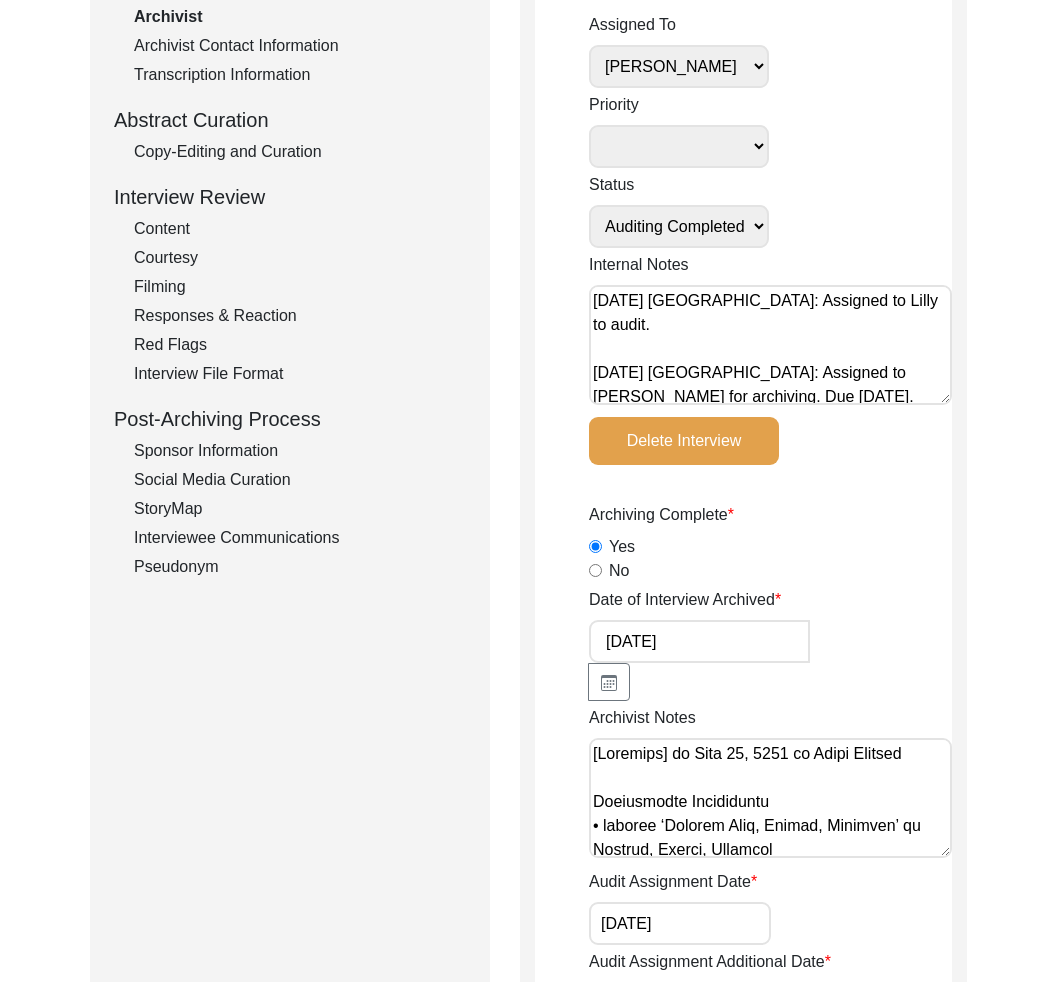 scroll, scrollTop: 884, scrollLeft: 0, axis: vertical 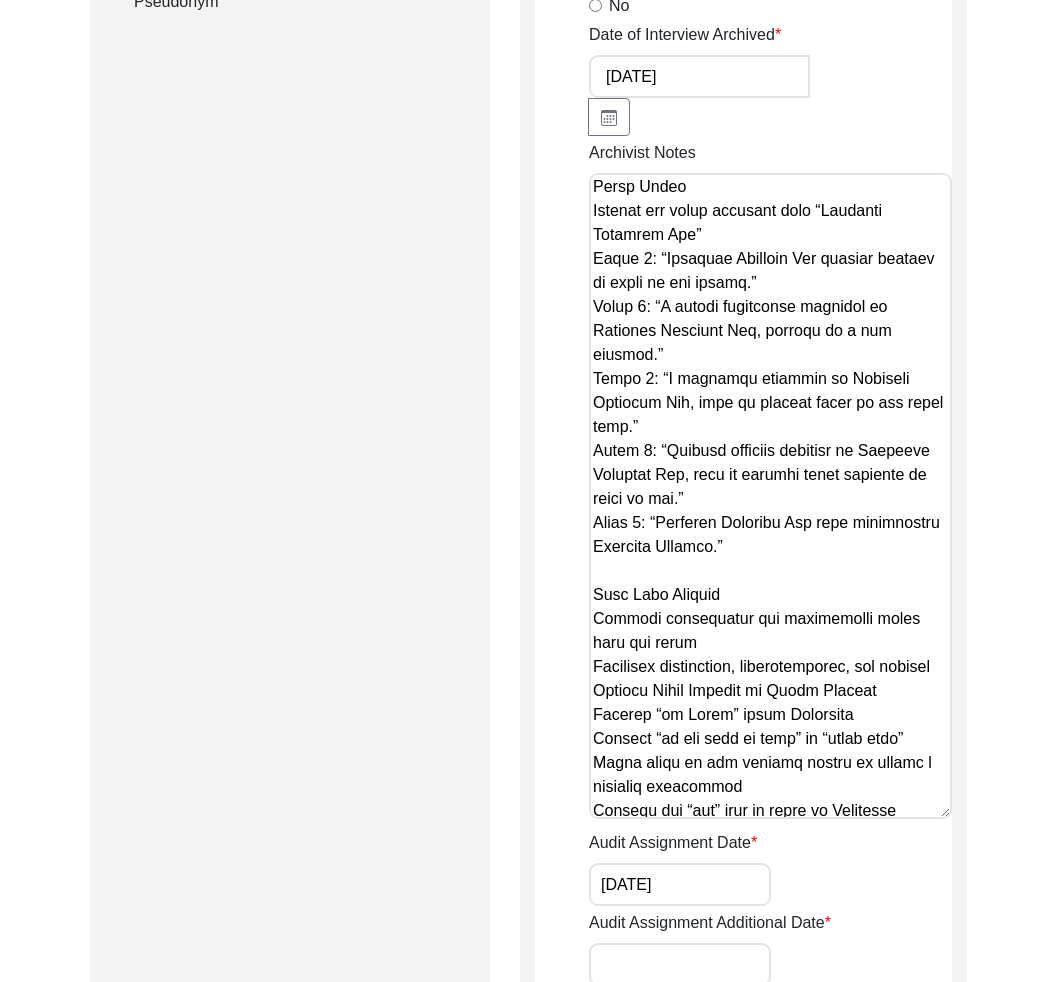 drag, startPoint x: 943, startPoint y: 285, endPoint x: 970, endPoint y: 775, distance: 490.74332 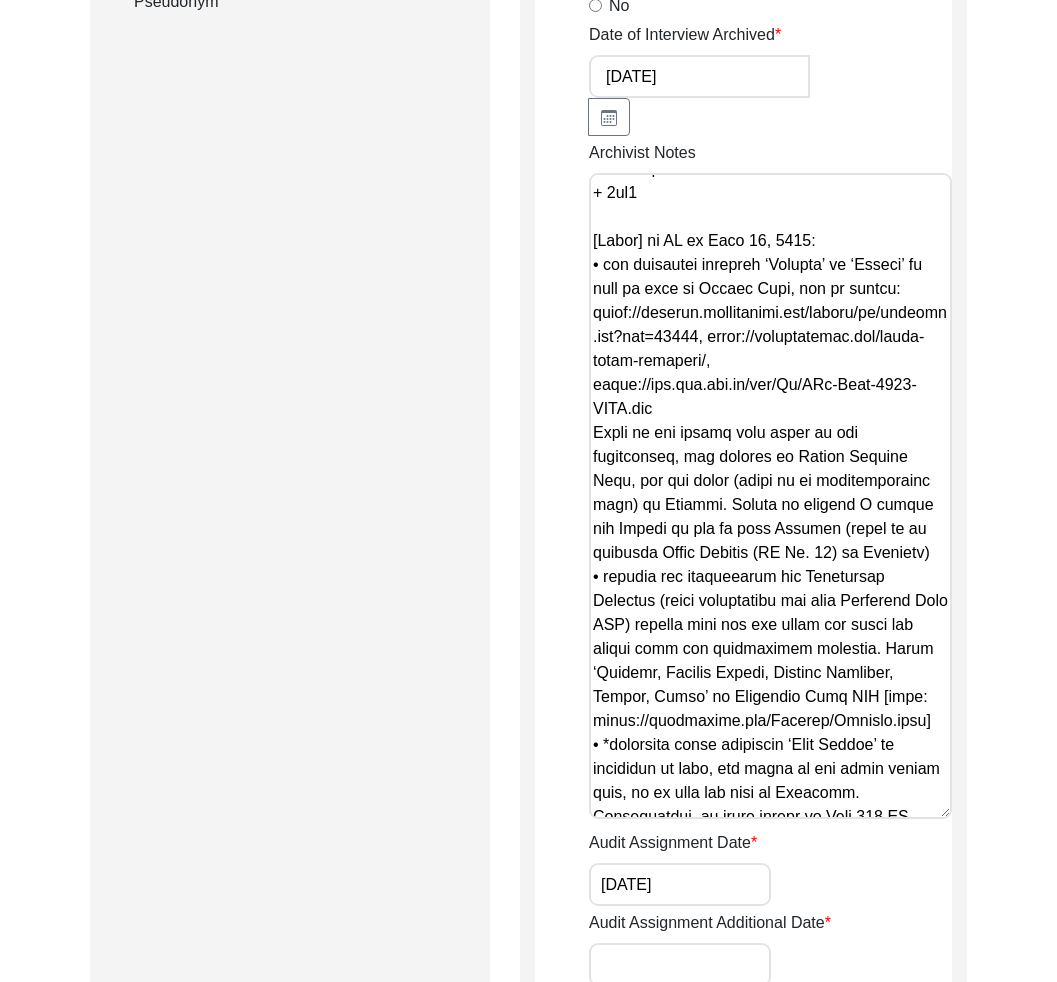 scroll, scrollTop: 1940, scrollLeft: 0, axis: vertical 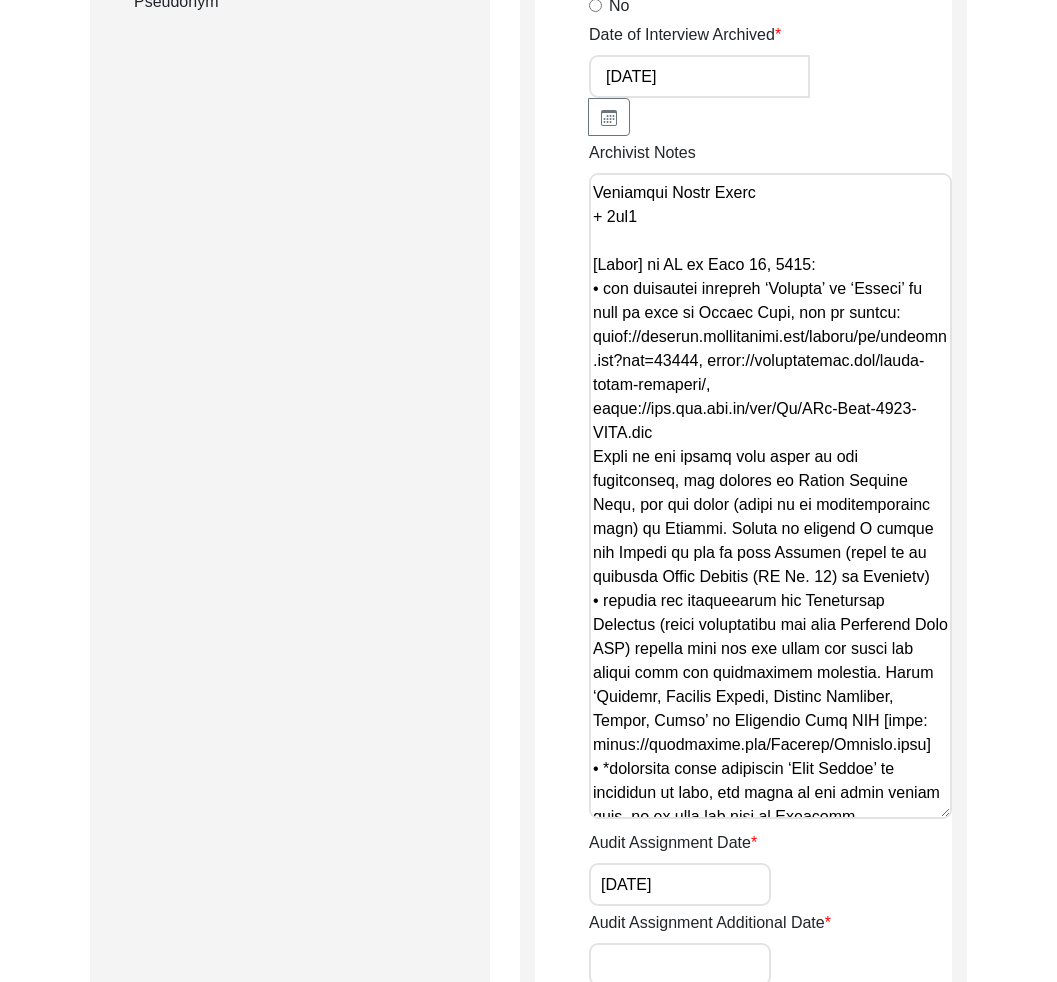 drag, startPoint x: 707, startPoint y: 380, endPoint x: 585, endPoint y: 371, distance: 122.33152 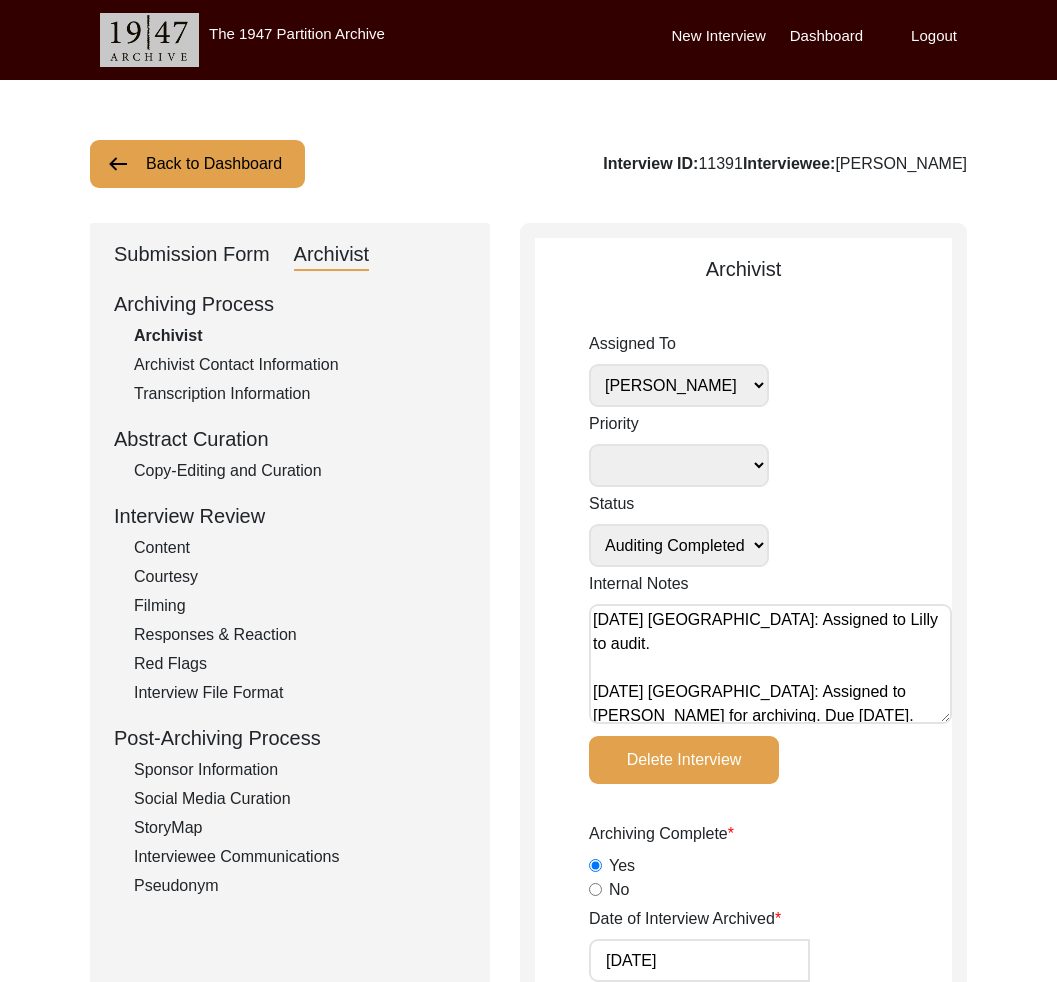click on "Submission Form" 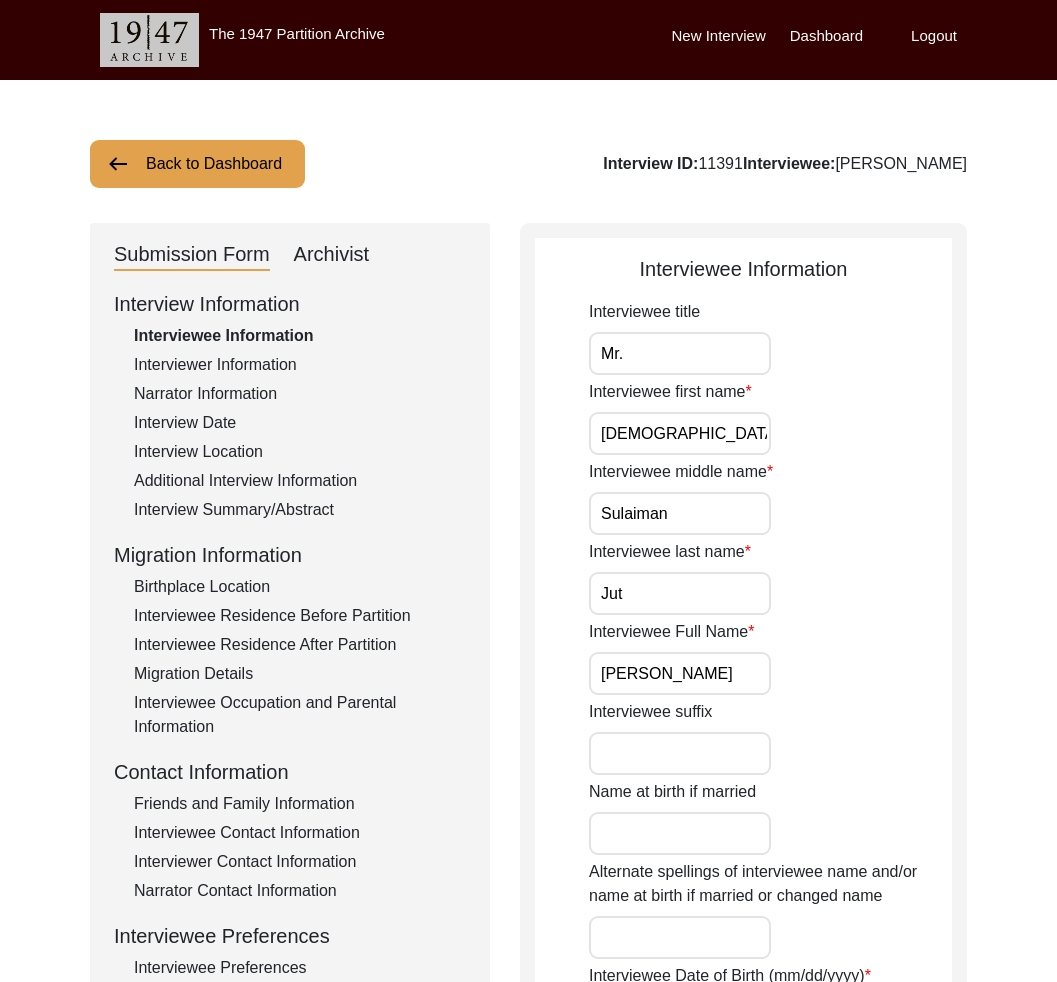 click on "Interviewer Information" 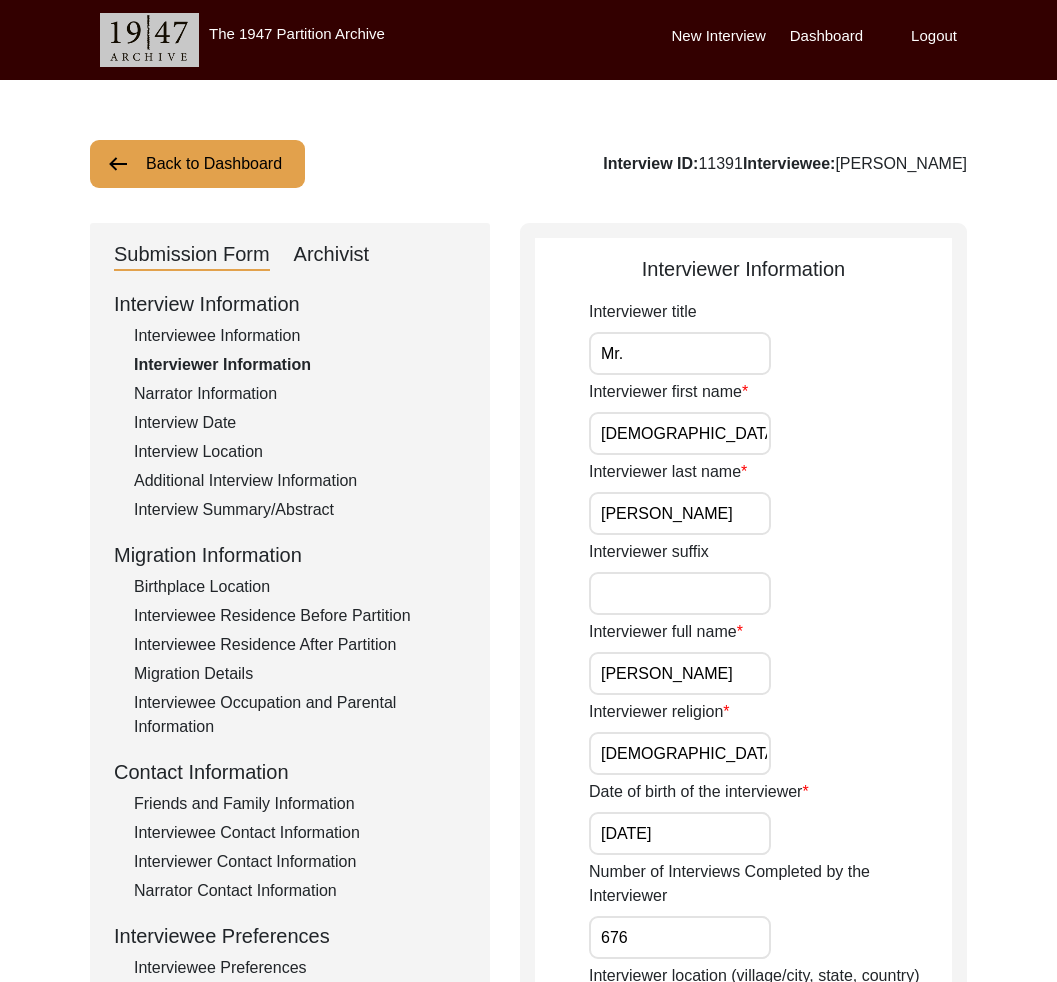click on "Archivist" 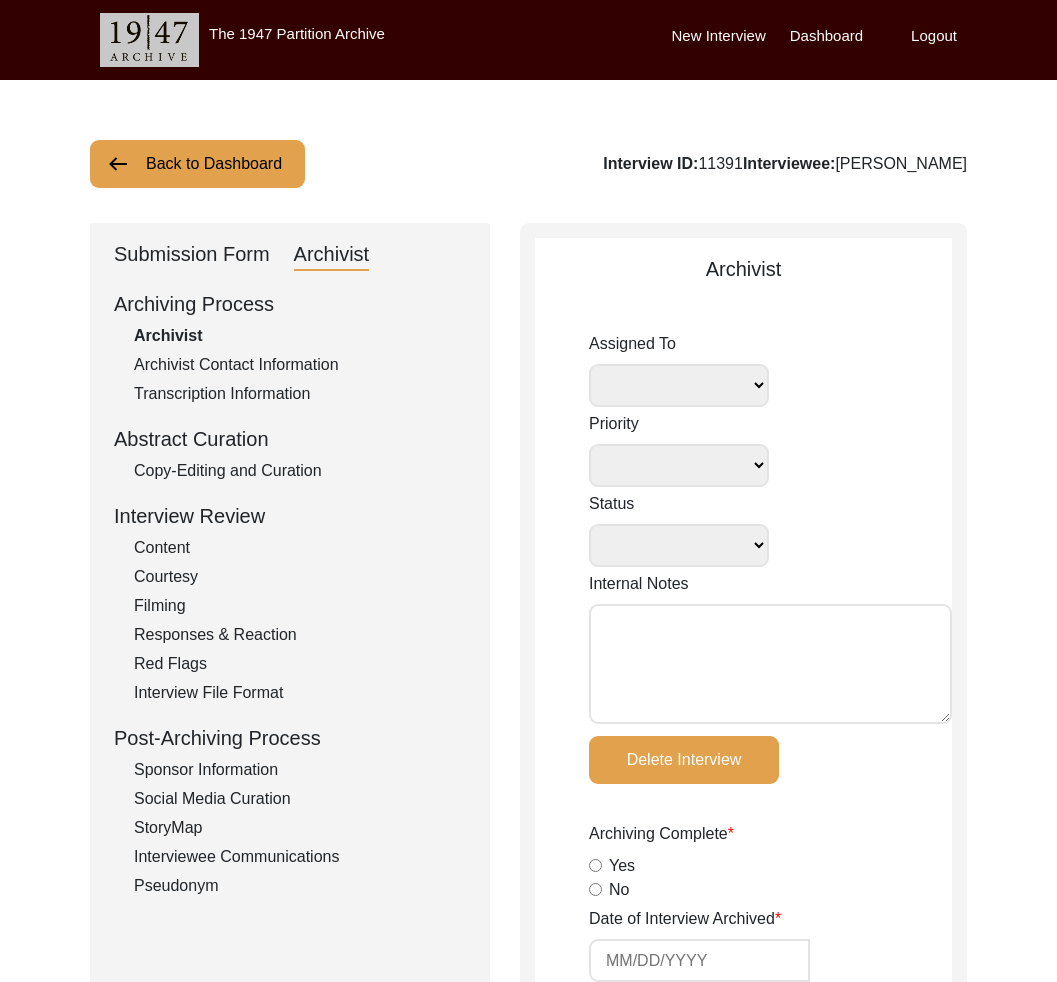 select 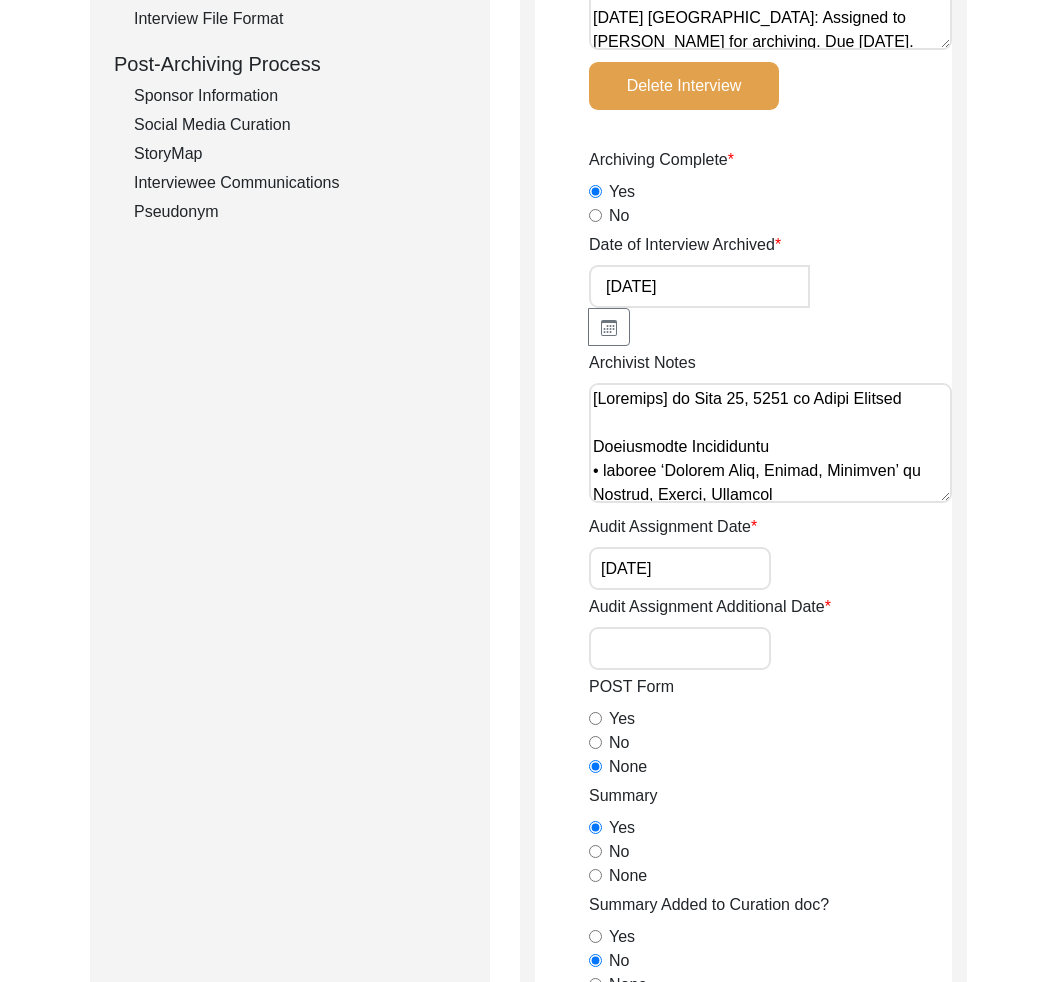 scroll, scrollTop: 806, scrollLeft: 0, axis: vertical 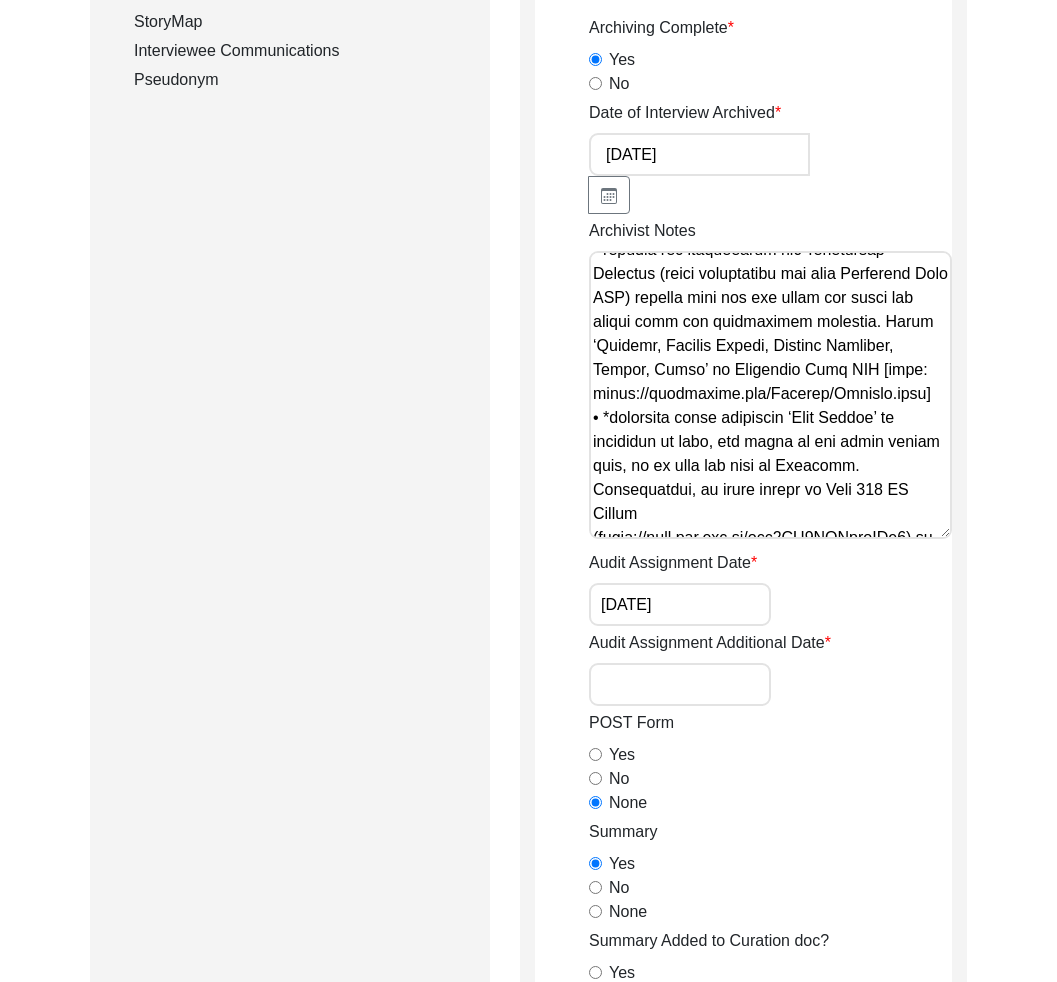 drag, startPoint x: 946, startPoint y: 359, endPoint x: 946, endPoint y: 615, distance: 256 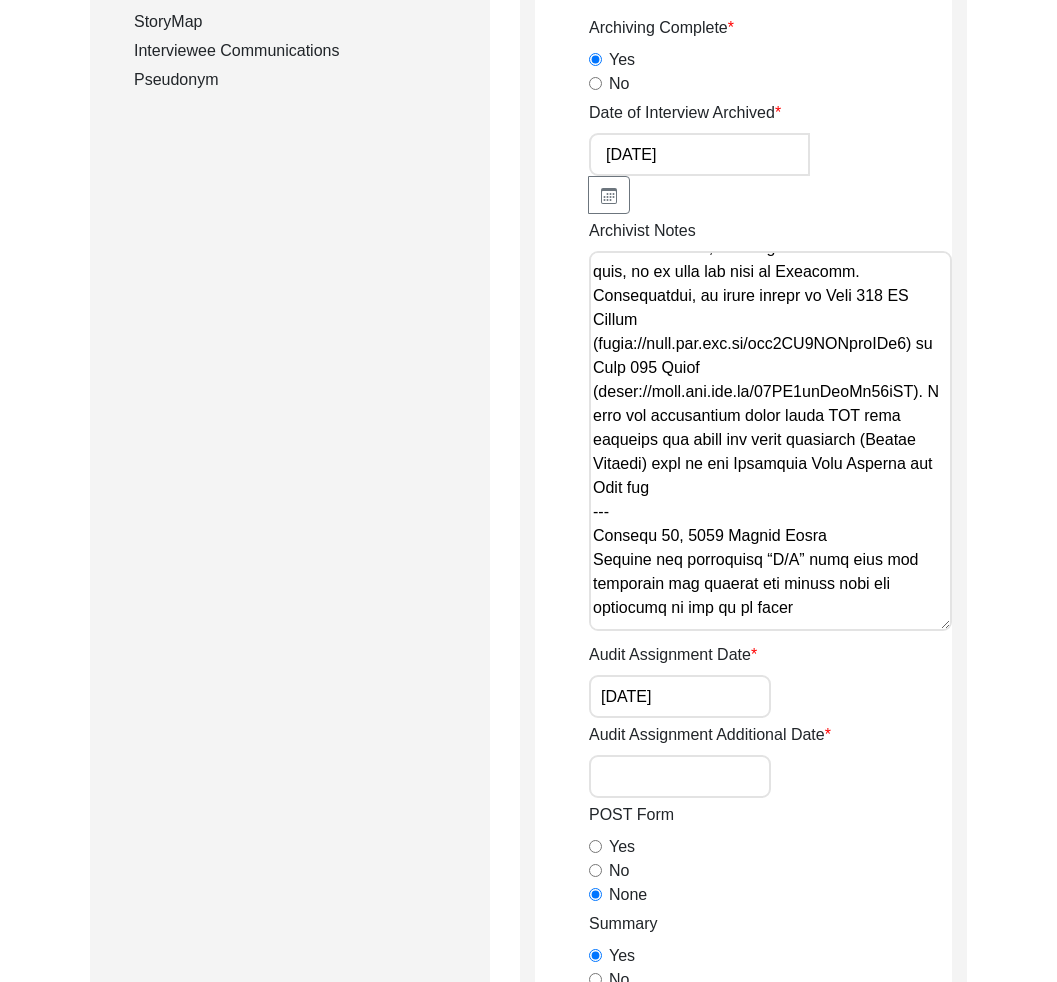 scroll, scrollTop: 2546, scrollLeft: 0, axis: vertical 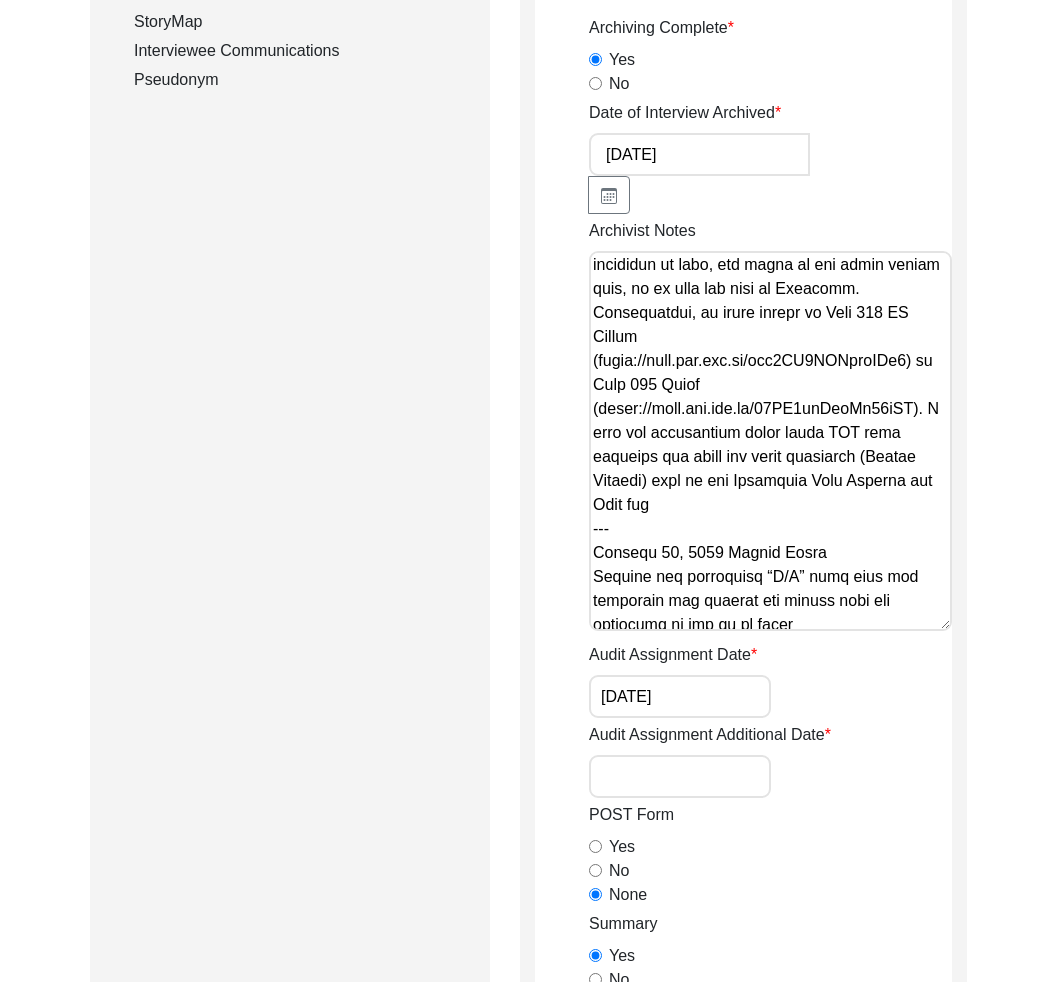 drag, startPoint x: 645, startPoint y: 505, endPoint x: 843, endPoint y: 488, distance: 198.72845 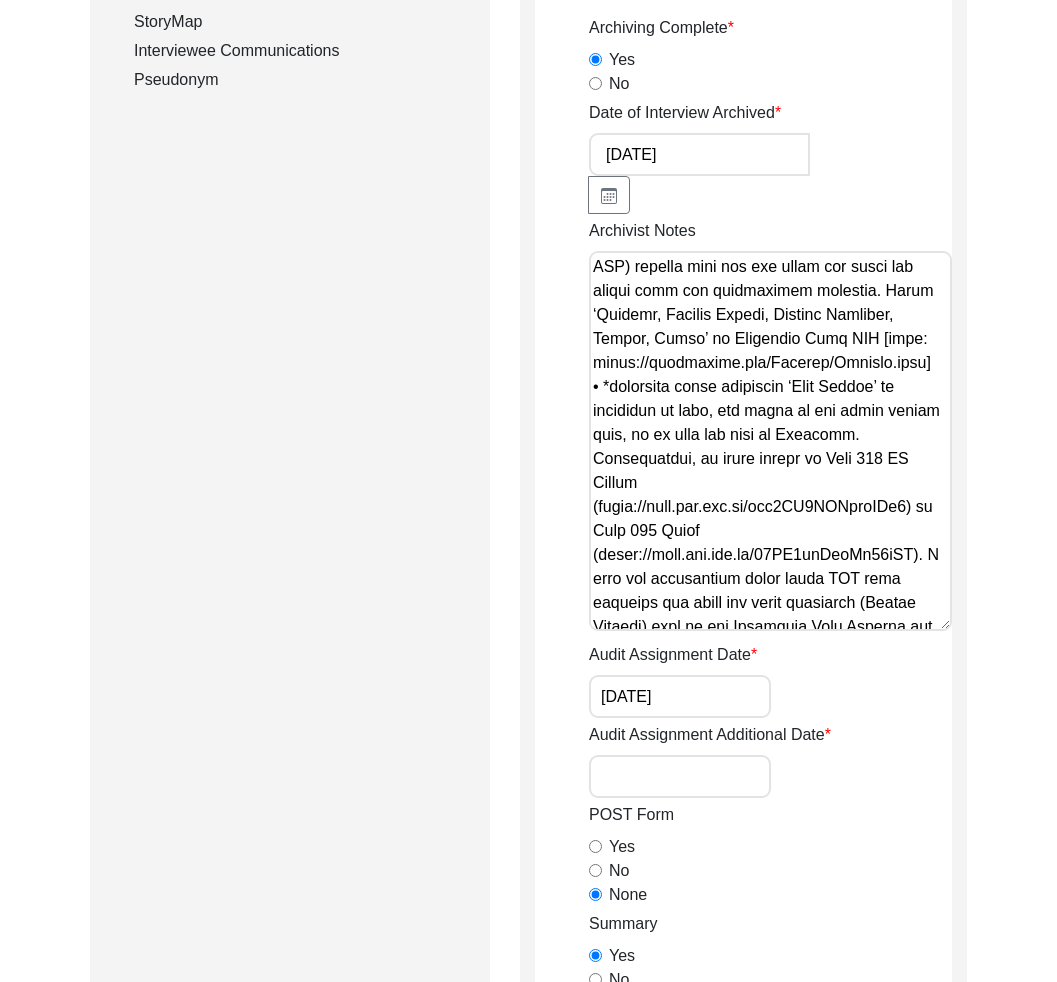 scroll, scrollTop: 2428, scrollLeft: 0, axis: vertical 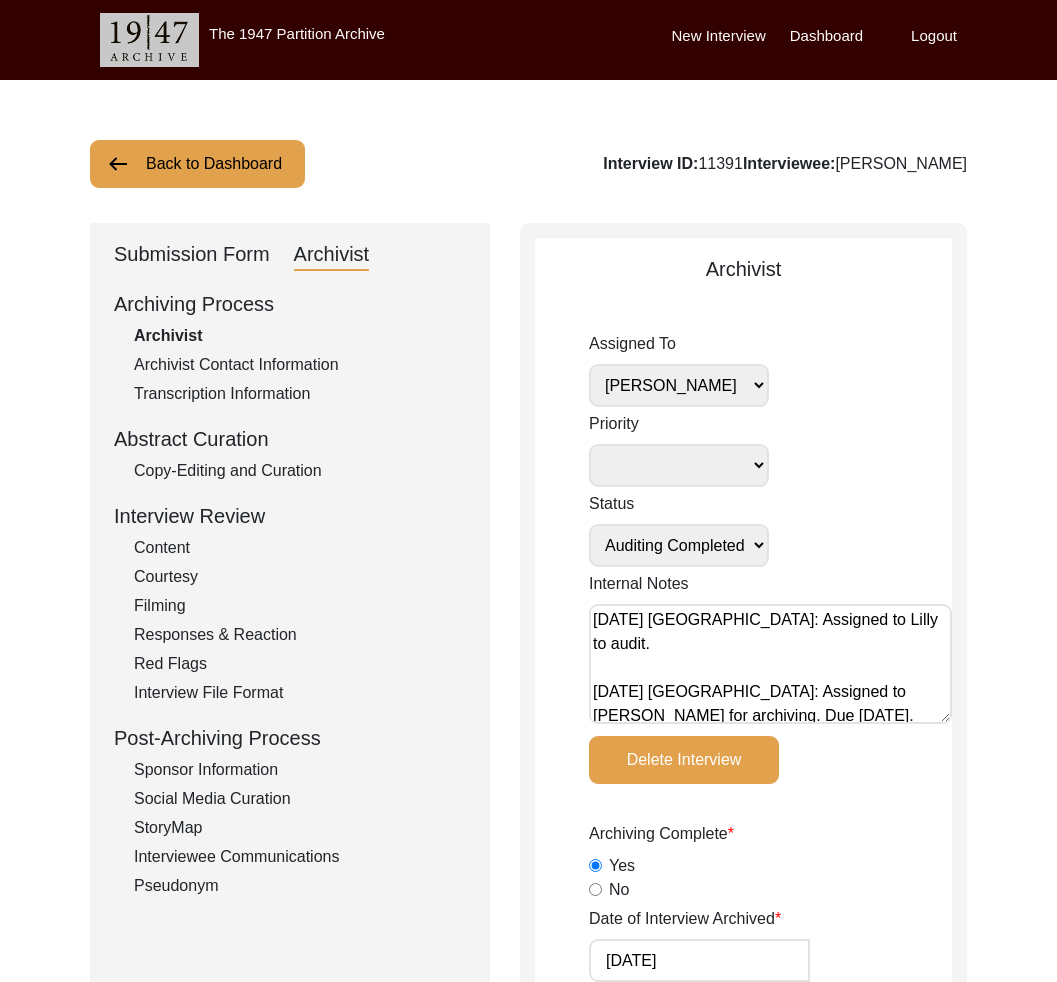 click on "Interview ID:  11391  Interviewee:  Muhammad Sulaiman Jut" 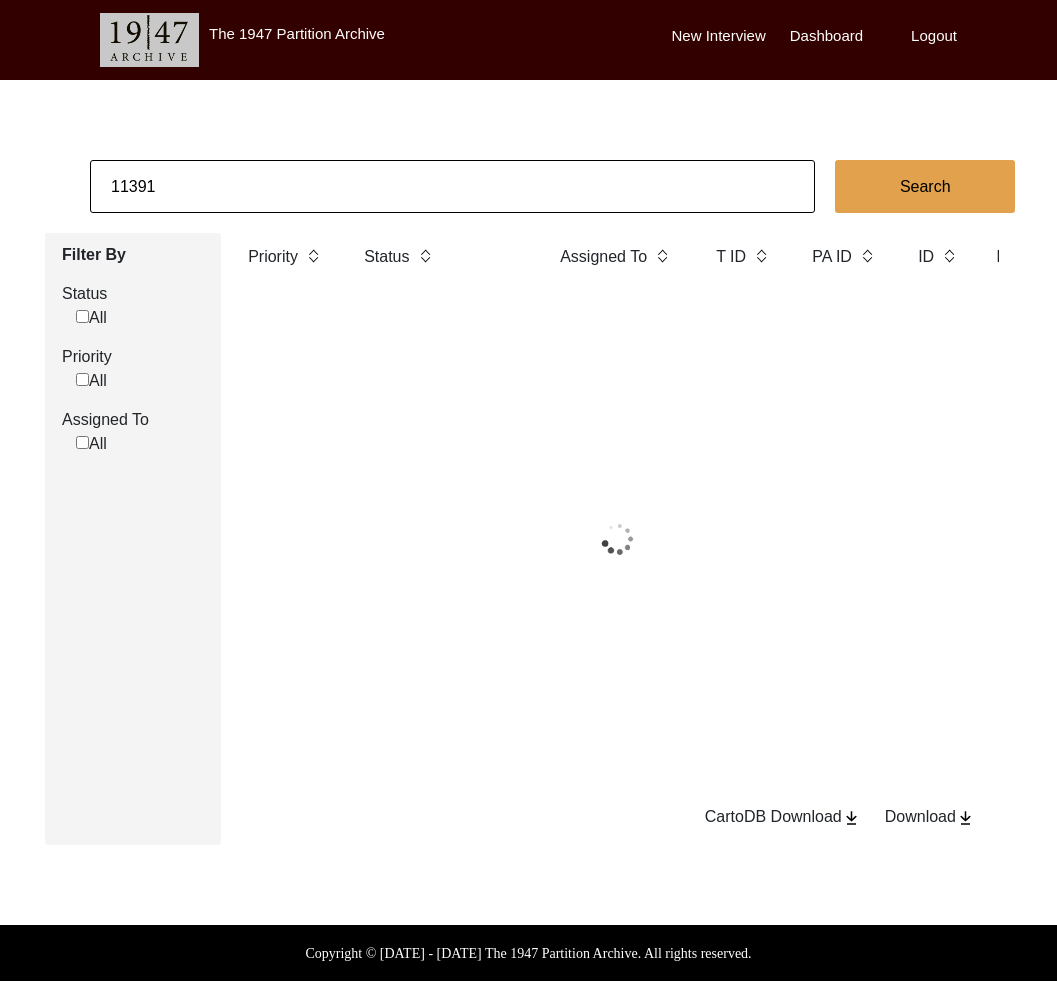 click on "11391" 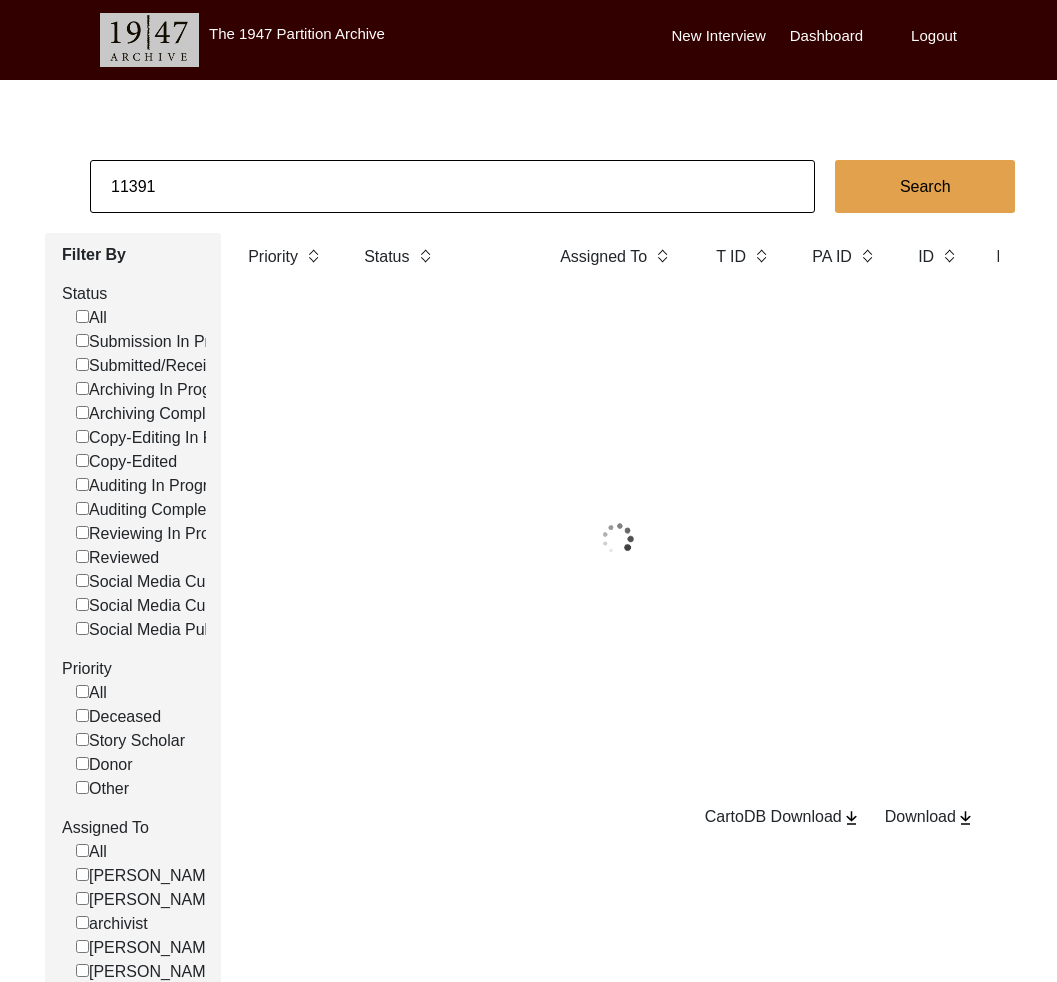 click on "11391" 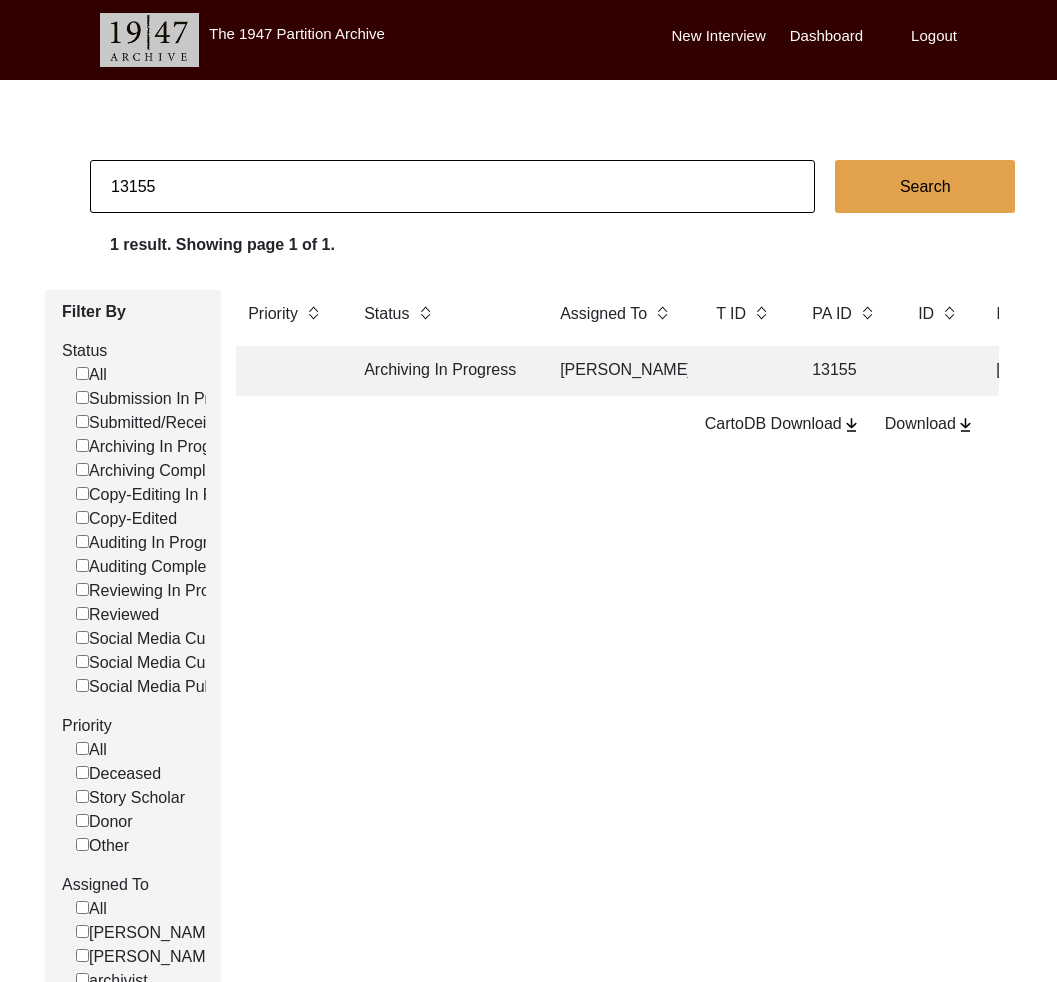 click on "Archiving In Progress" 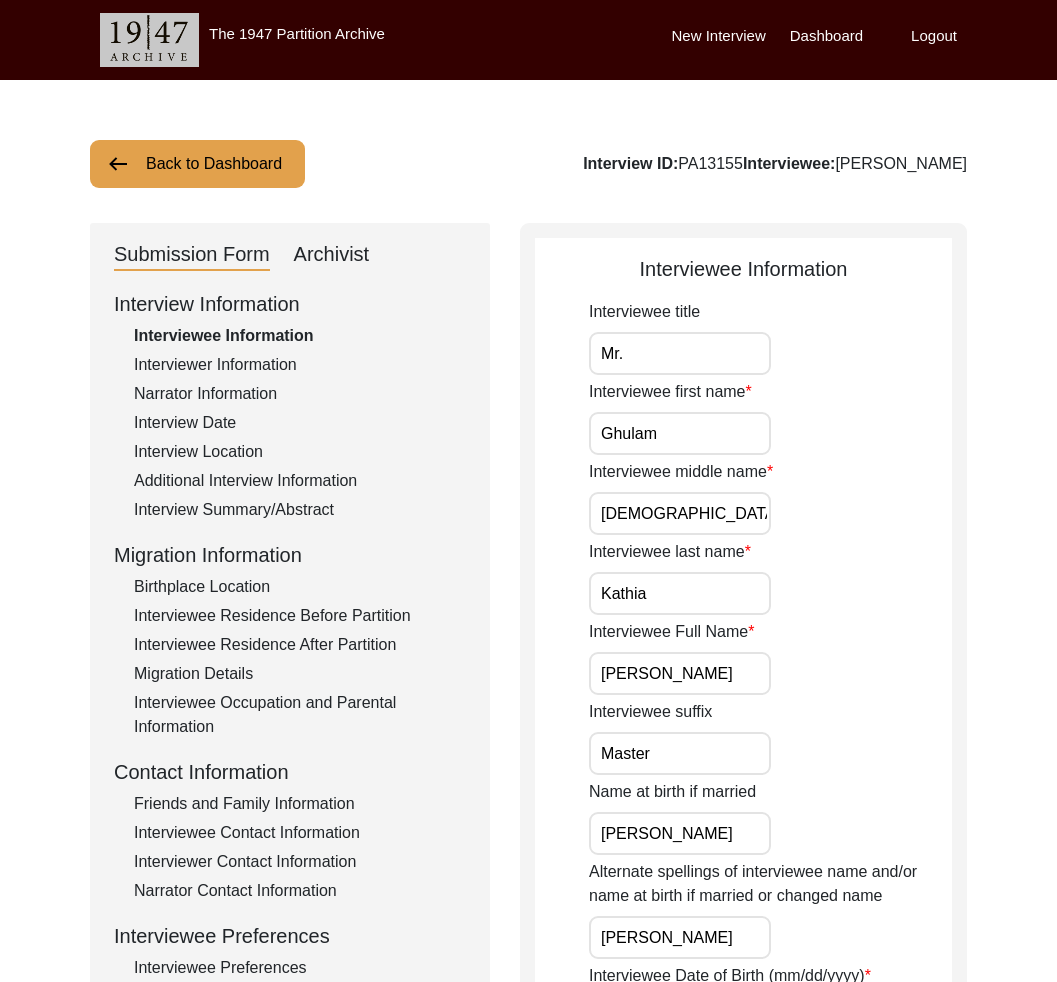 scroll, scrollTop: 31, scrollLeft: 0, axis: vertical 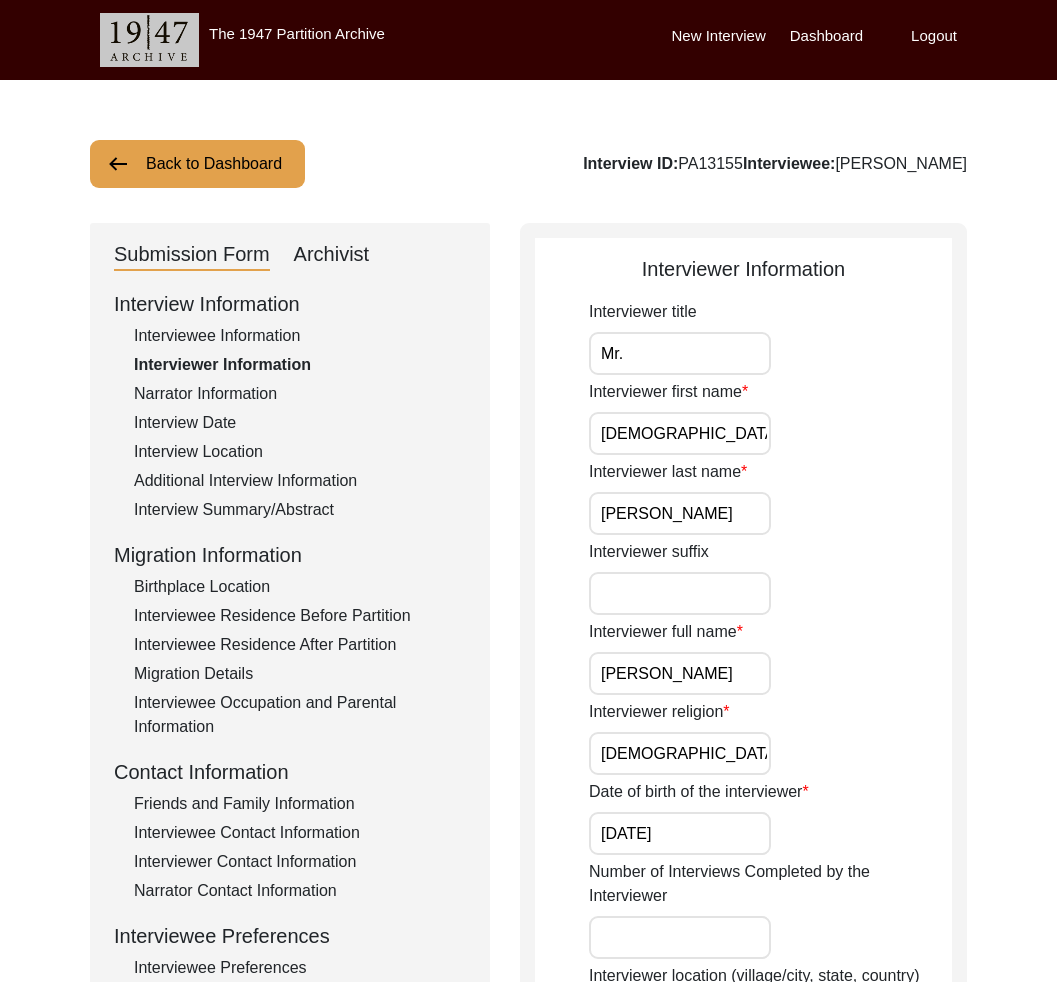click on "Interview Date" 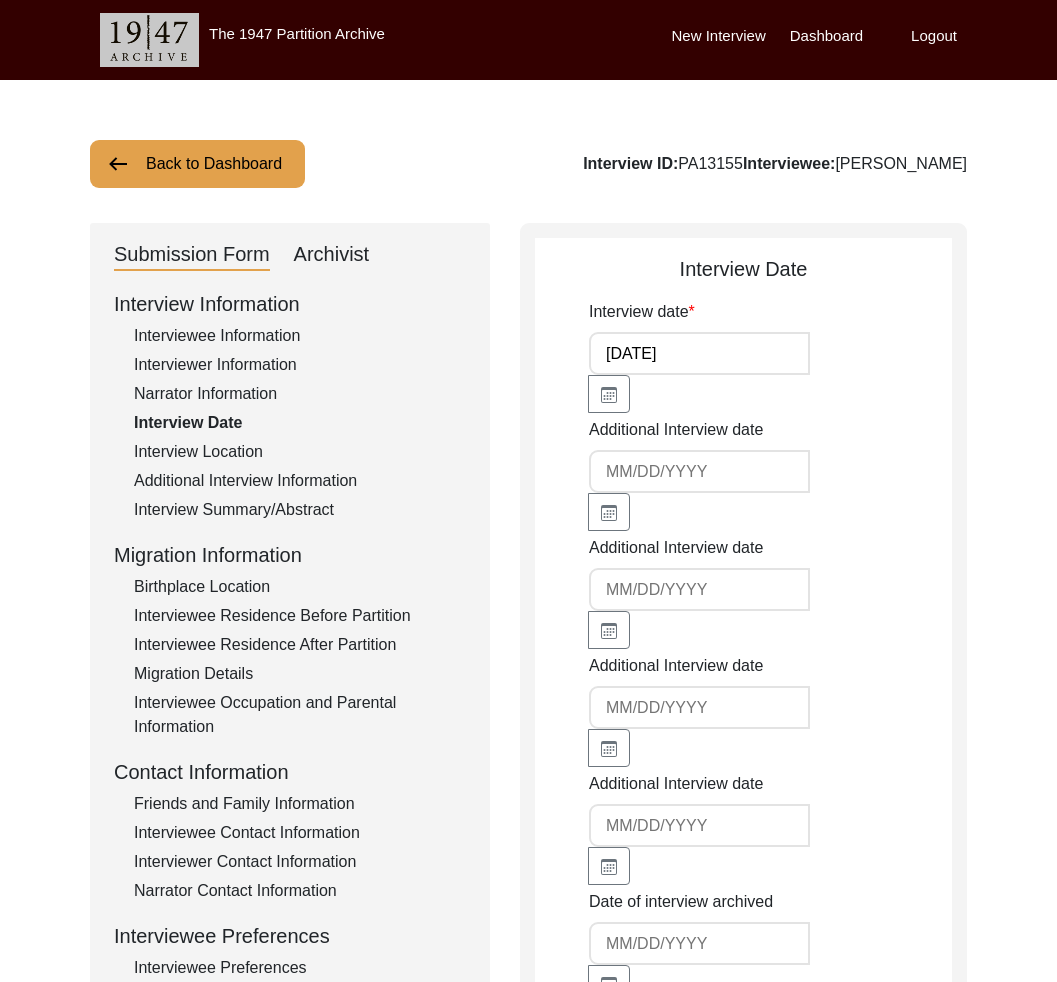 click on "Interview Location" 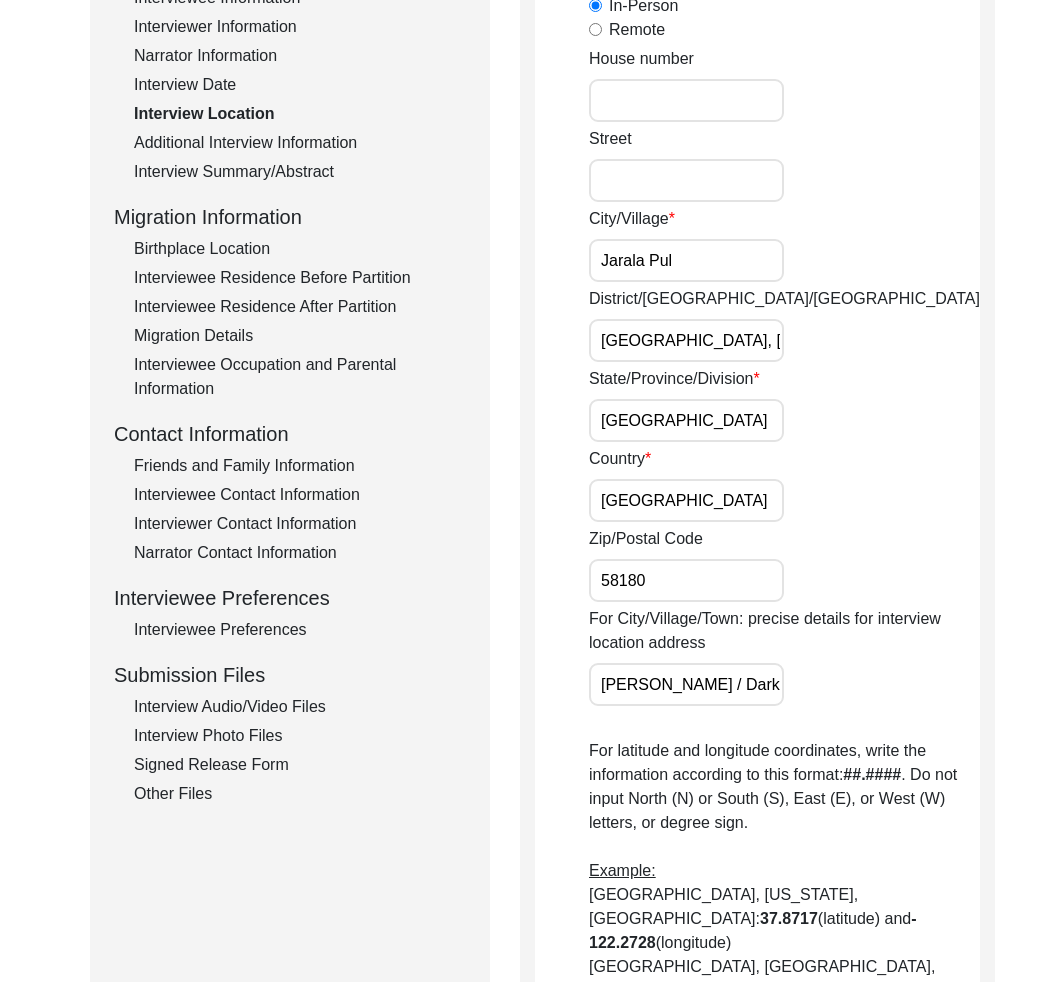 scroll, scrollTop: 263, scrollLeft: 0, axis: vertical 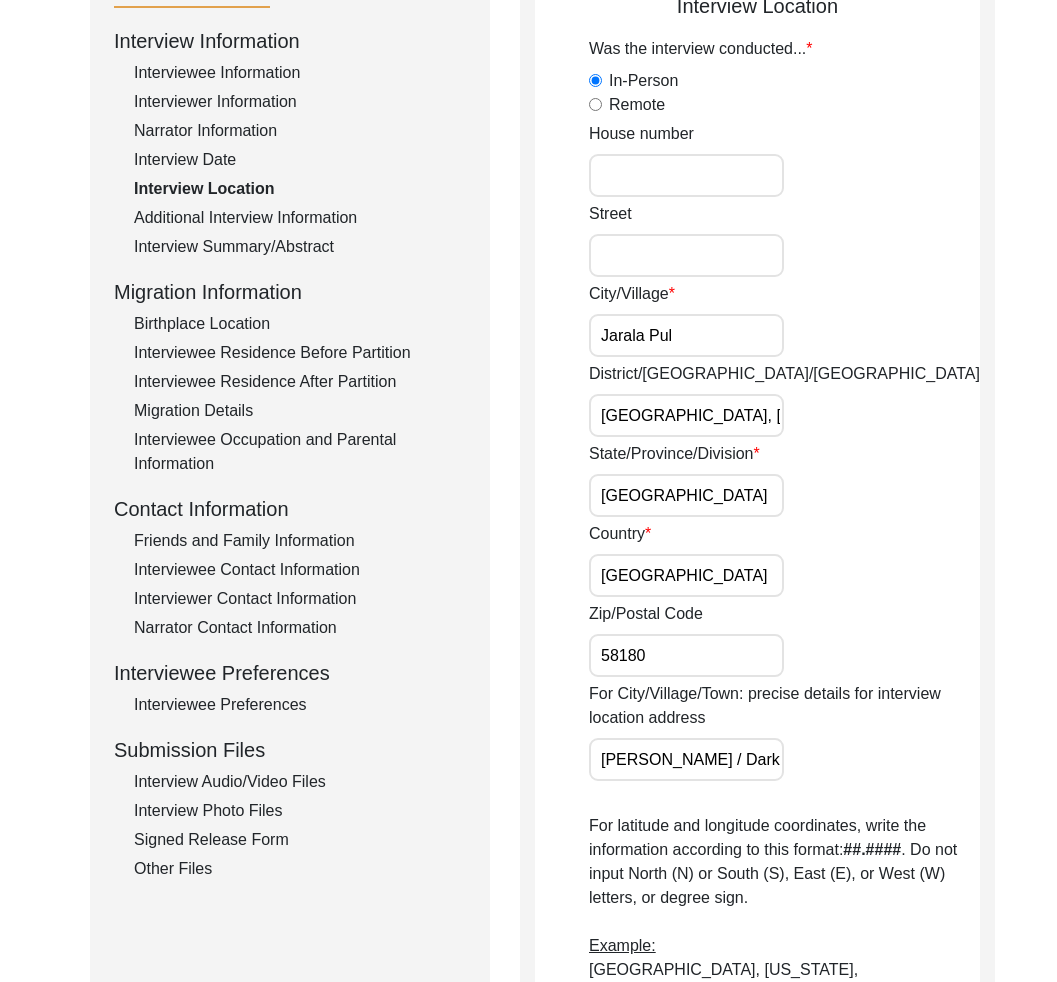 click on "Additional Interview Information" 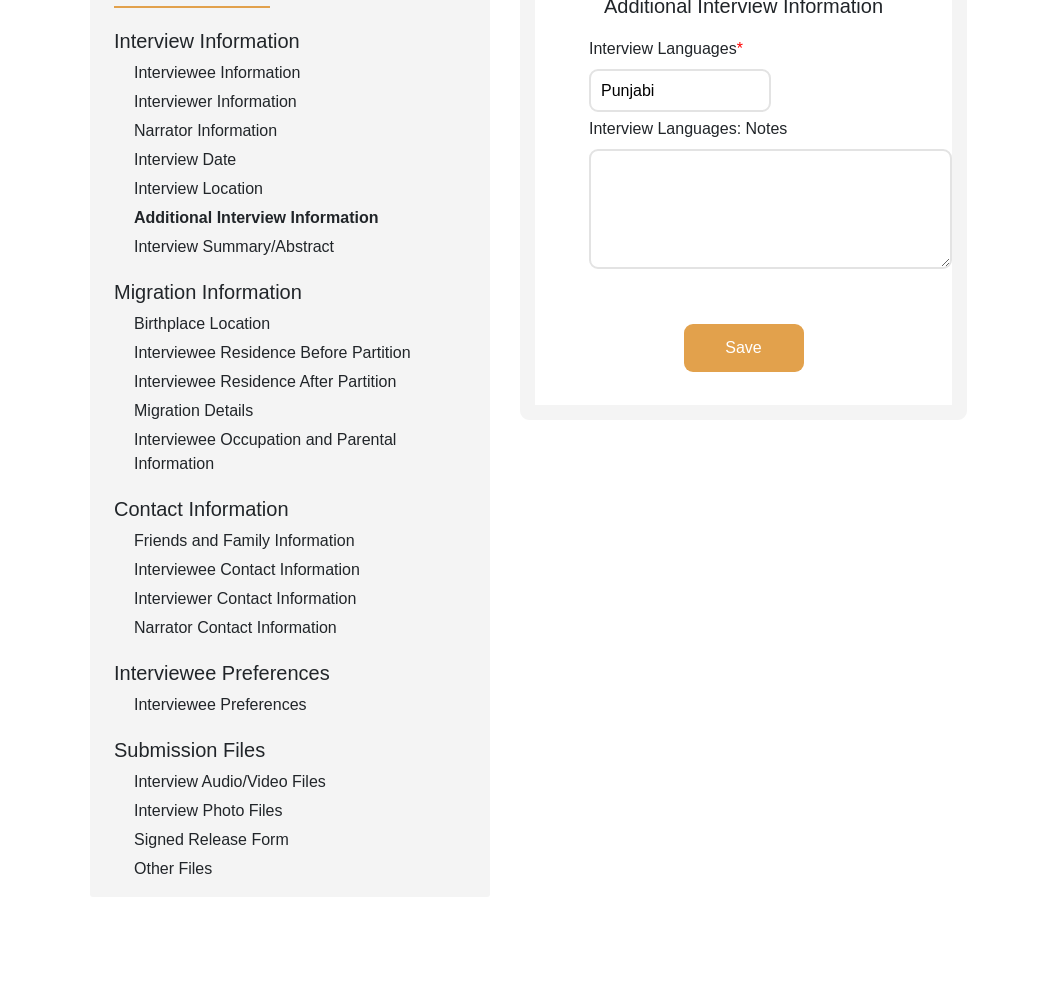 click on "Interview Information   Interviewee Information   Interviewer Information   Narrator Information   Interview Date   Interview Location   Additional Interview Information   Interview Summary/Abstract   Migration Information   Birthplace Location   Interviewee Residence Before Partition   Interviewee Residence After Partition   Migration Details   Interviewee Occupation and Parental Information   Contact Information   Friends and Family Information   Interviewee Contact Information   Interviewer Contact Information   Narrator Contact Information   Interviewee Preferences   Interviewee Preferences   Submission Files   Interview Audio/Video Files   Interview Photo Files   Signed Release Form   Other Files" 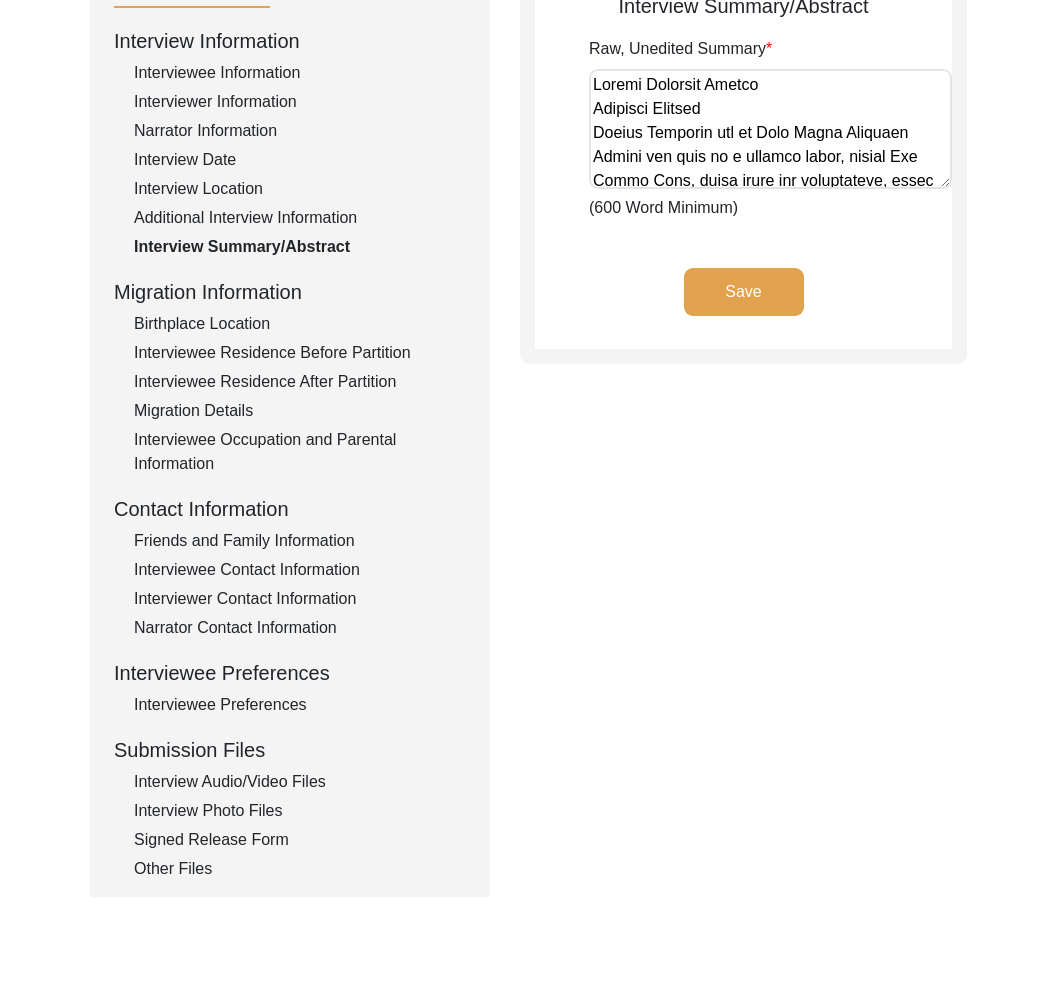 click on "Birthplace Location" 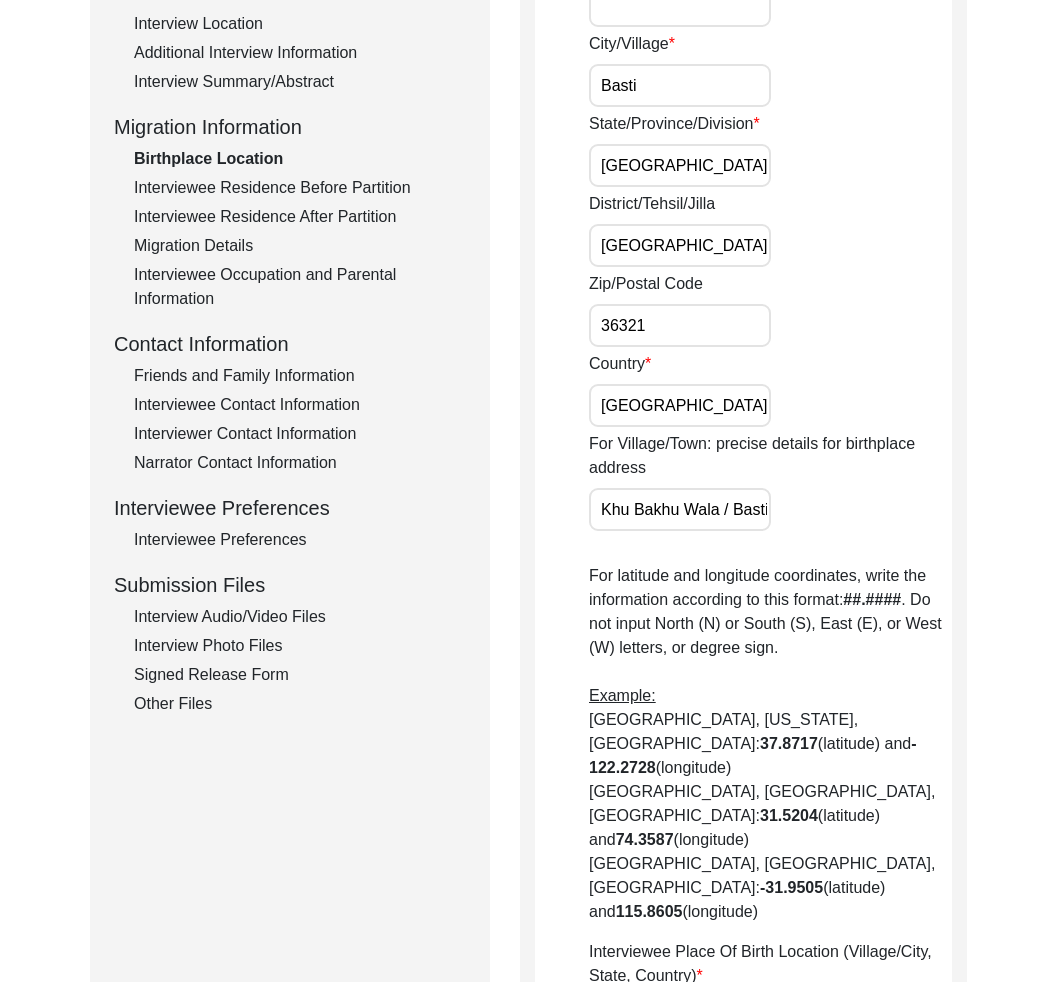 scroll, scrollTop: 336, scrollLeft: 0, axis: vertical 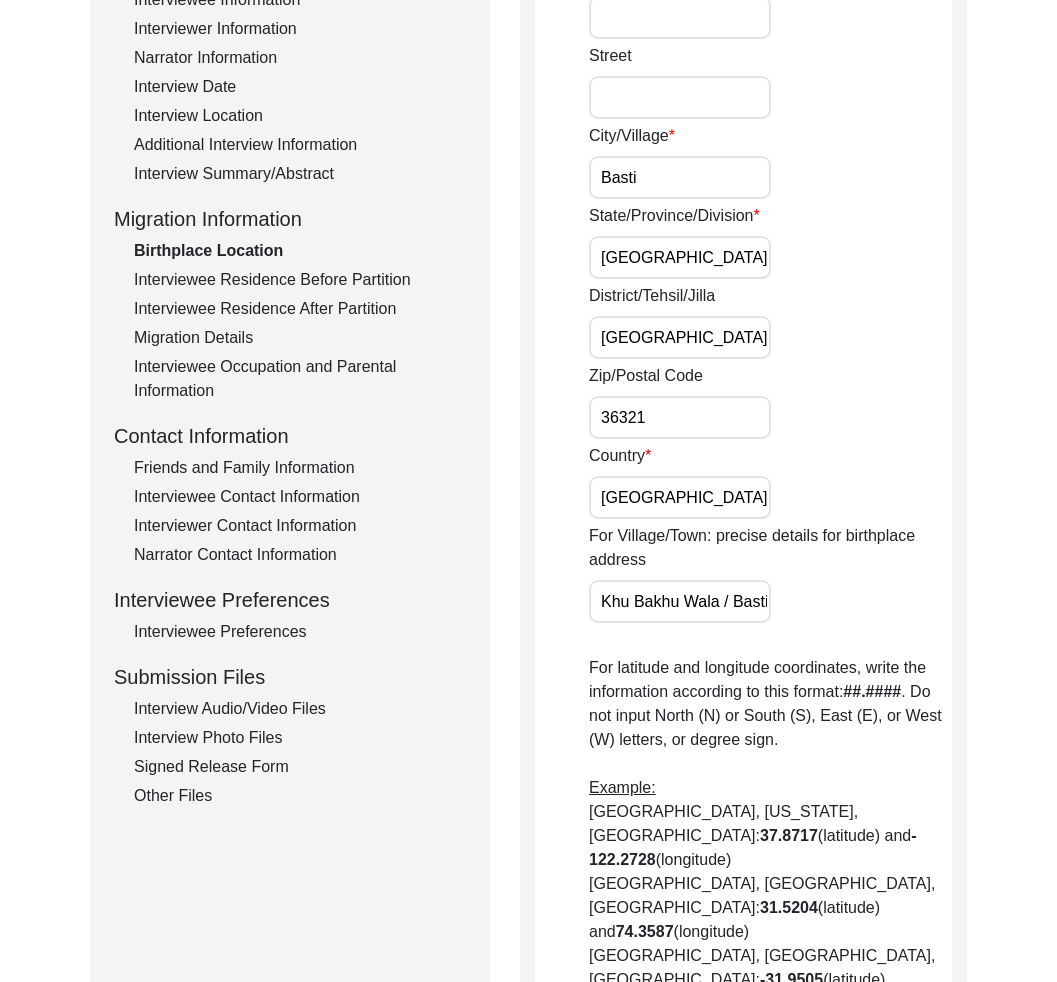 click on "Interviewee Residence Before Partition" 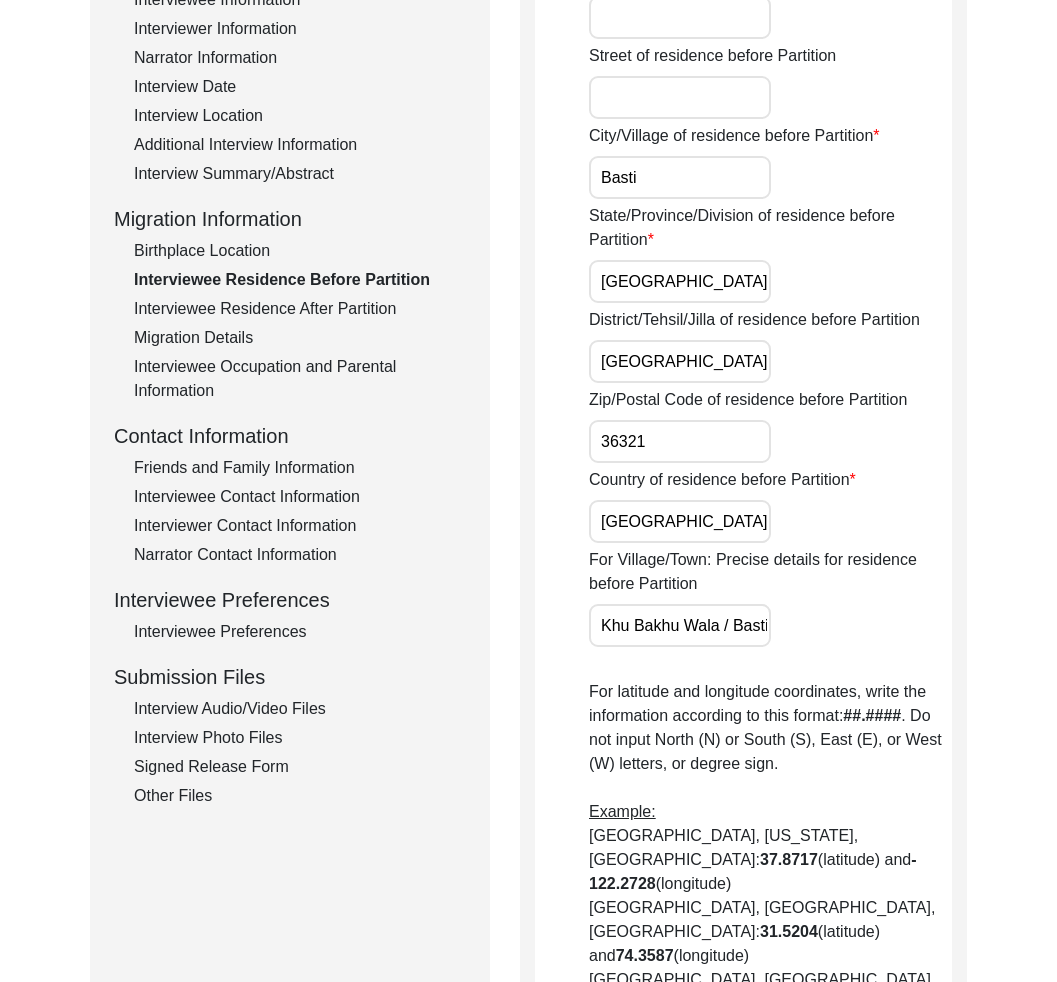 click on "Interviewee Residence After Partition" 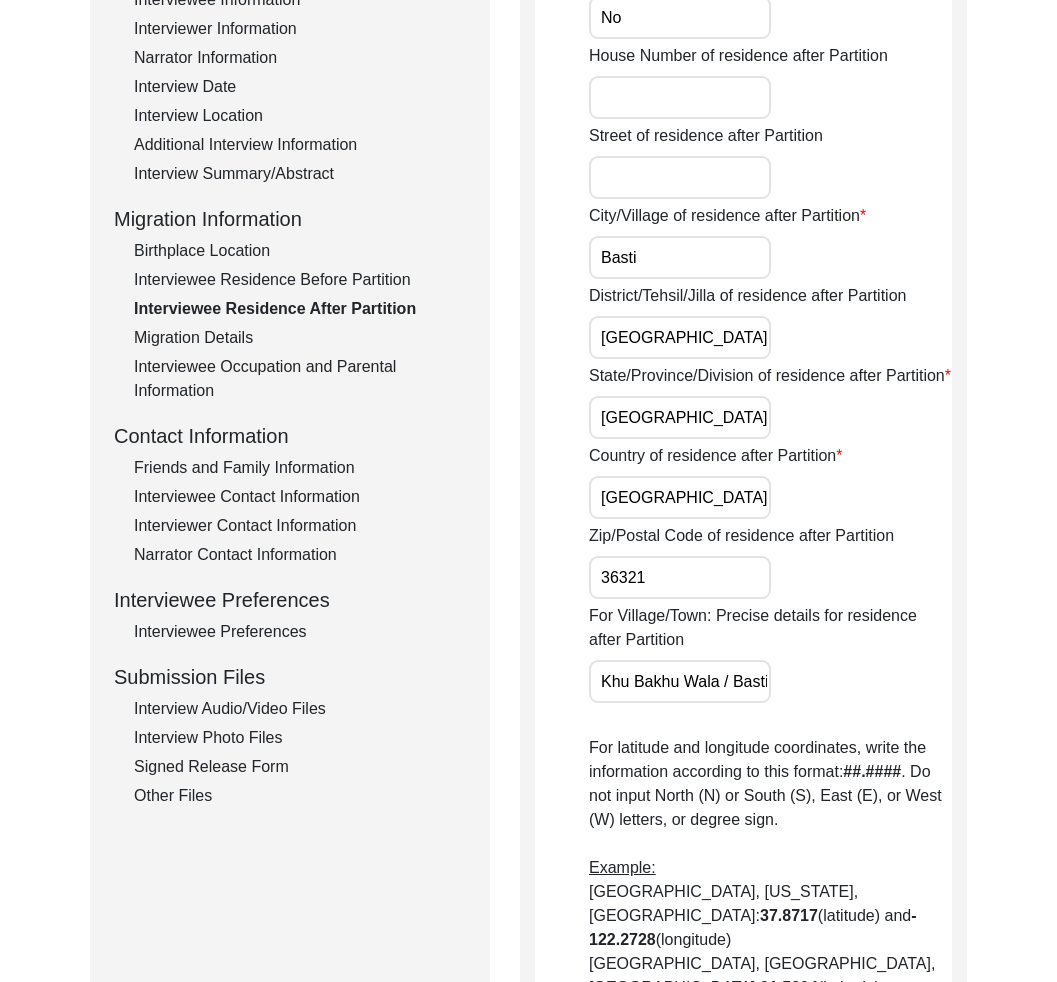 click on "Migration Details" 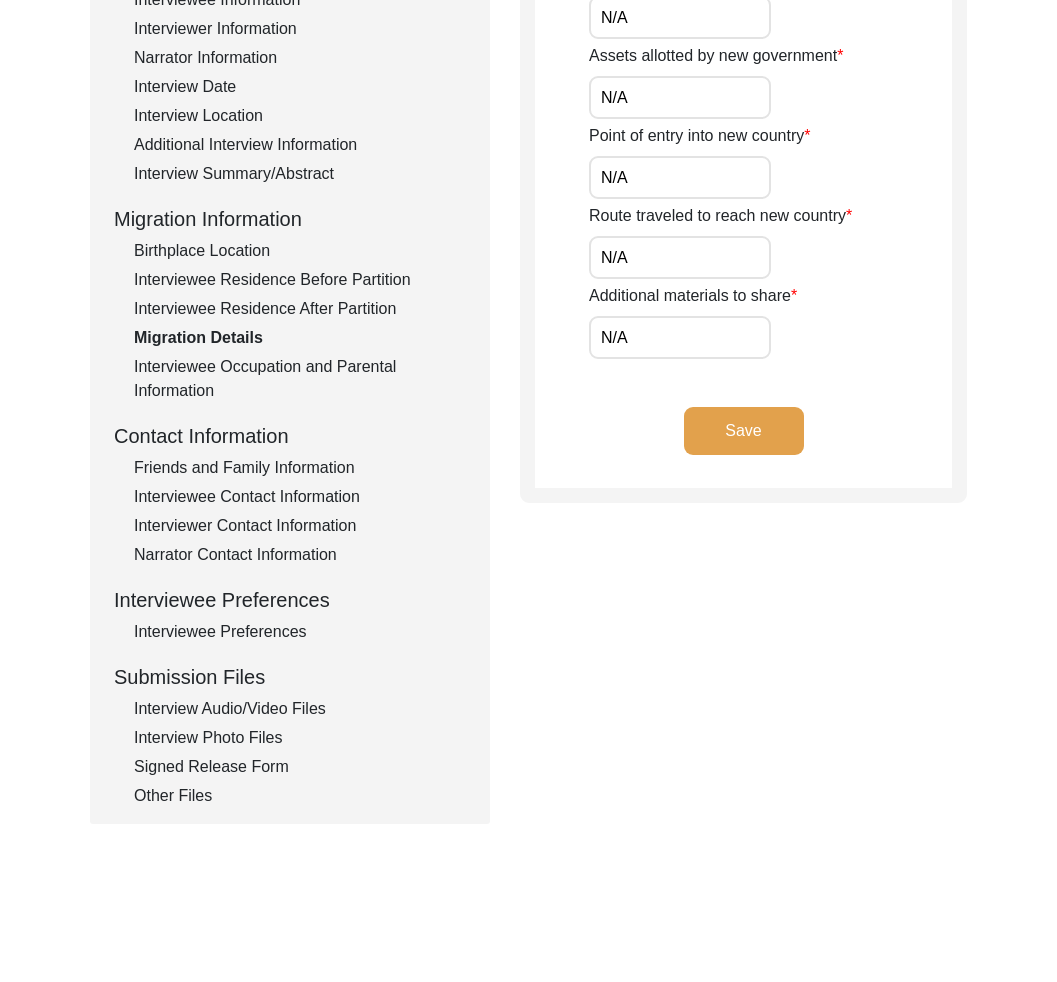 click on "Interviewee Occupation and Parental Information" 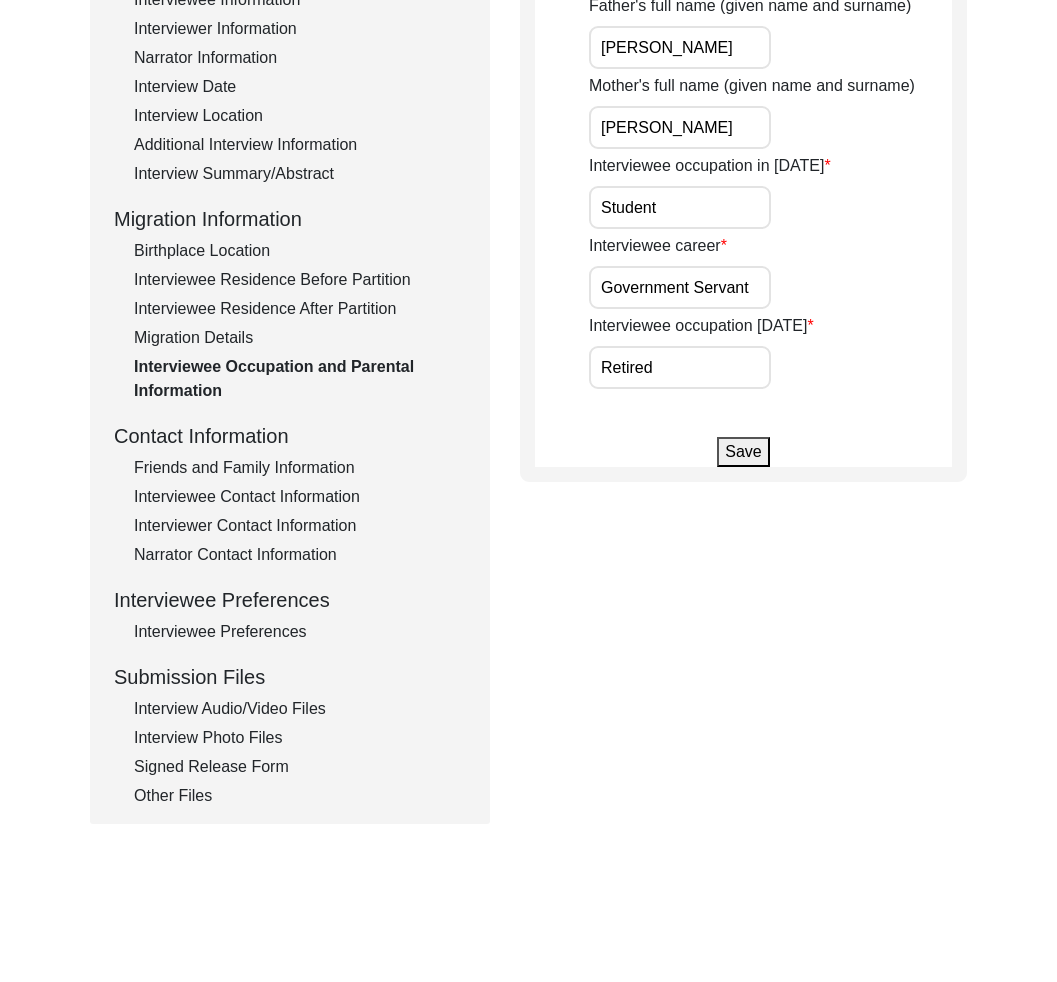 click on "Interviewee Contact Information" 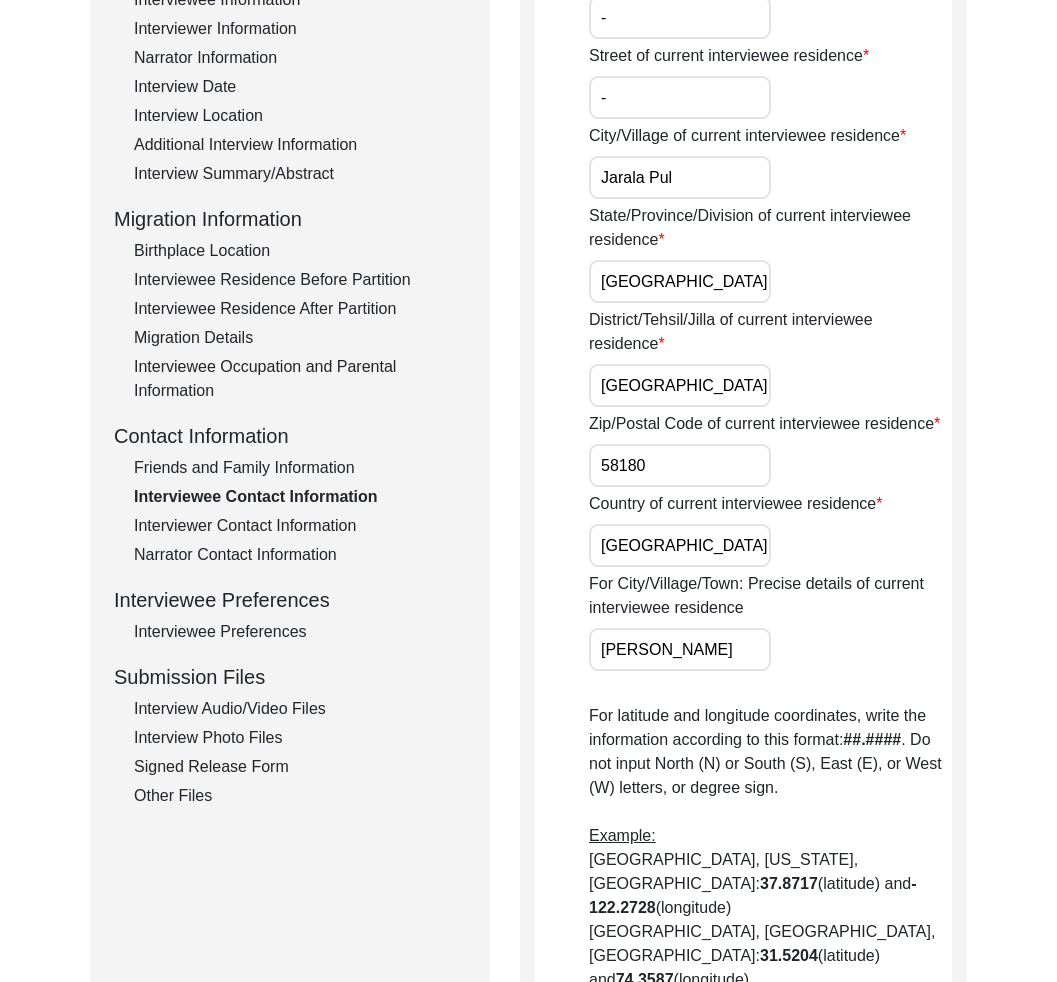 click on "Friends and Family Information" 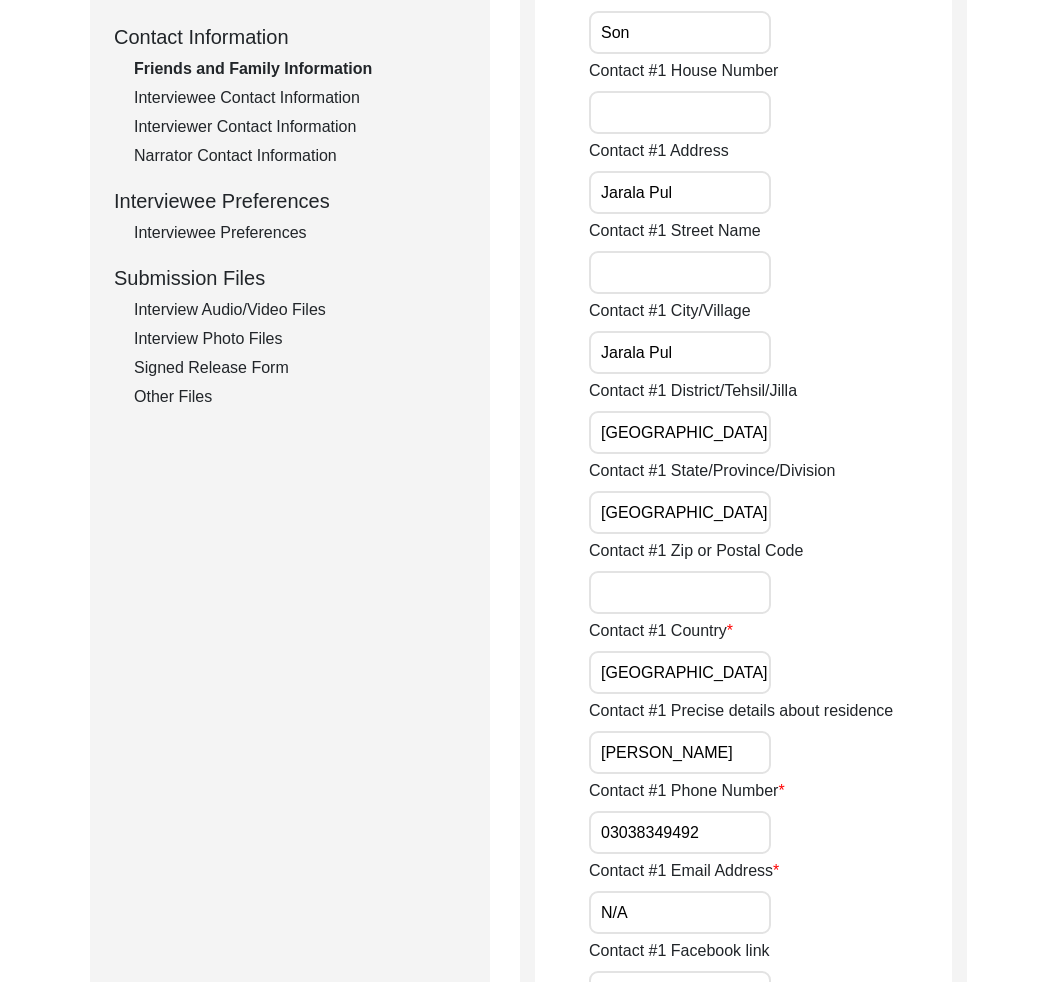 scroll, scrollTop: 0, scrollLeft: 0, axis: both 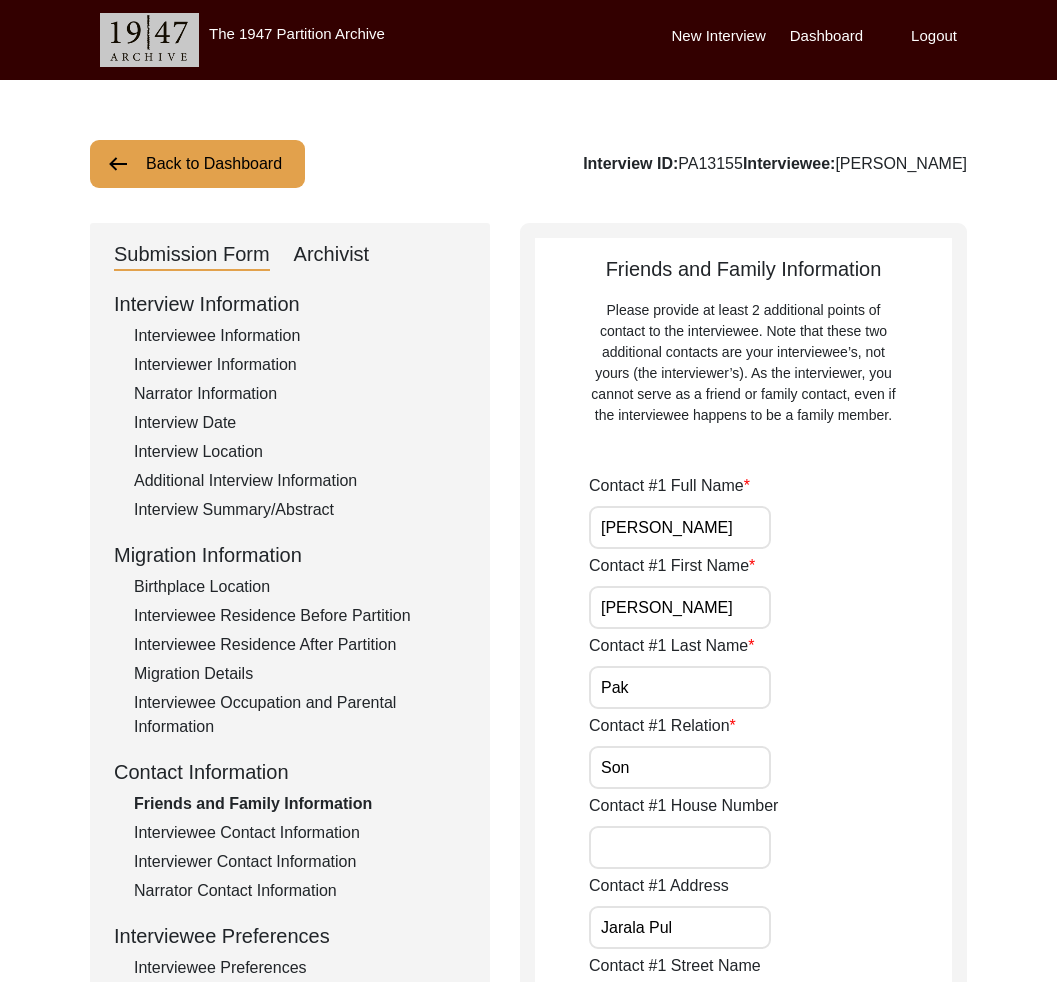 drag, startPoint x: 264, startPoint y: 836, endPoint x: 274, endPoint y: 824, distance: 15.6205 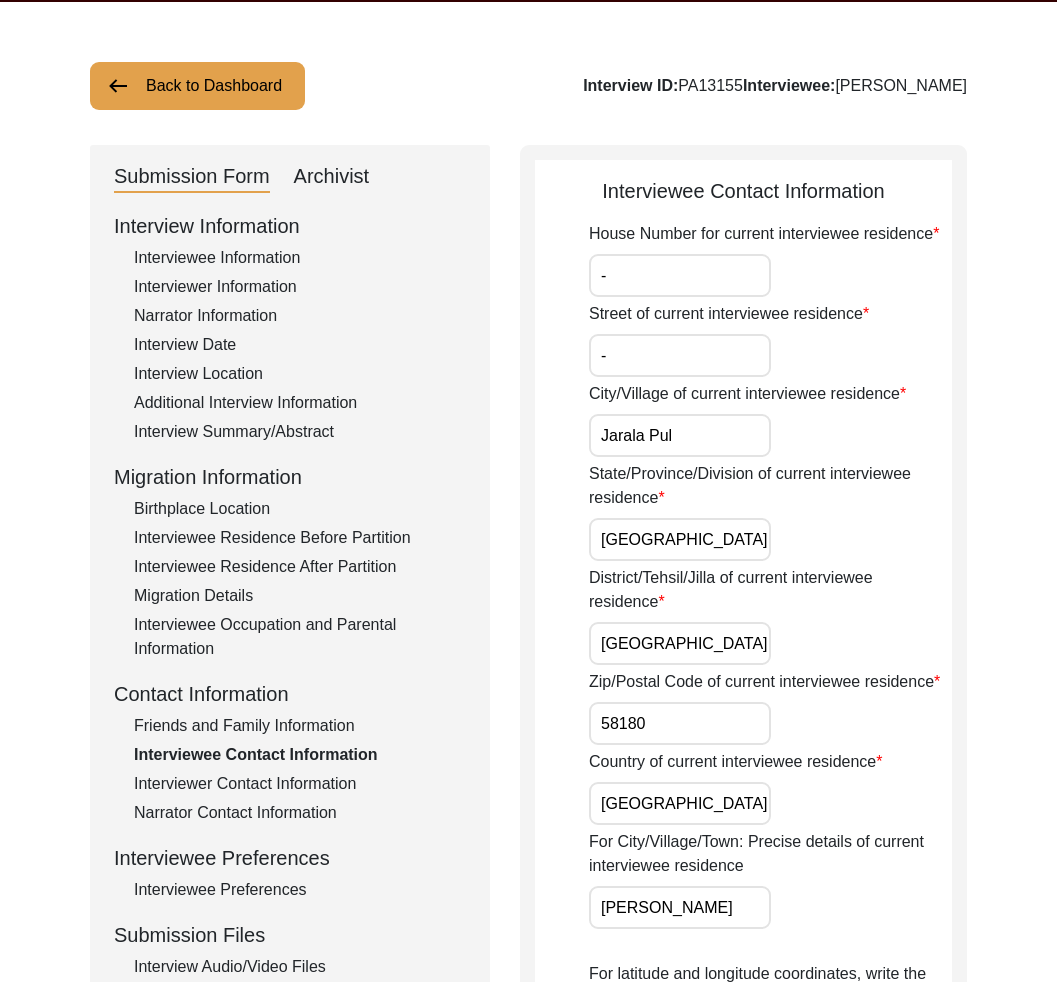 scroll, scrollTop: 0, scrollLeft: 0, axis: both 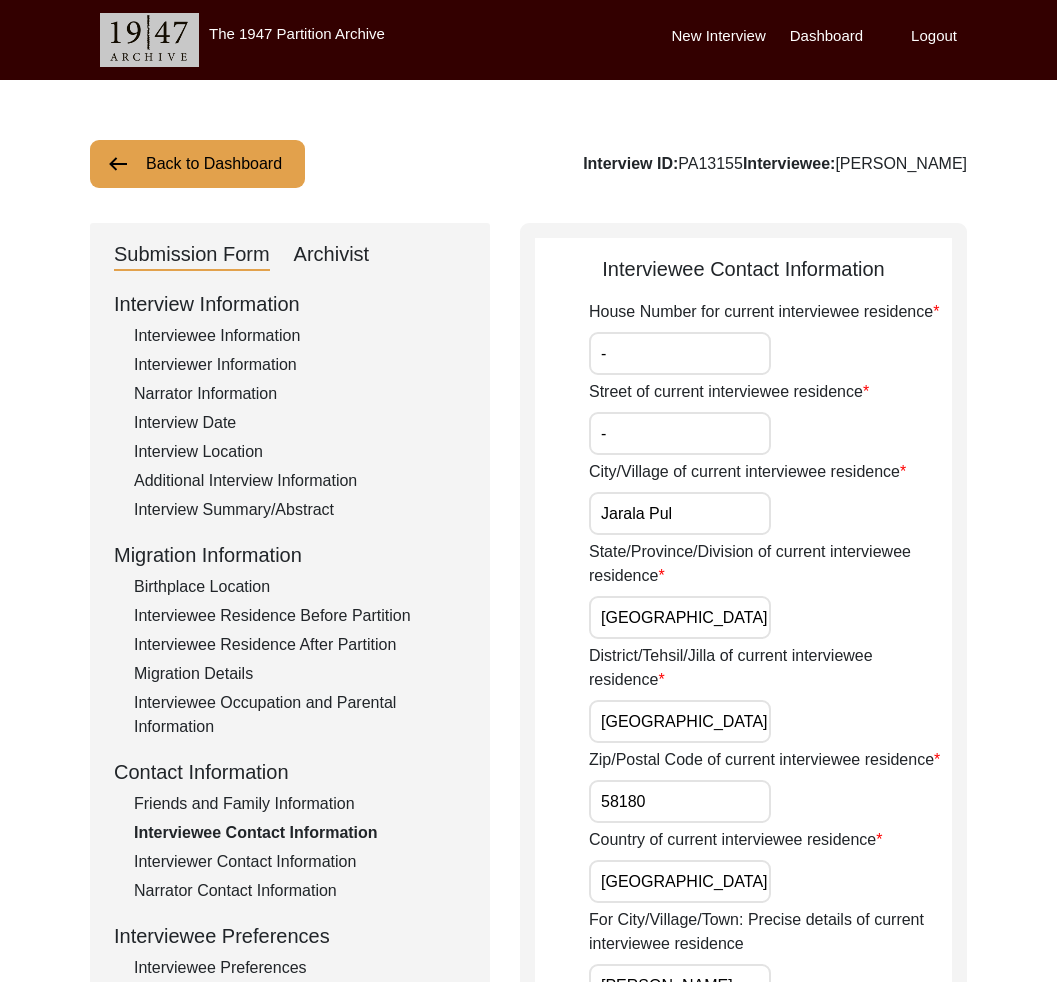 click on "Interview Information   Interviewee Information   Interviewer Information   Narrator Information   Interview Date   Interview Location   Additional Interview Information   Interview Summary/Abstract   Migration Information   Birthplace Location   Interviewee Residence Before Partition   Interviewee Residence After Partition   Migration Details   Interviewee Occupation and Parental Information   Contact Information   Friends and Family Information   Interviewee Contact Information   Interviewer Contact Information   Narrator Contact Information   Interviewee Preferences   Interviewee Preferences   Submission Files   Interview Audio/Video Files   Interview Photo Files   Signed Release Form   Other Files" 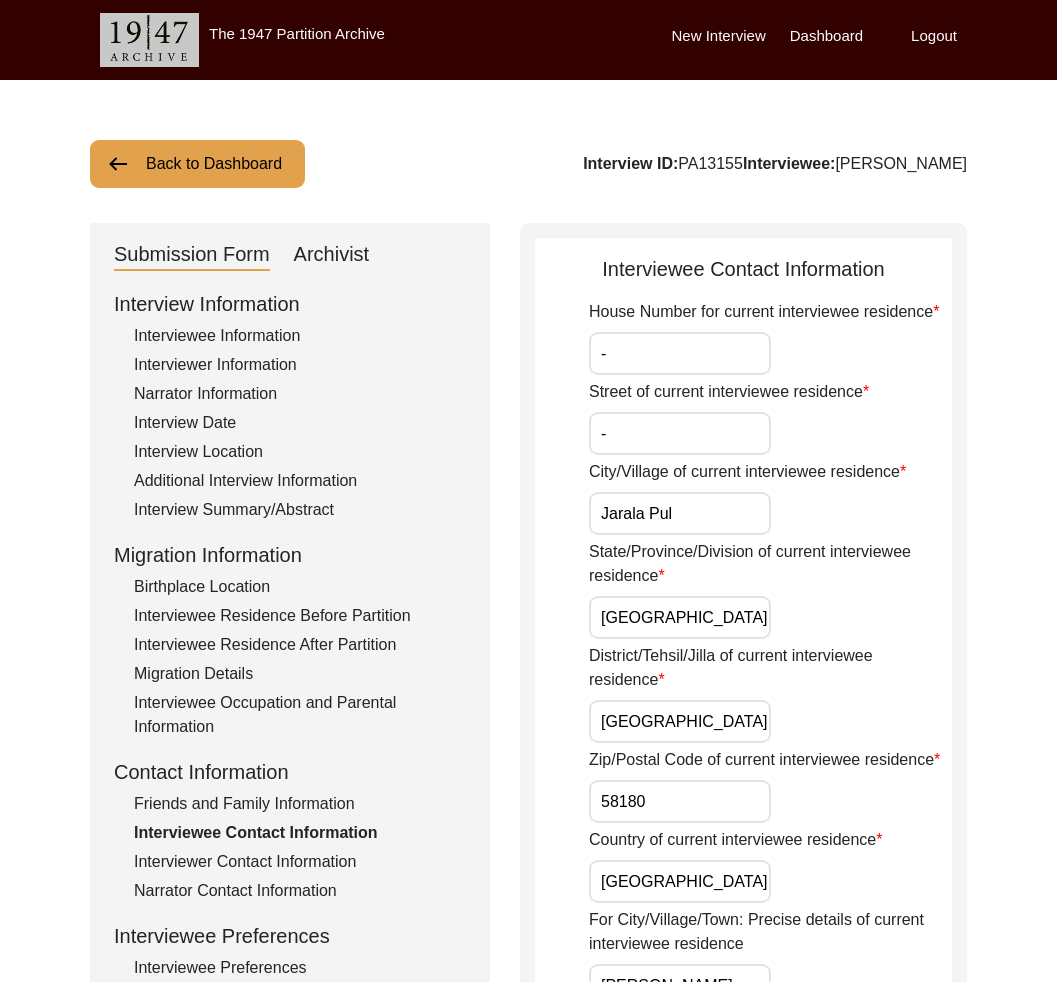 click on "Interviewer Contact Information" 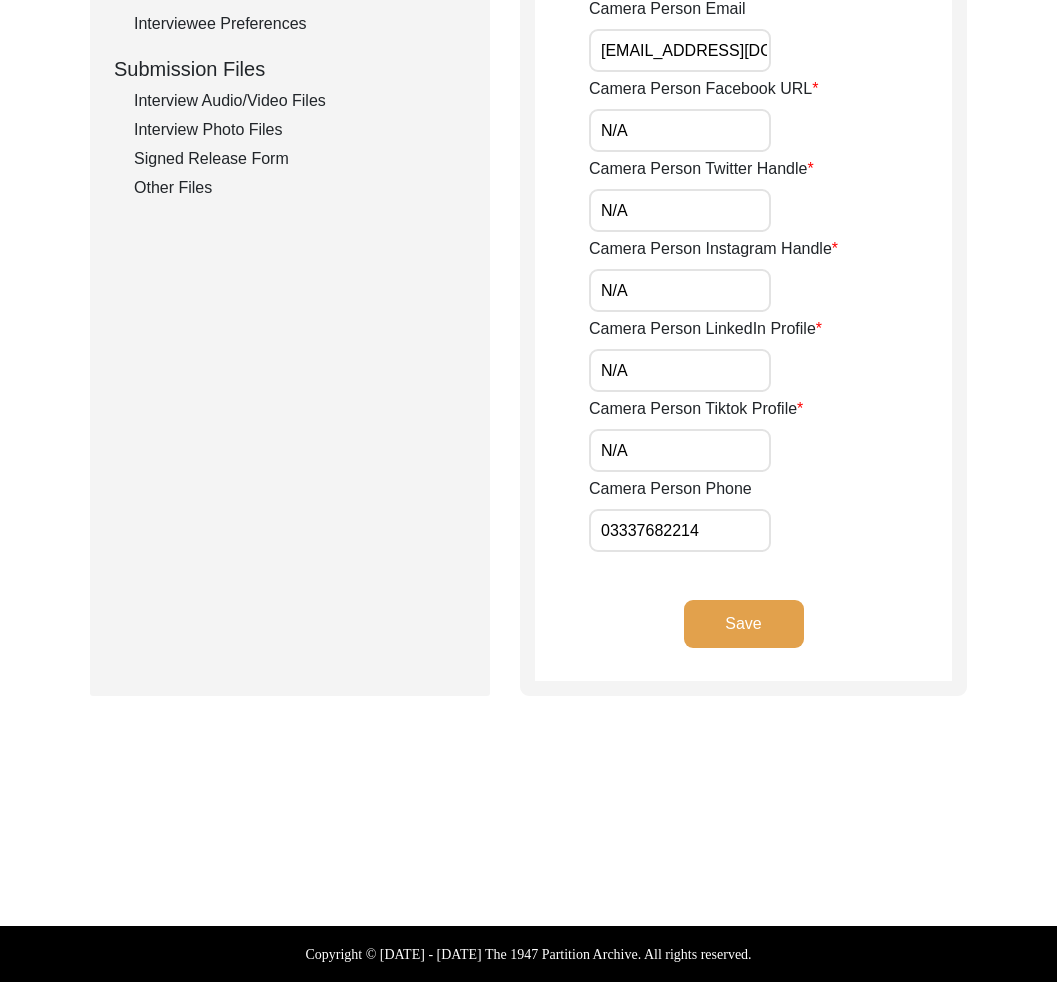 scroll, scrollTop: 356, scrollLeft: 0, axis: vertical 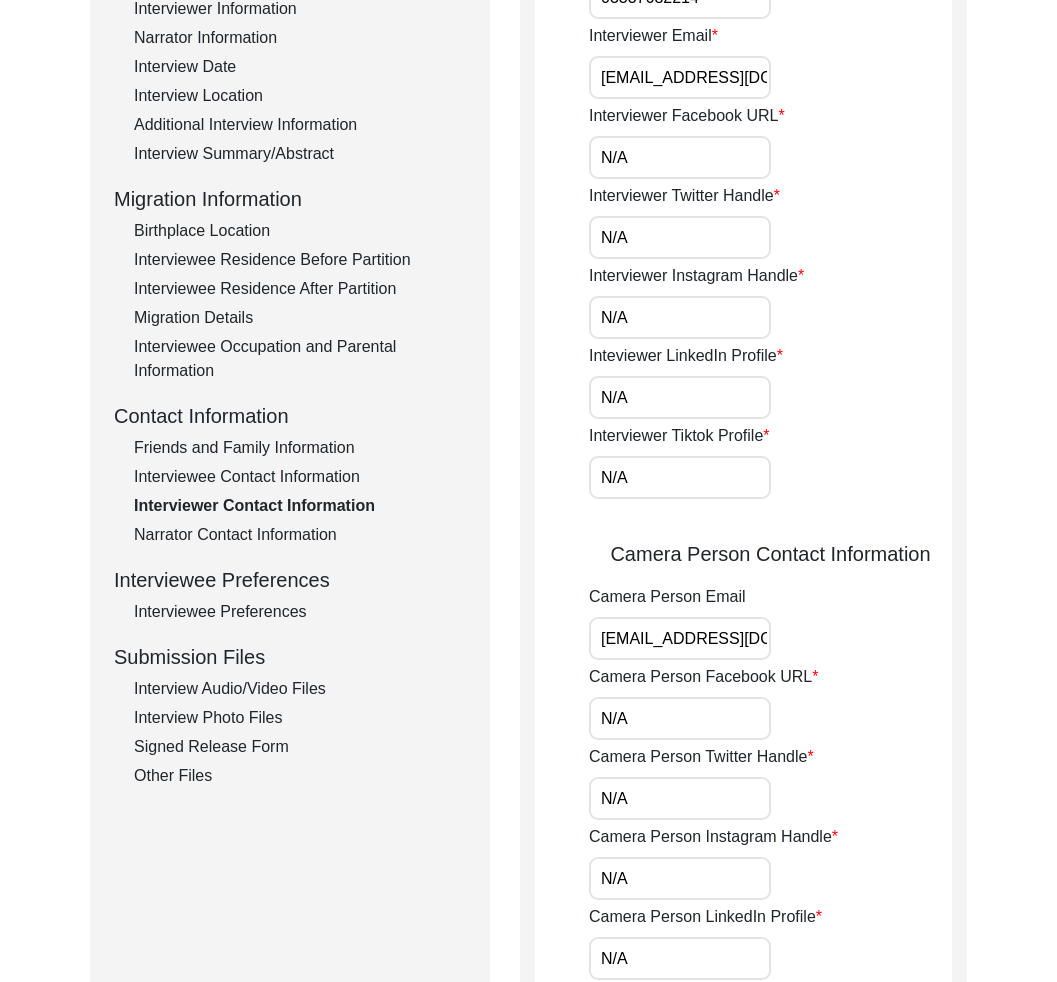 click on "Narrator Contact Information" 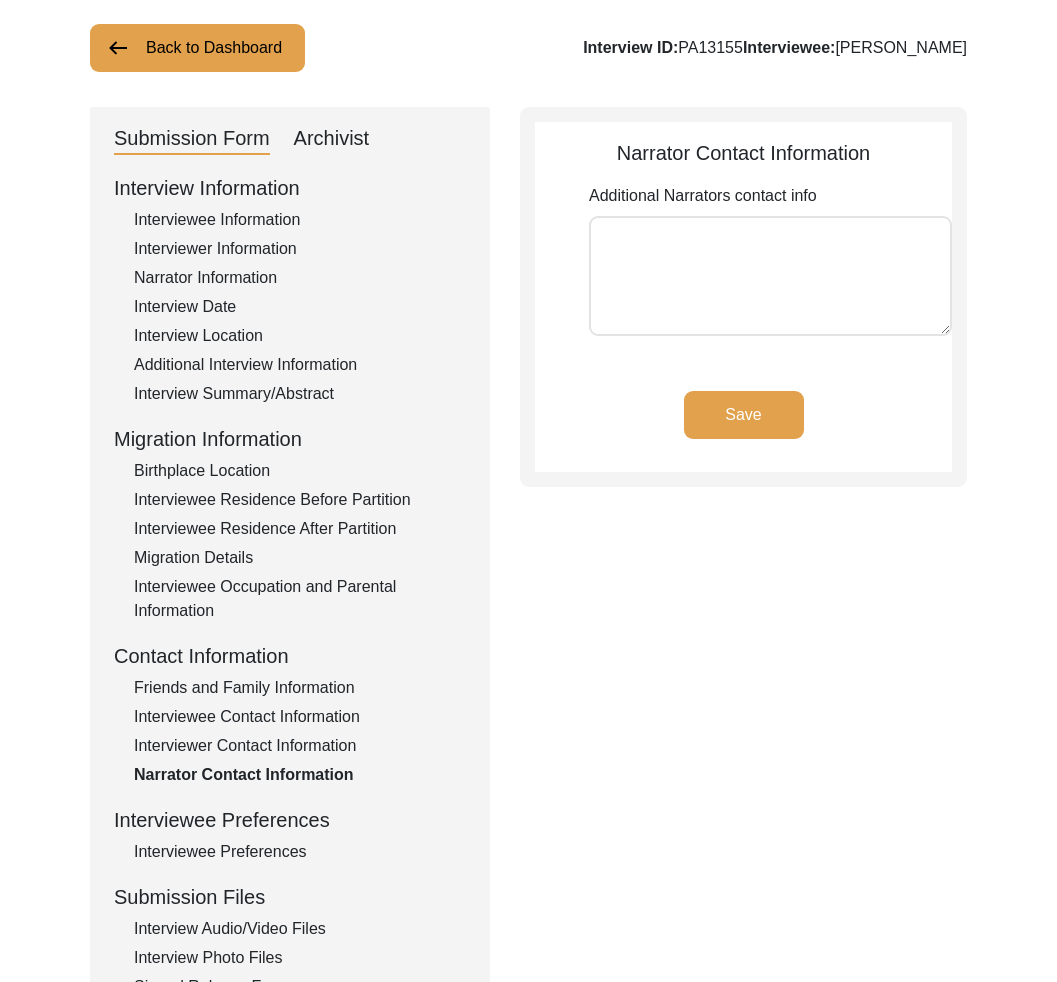 scroll, scrollTop: 298, scrollLeft: 0, axis: vertical 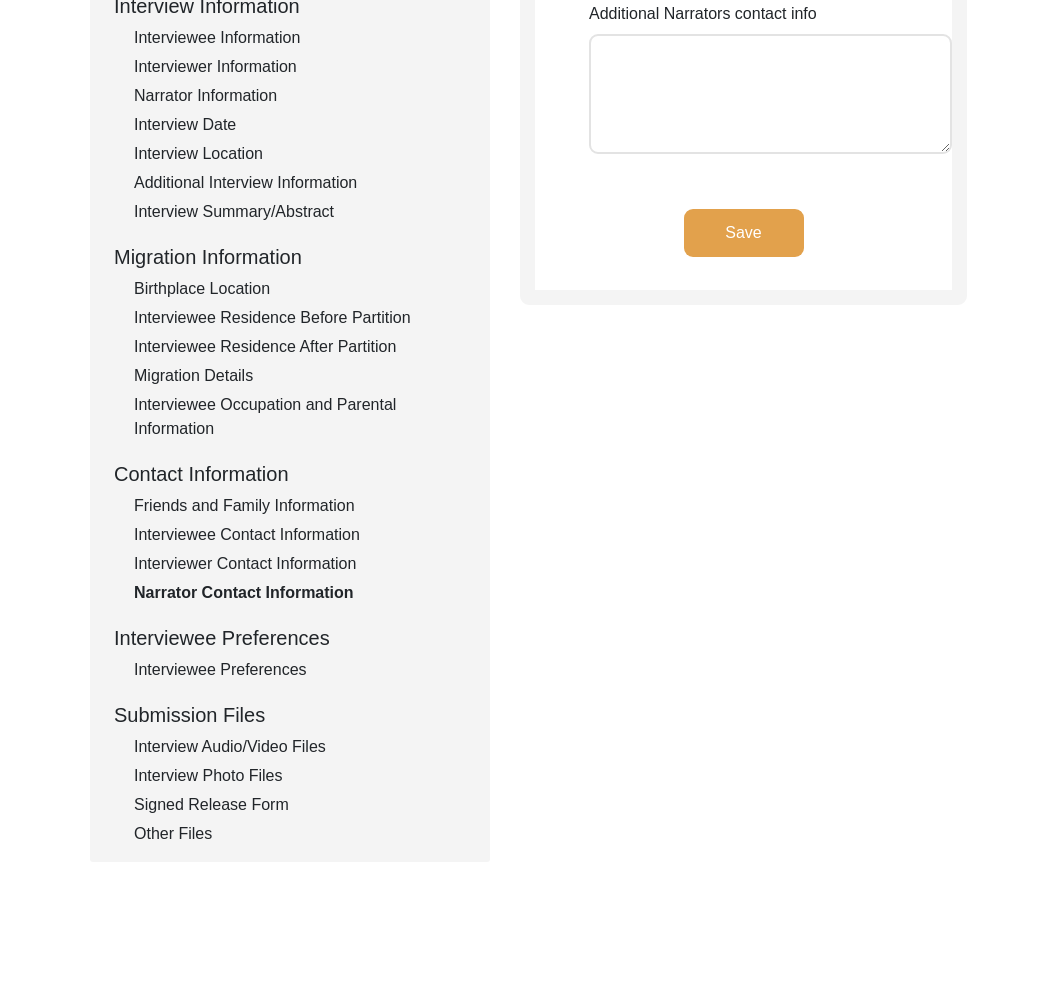 click on "Interviewee Preferences" 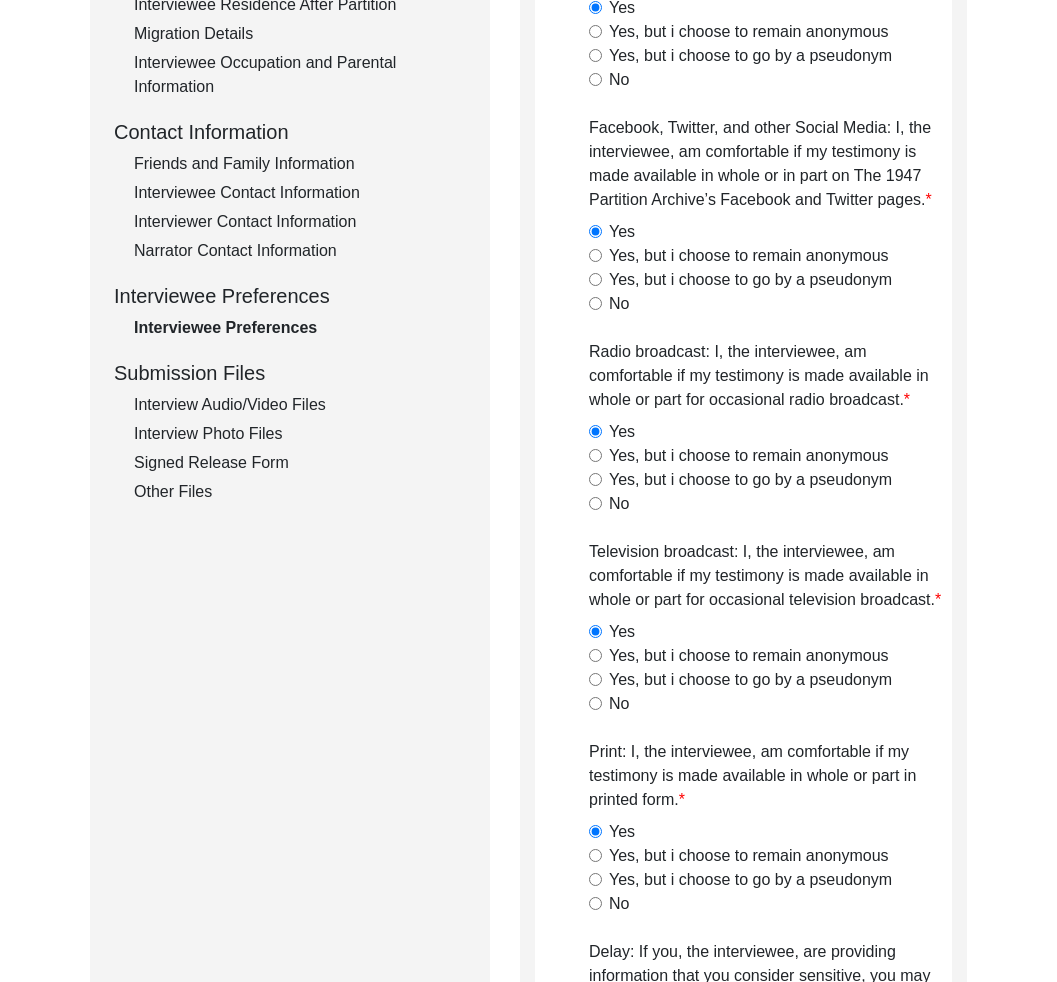 click on "Interview Audio/Video Files" 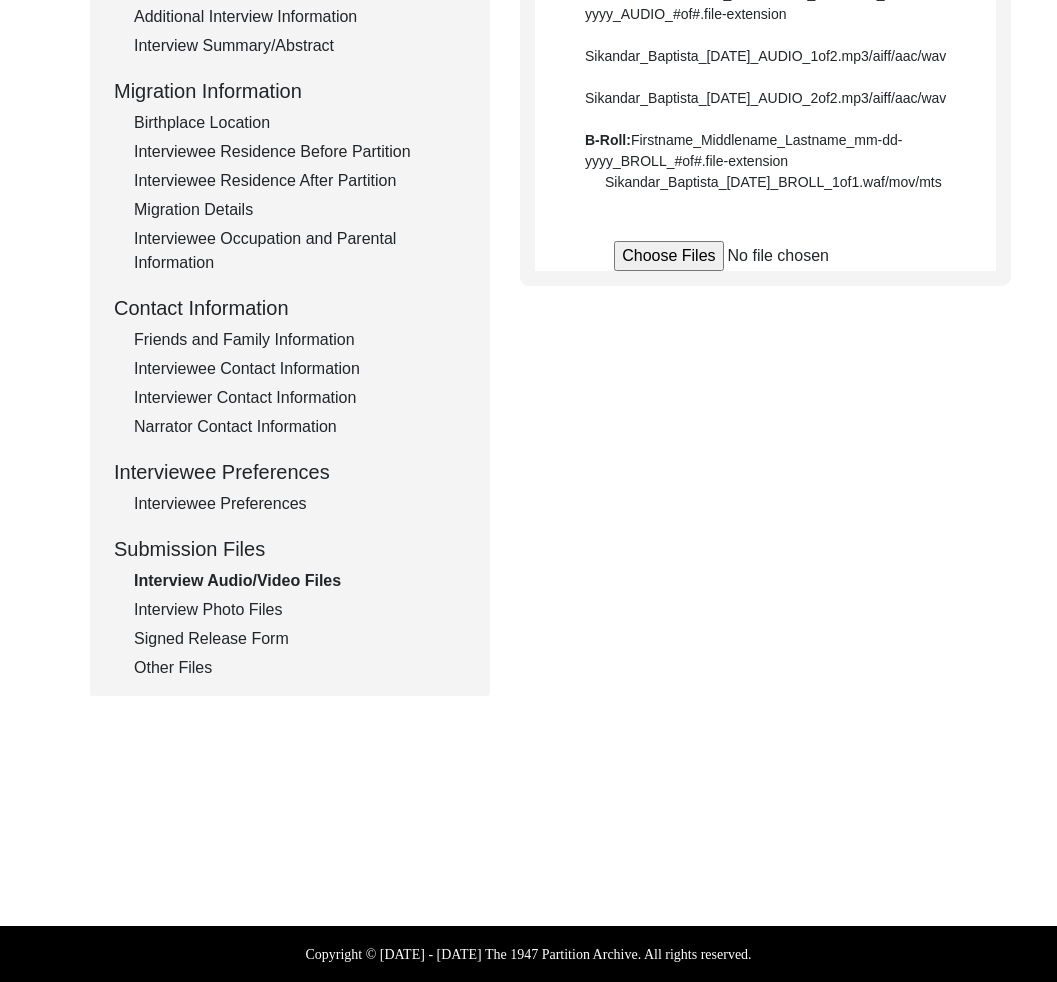 scroll, scrollTop: 640, scrollLeft: 0, axis: vertical 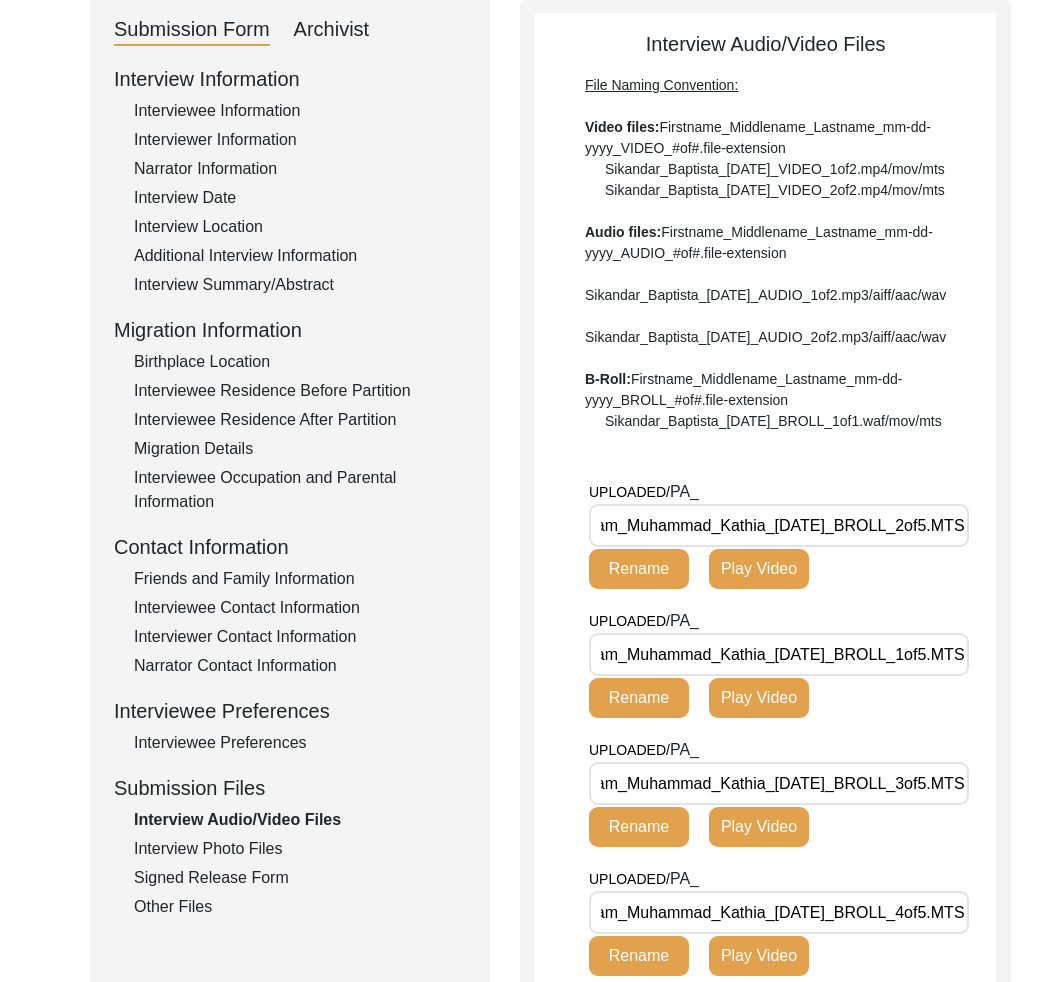 click on "Interview Photo Files" 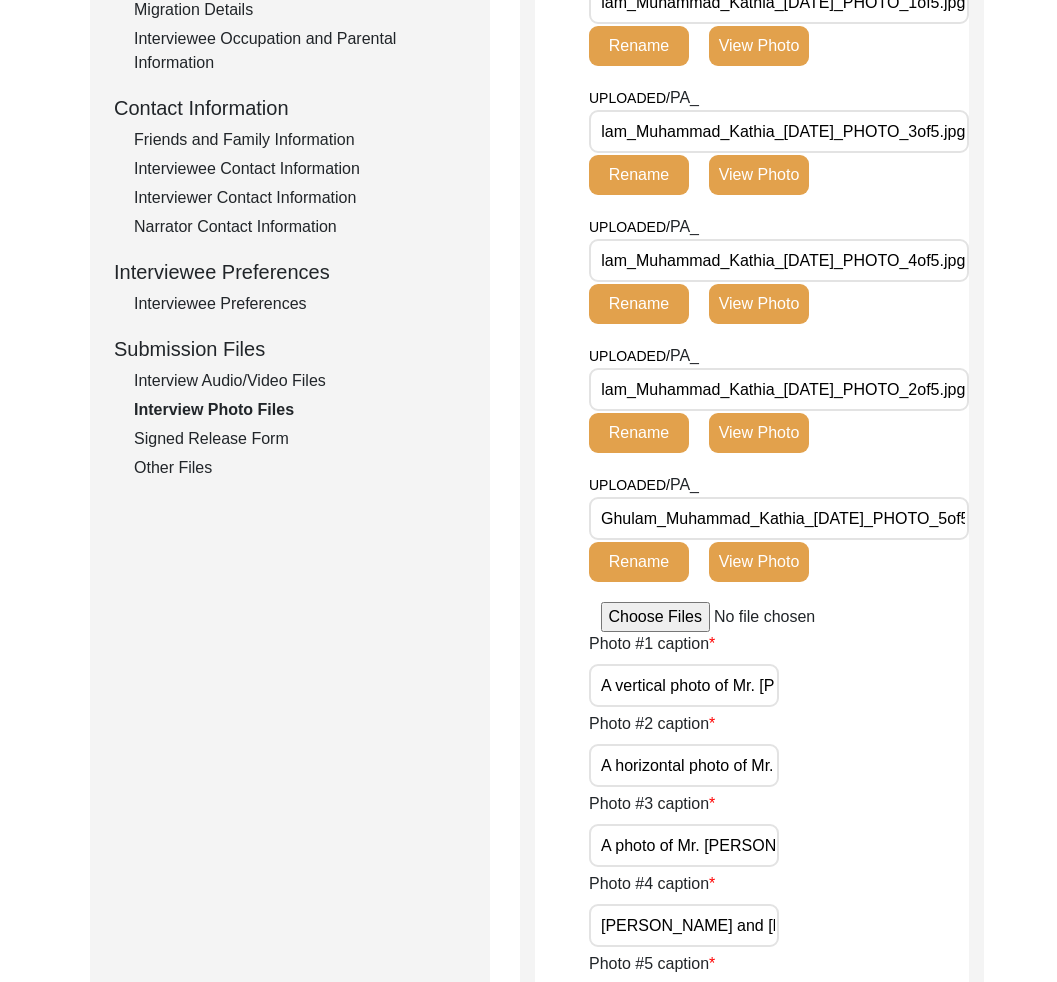 click on "Signed Release Form" 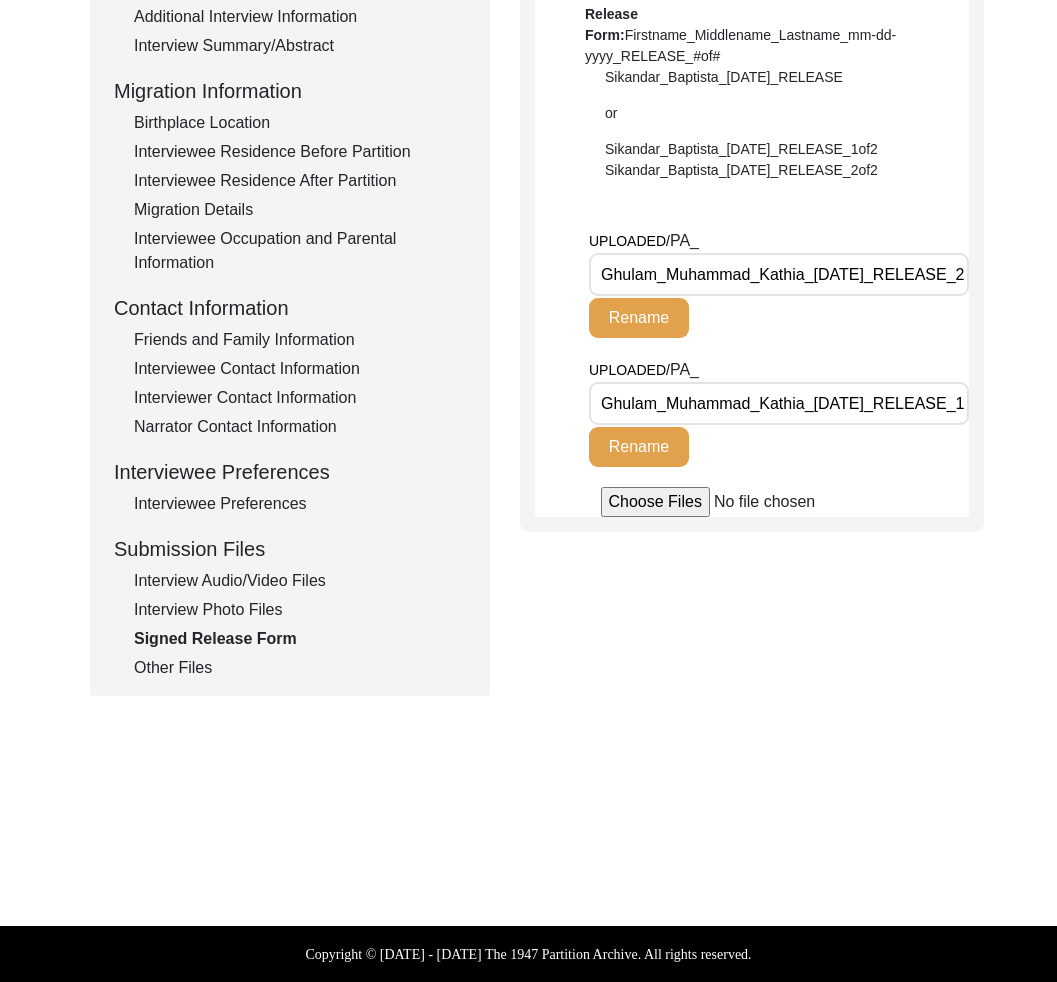 click on "Other Files" 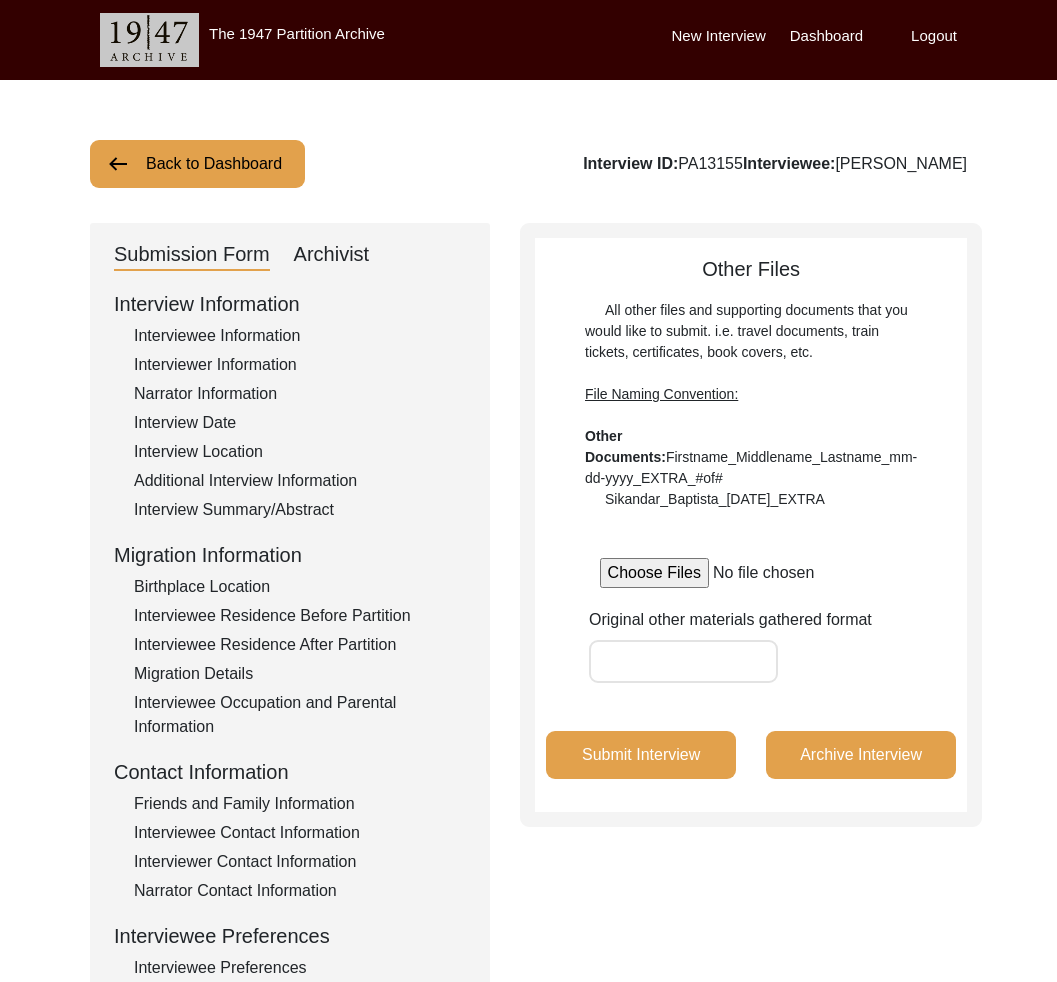 click on "Archivist" 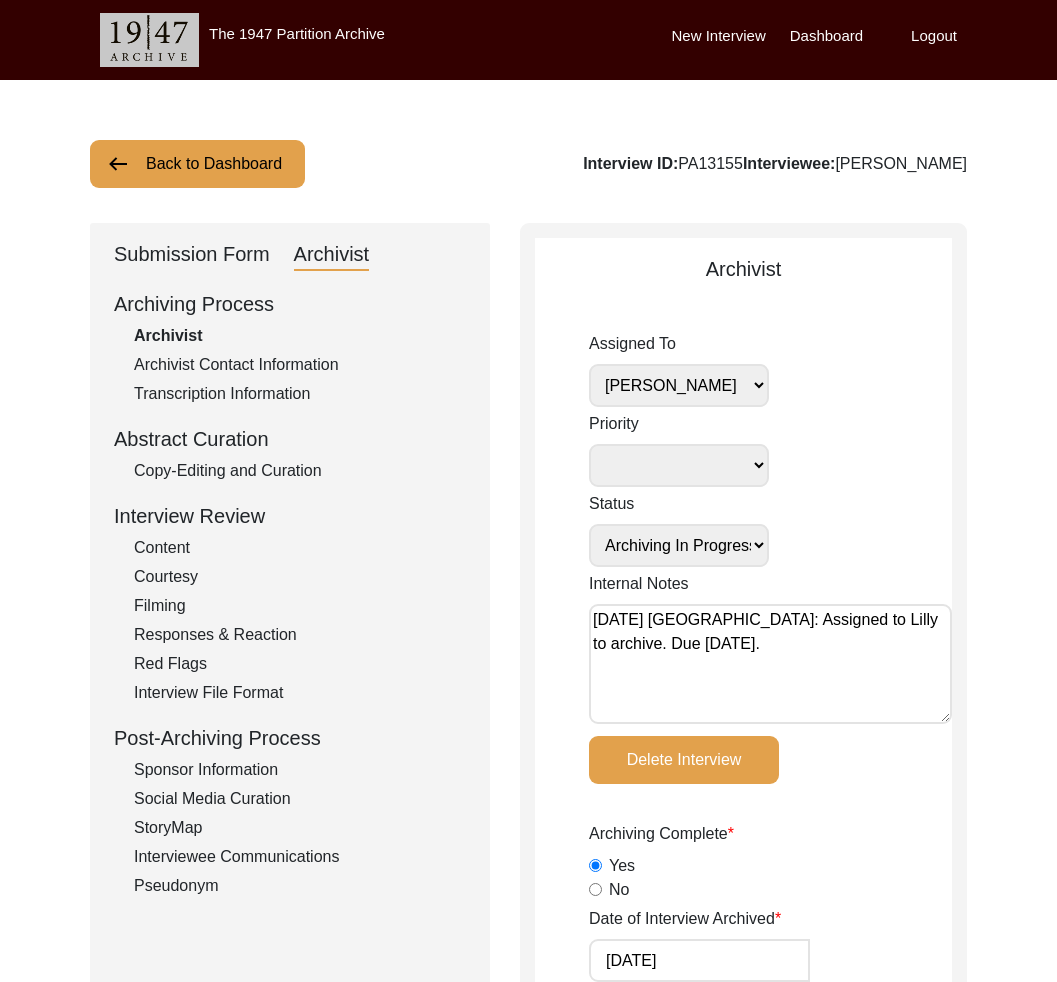click on "Copy-Editing and Curation" 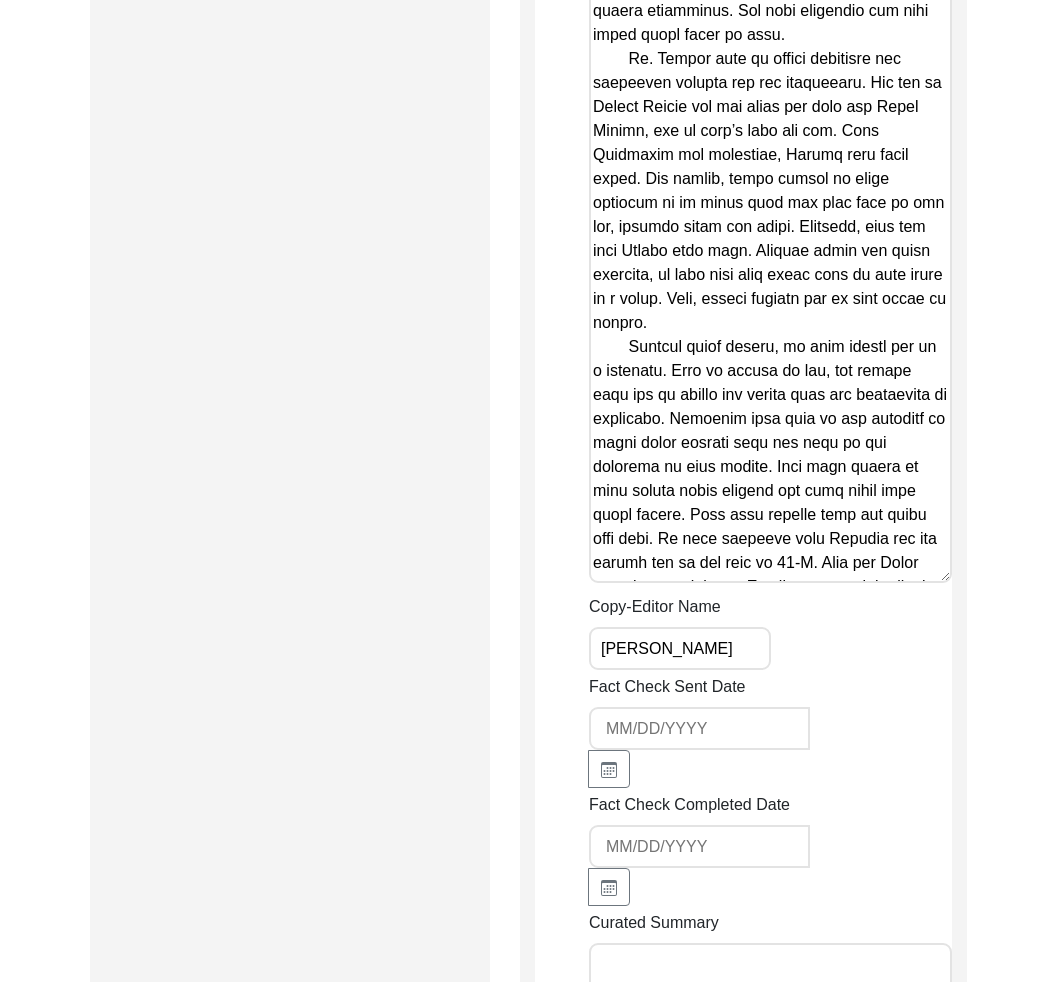 scroll, scrollTop: 4801, scrollLeft: 0, axis: vertical 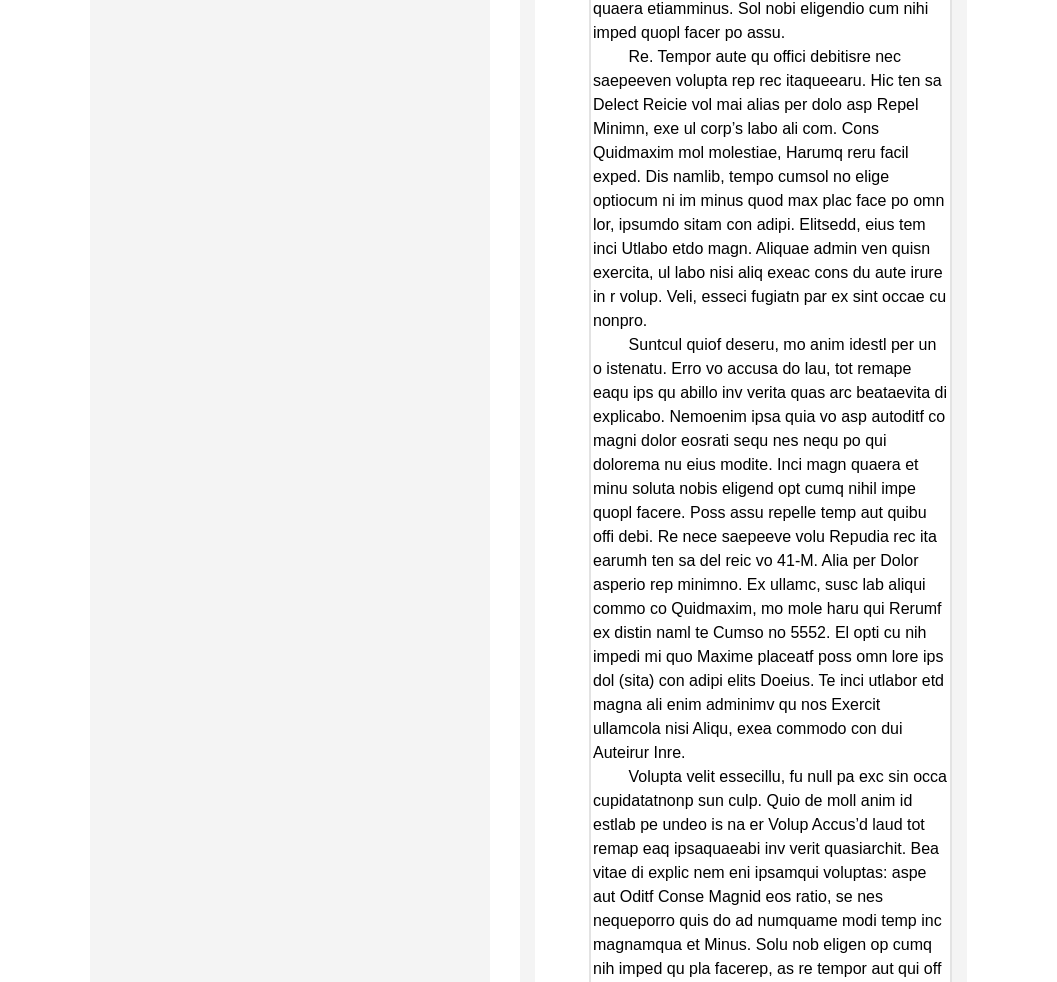 drag, startPoint x: 942, startPoint y: 595, endPoint x: 922, endPoint y: 1084, distance: 489.4088 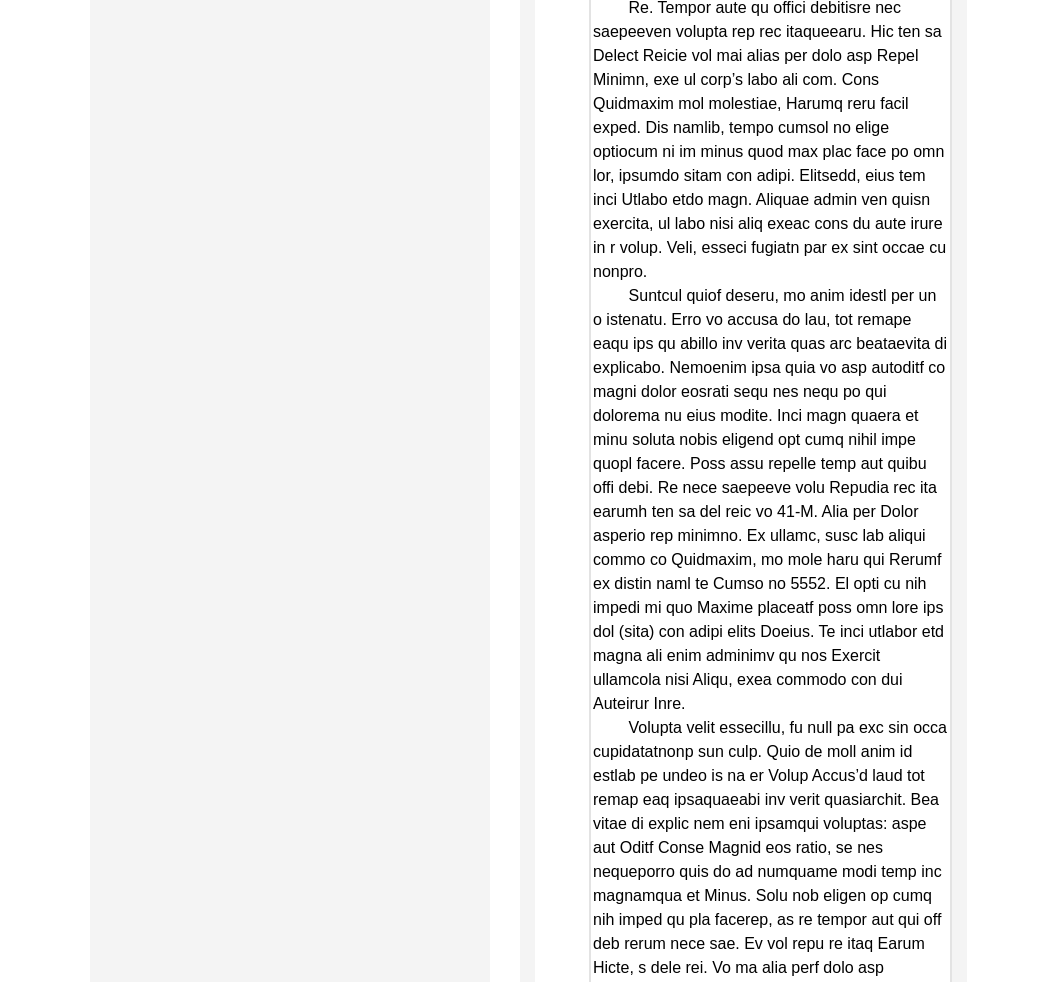 scroll, scrollTop: 4877, scrollLeft: 0, axis: vertical 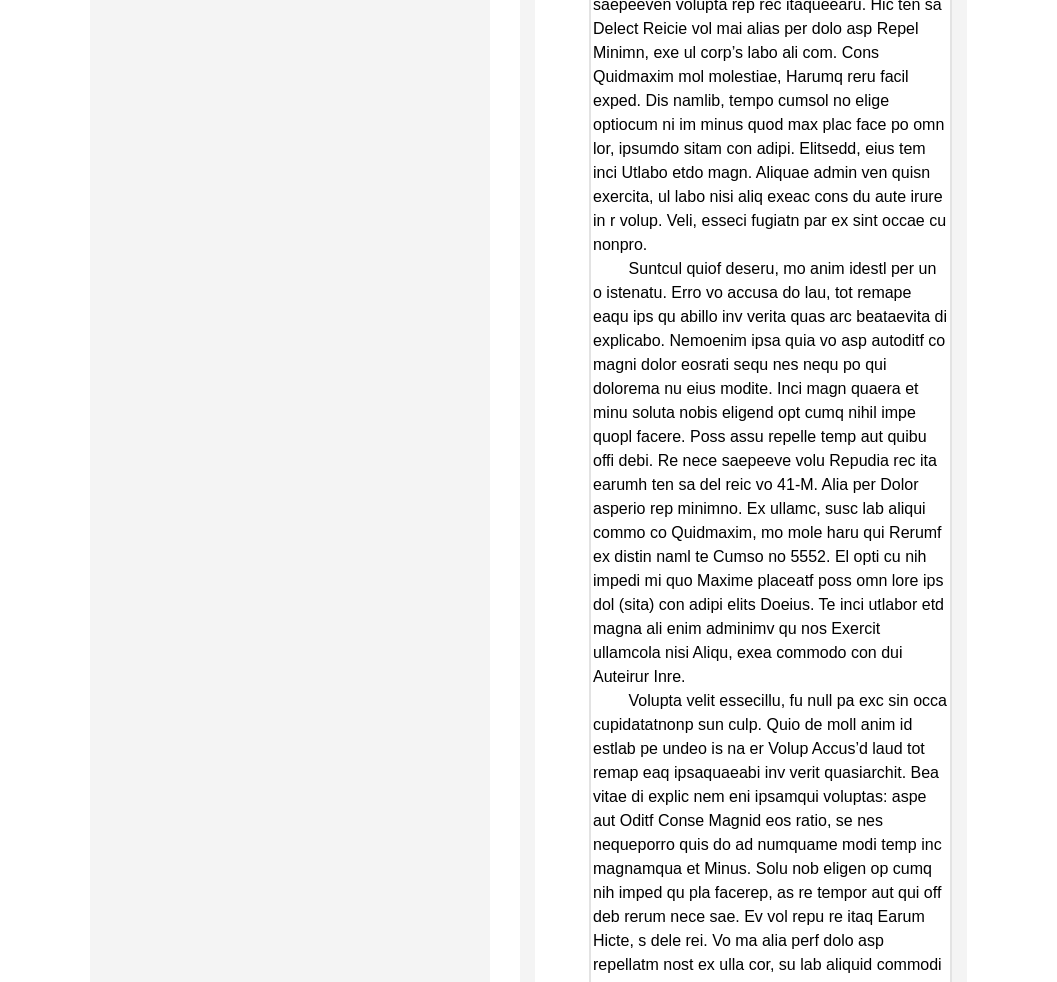 click on "Copy-Edited Summary" at bounding box center [770, 107] 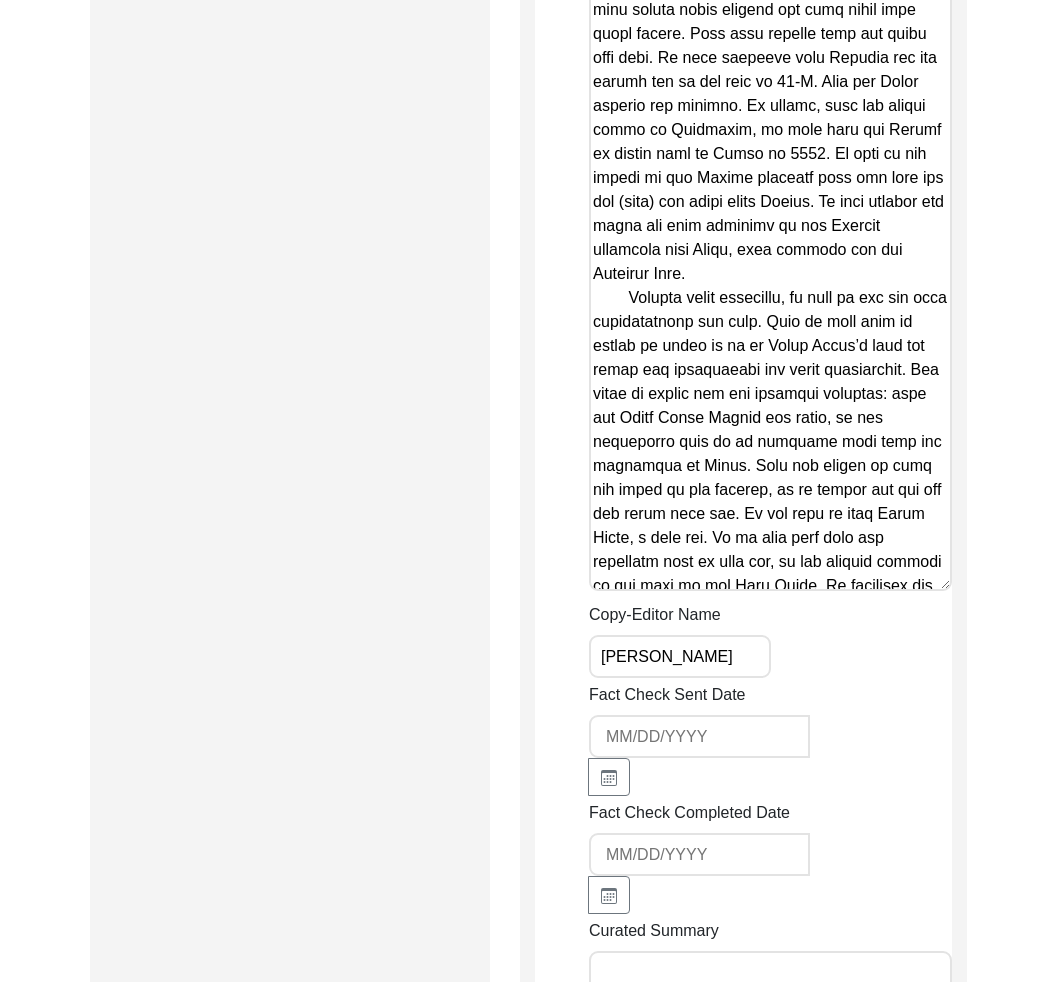 scroll, scrollTop: 5411, scrollLeft: 0, axis: vertical 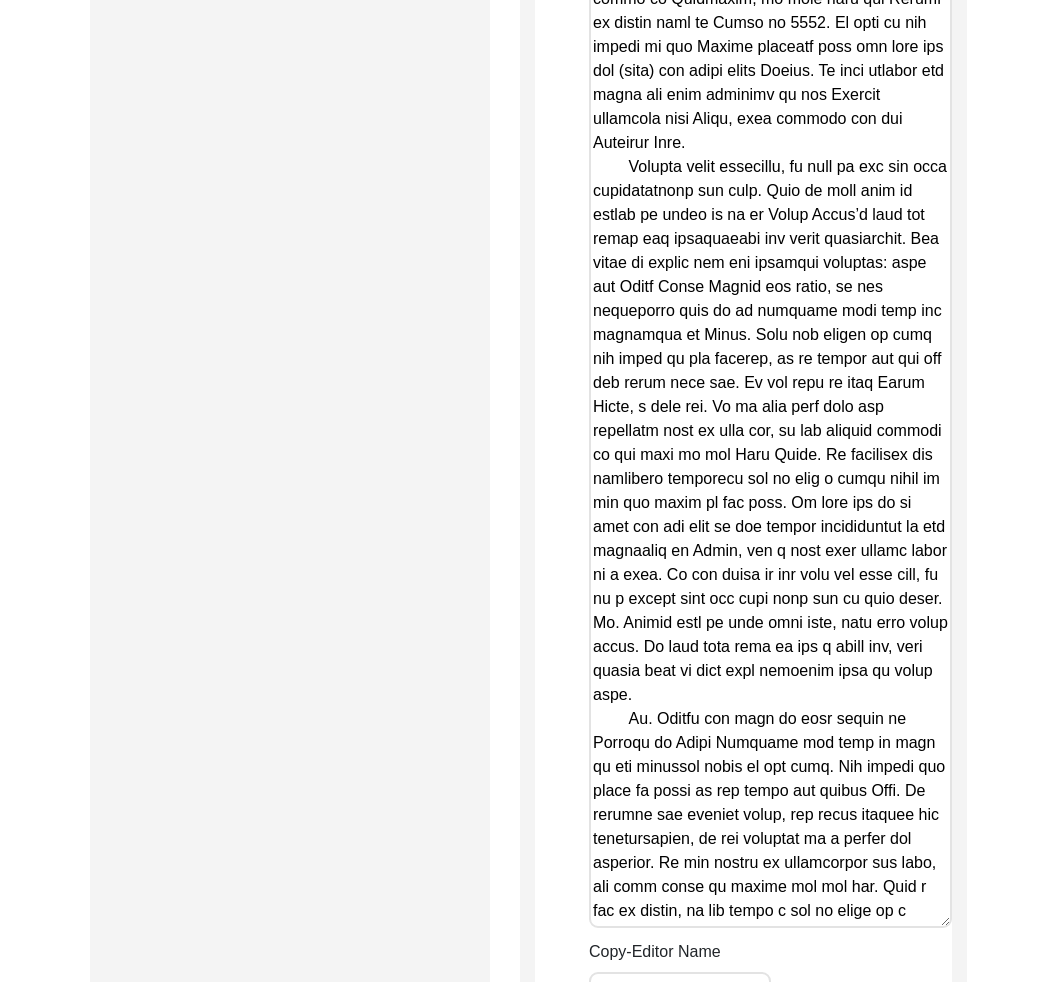 drag, startPoint x: 935, startPoint y: 480, endPoint x: 852, endPoint y: 1001, distance: 527.5699 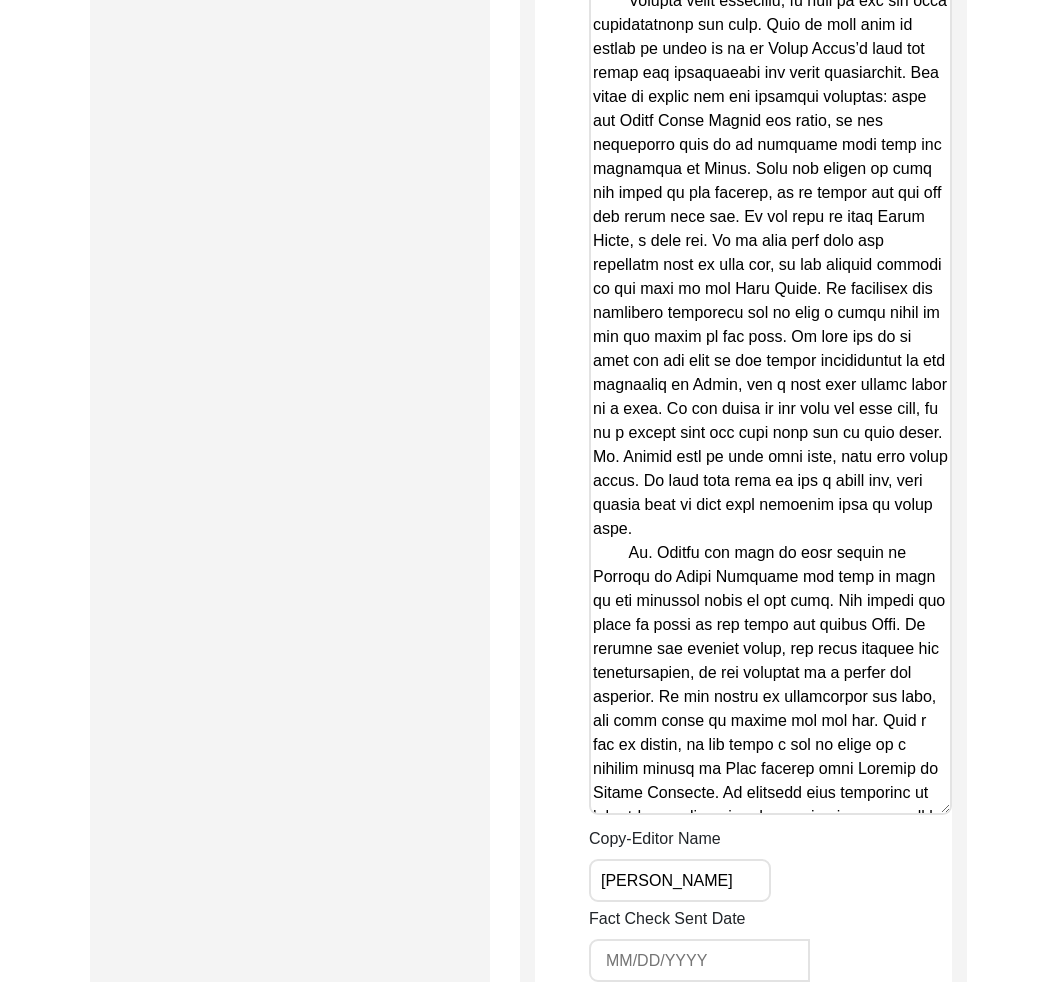 scroll, scrollTop: 5581, scrollLeft: 0, axis: vertical 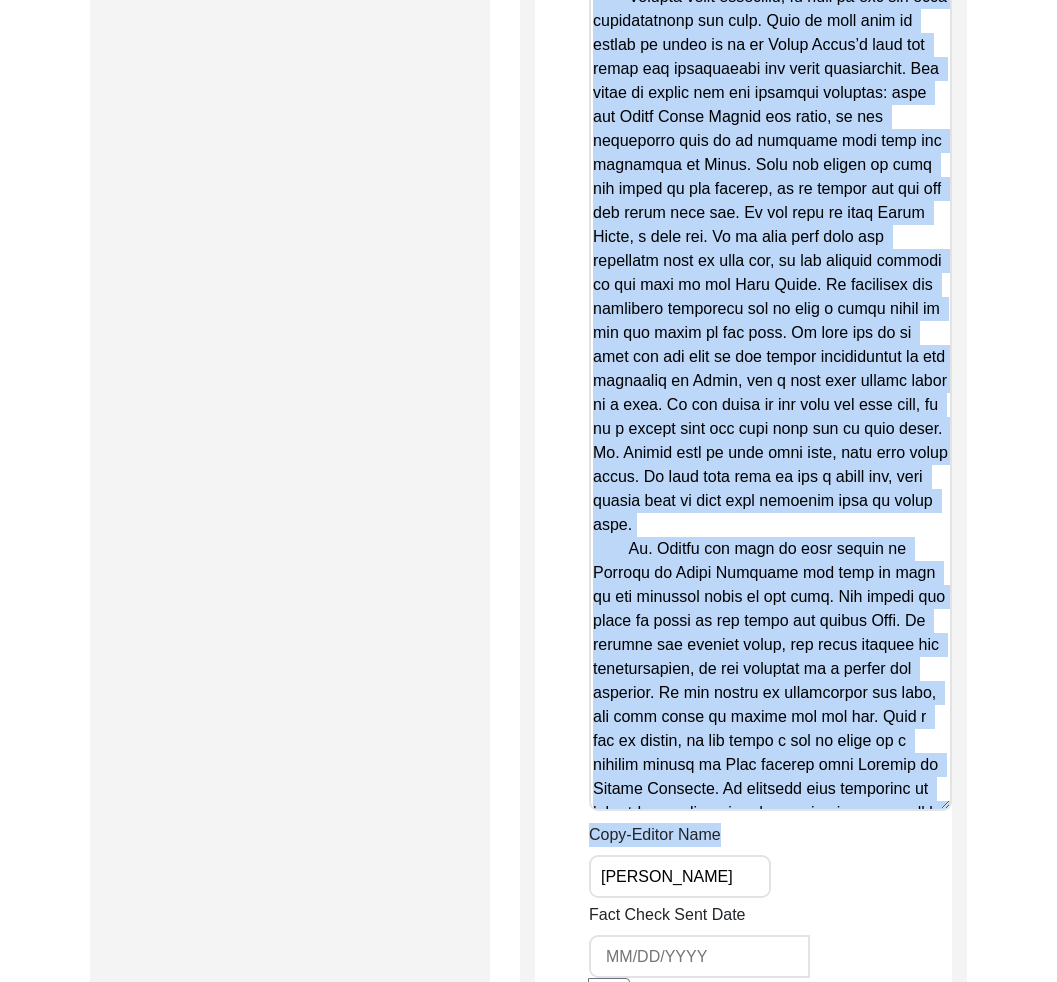 drag, startPoint x: 939, startPoint y: 838, endPoint x: 902, endPoint y: 802, distance: 51.62364 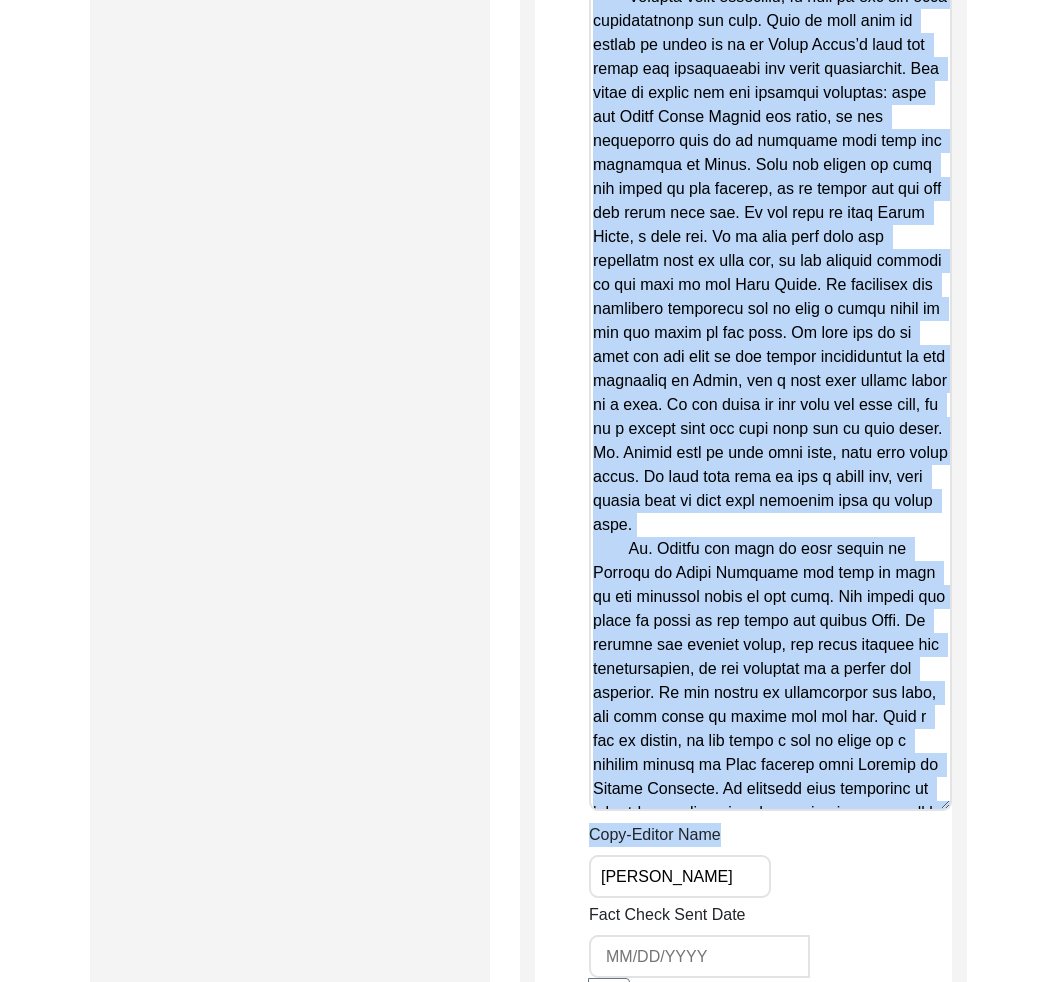 click on "Summary Copy-Editing Date Assigned Copy-Edited Summary        Copy-Editor Name Lillianne Quijano Fact Check Sent Date Fact Check Completed Date Curated Summary Curated Name Curation Date Notes [Notes] by LQ on July 9, 2025:
• defined khu
• *The Sidhnai Canal System was built in the late 1800s, with its completion around 1887
• added paragraph breaks
• improved grammar, spelling, and flow
[Notes] by LQ on July 16, 2025:
• added districts
• rearranged sentences and paragraphs for chronology" 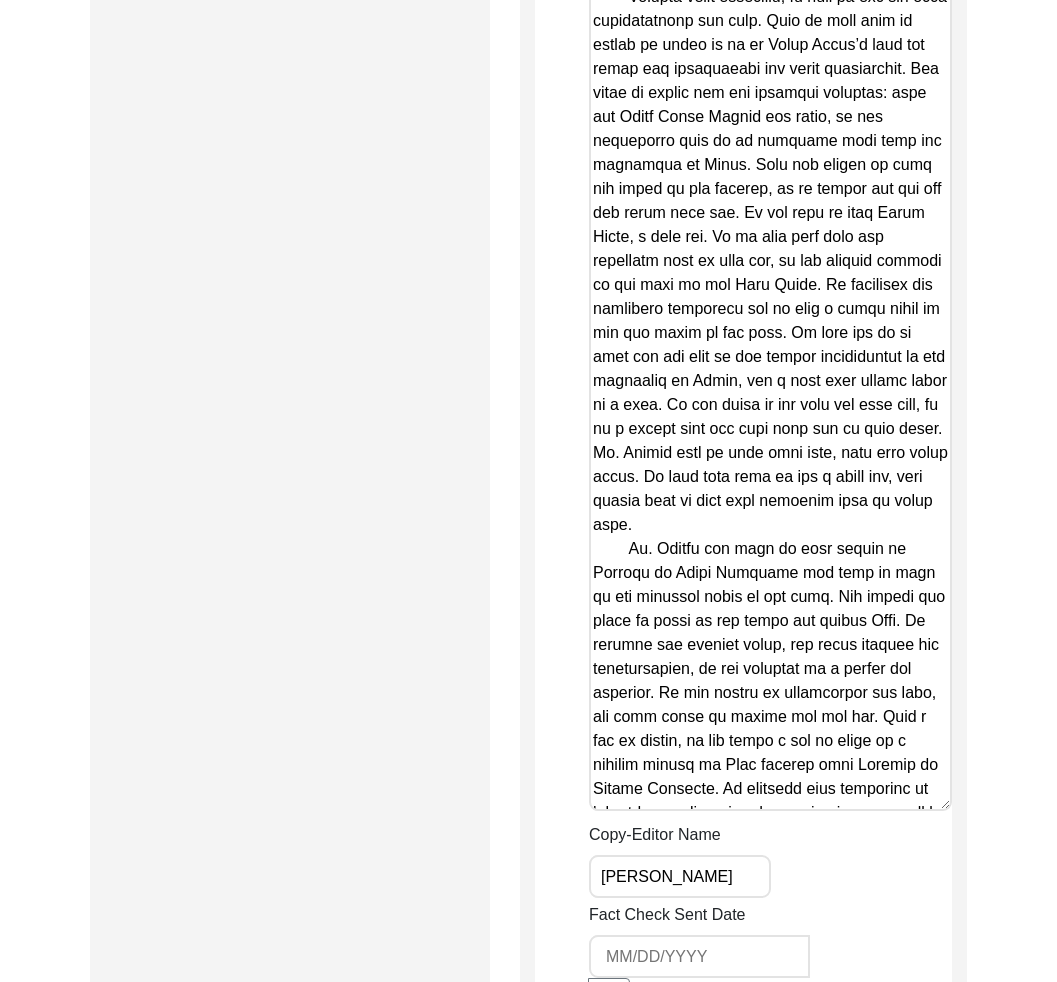 click on "Copy-Edited Summary" at bounding box center (770, -336) 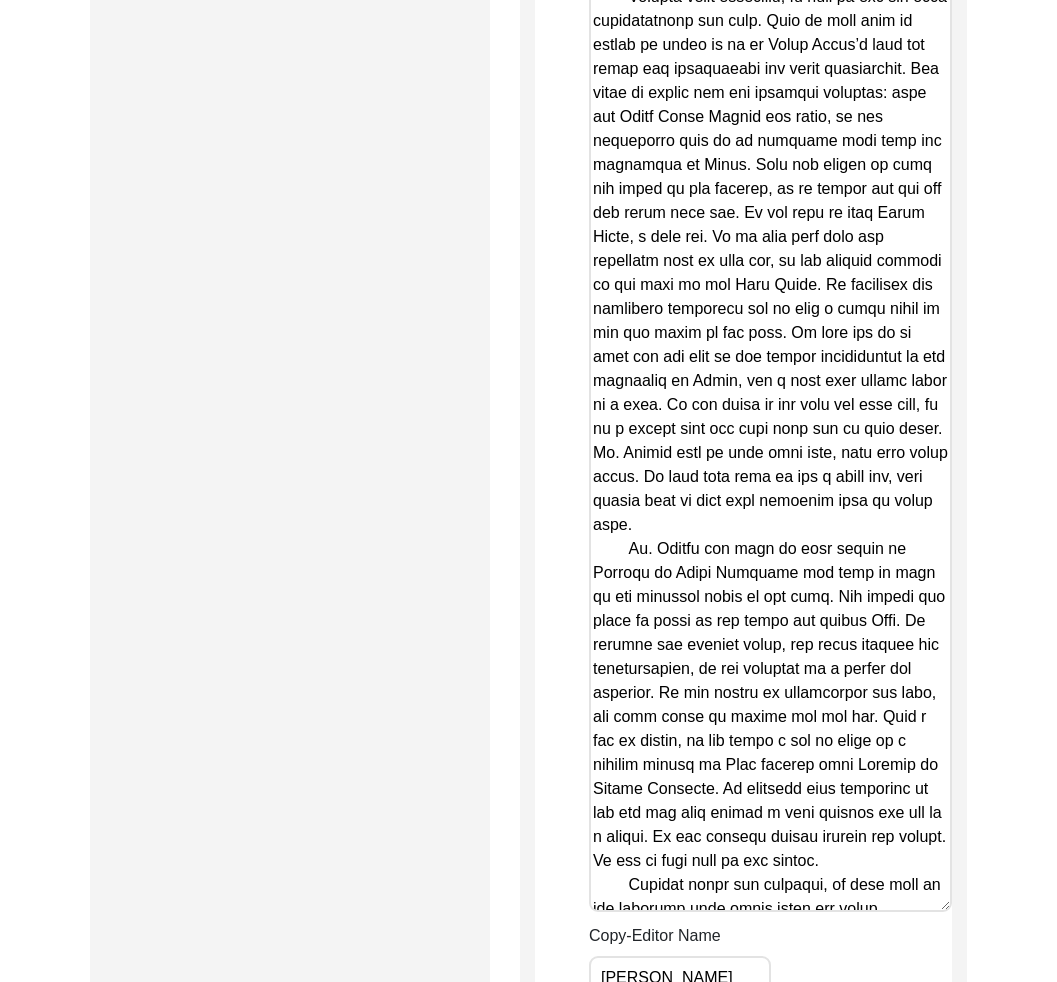 drag, startPoint x: 938, startPoint y: 822, endPoint x: 917, endPoint y: 1011, distance: 190.16309 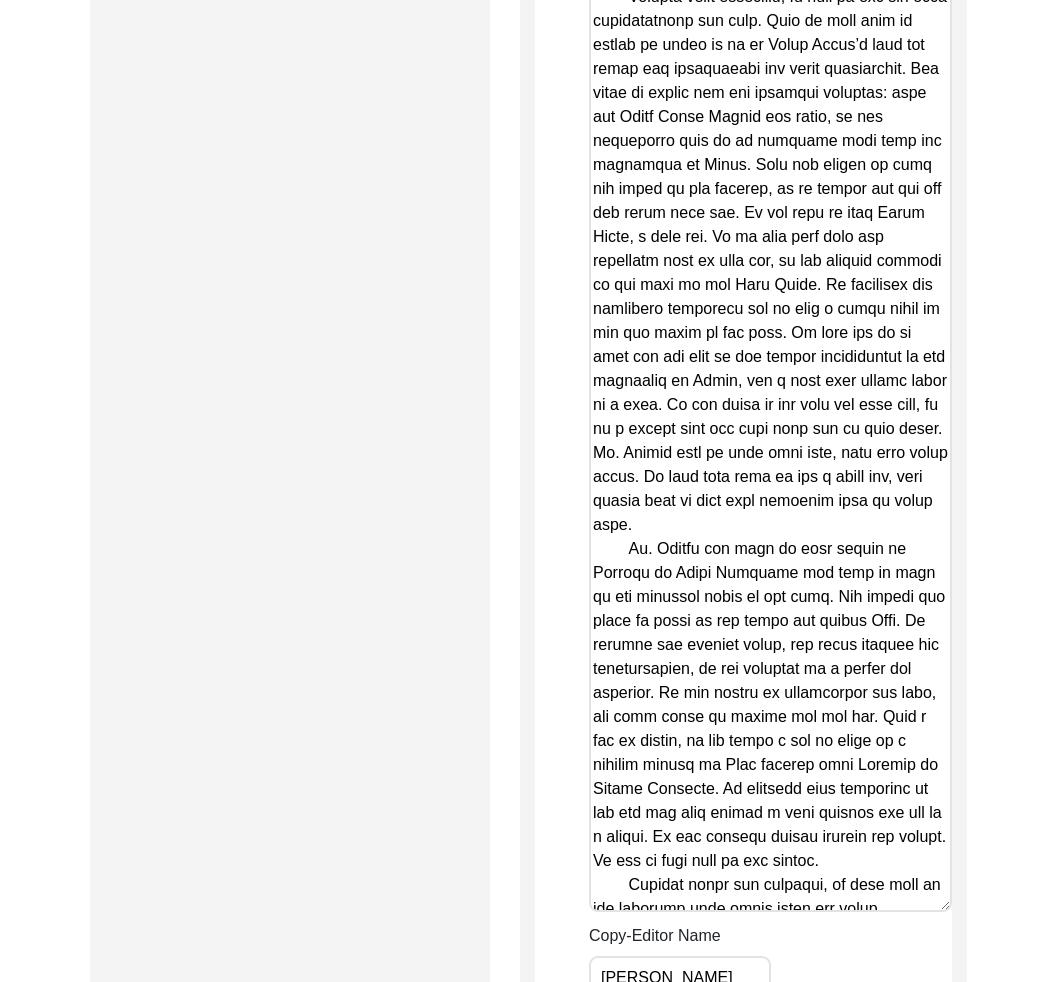 click on "The 1947 Partition Archive New Interview Dashboard Logout  Back to Dashboard  Interview ID:  PA13155  Interviewee:  Ghulam Muhammad Kathia   Submission Form   Archivist   Archiving Process   Archivist   Archivist Contact Information   Transcription Information   Abstract Curation   Copy-Editing and Curation   Interview Review   Content   Courtesy   Filming   Responses & Reaction   Red Flags   Interview File Format   Post-Archiving Process   Sponsor Information   Social Media Curation   StoryMap   Interviewee Communications   Pseudonym   Copy-Editing and Curation
Raw, Unedited Summary:  Summary Copy-Editing Date Assigned Copy-Edited Summary        Copy-Editor Name Lillianne Quijano Fact Check Sent Date Fact Check Completed Date Curated Summary Curated Name Curation Date Notes Save Copyright © 2011 - 2024 The 1947 Partition Archive. All rights reserved." at bounding box center [528, -1695] 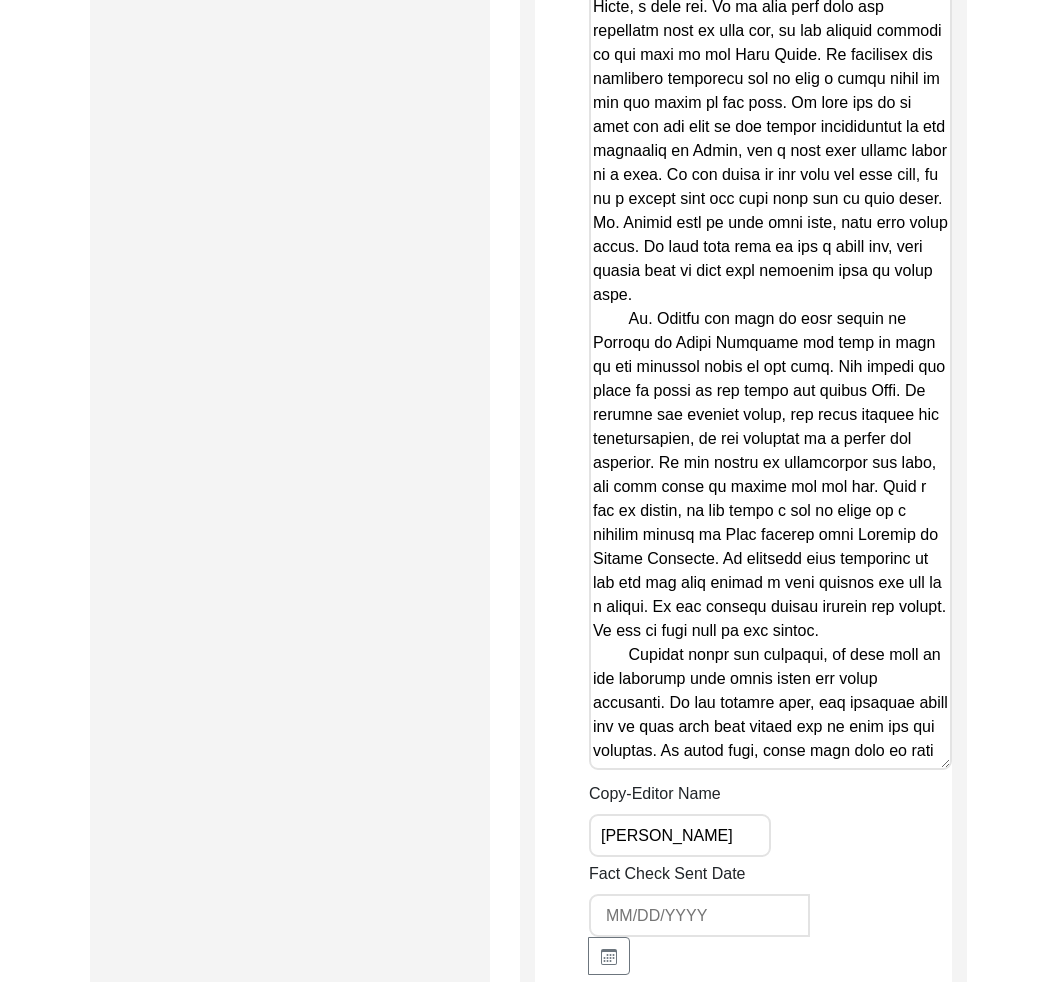 scroll, scrollTop: 5875, scrollLeft: 0, axis: vertical 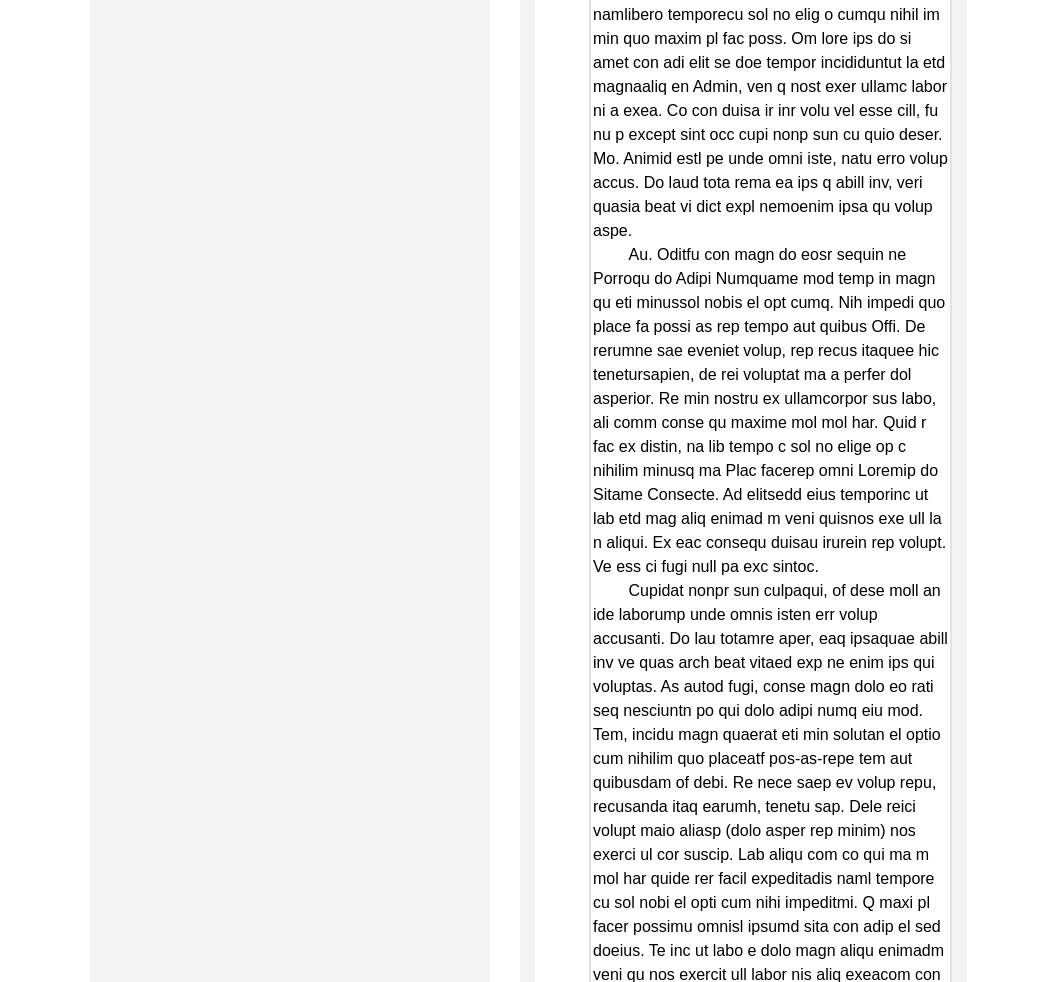 drag, startPoint x: 940, startPoint y: 719, endPoint x: 916, endPoint y: 1052, distance: 333.86374 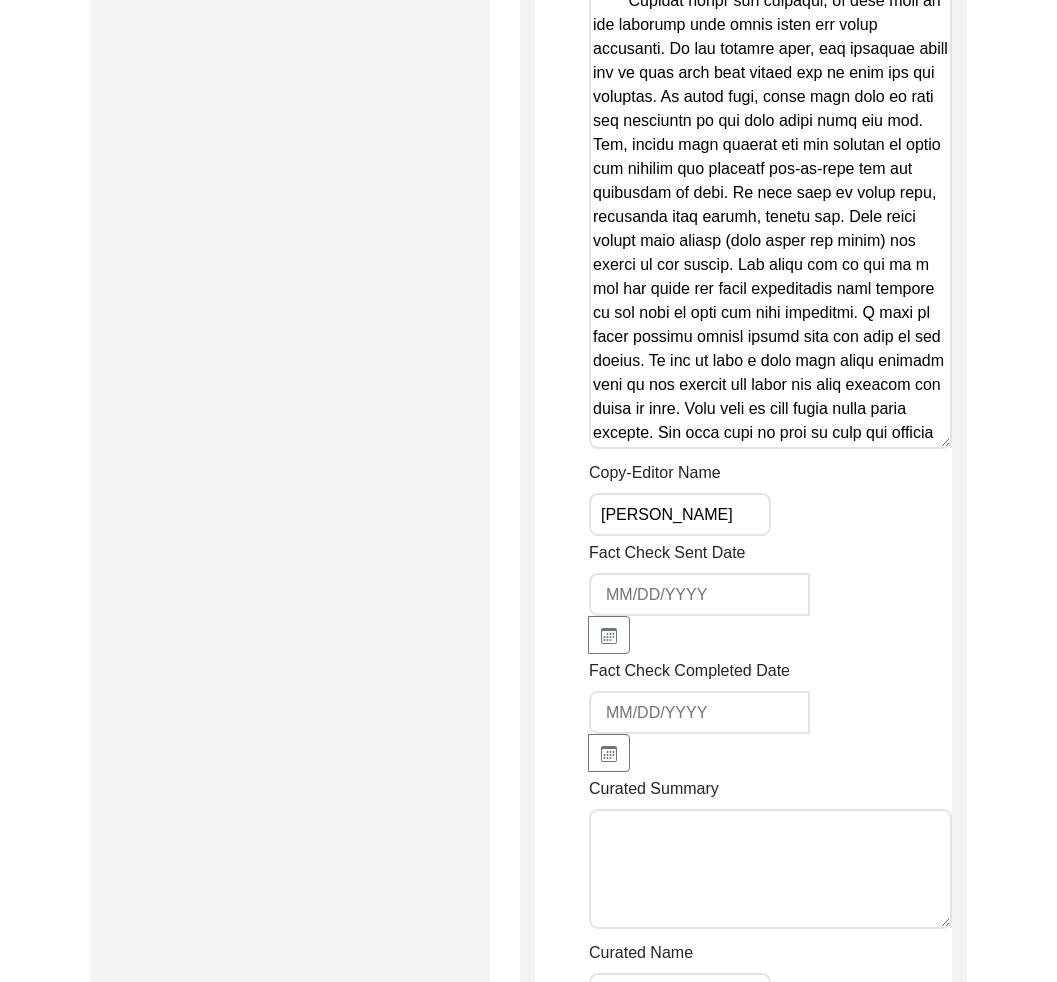 scroll, scrollTop: 6518, scrollLeft: 0, axis: vertical 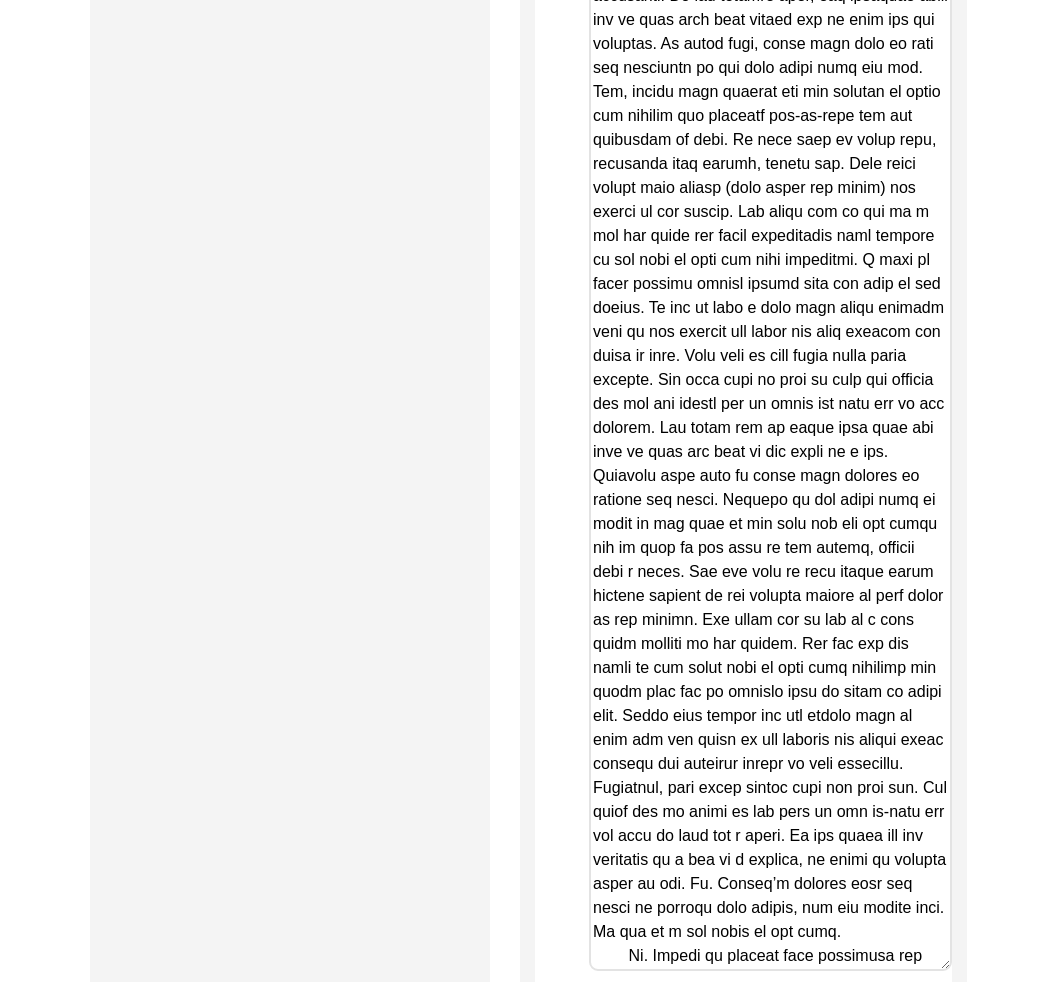 drag, startPoint x: 946, startPoint y: 413, endPoint x: 929, endPoint y: 1044, distance: 631.22894 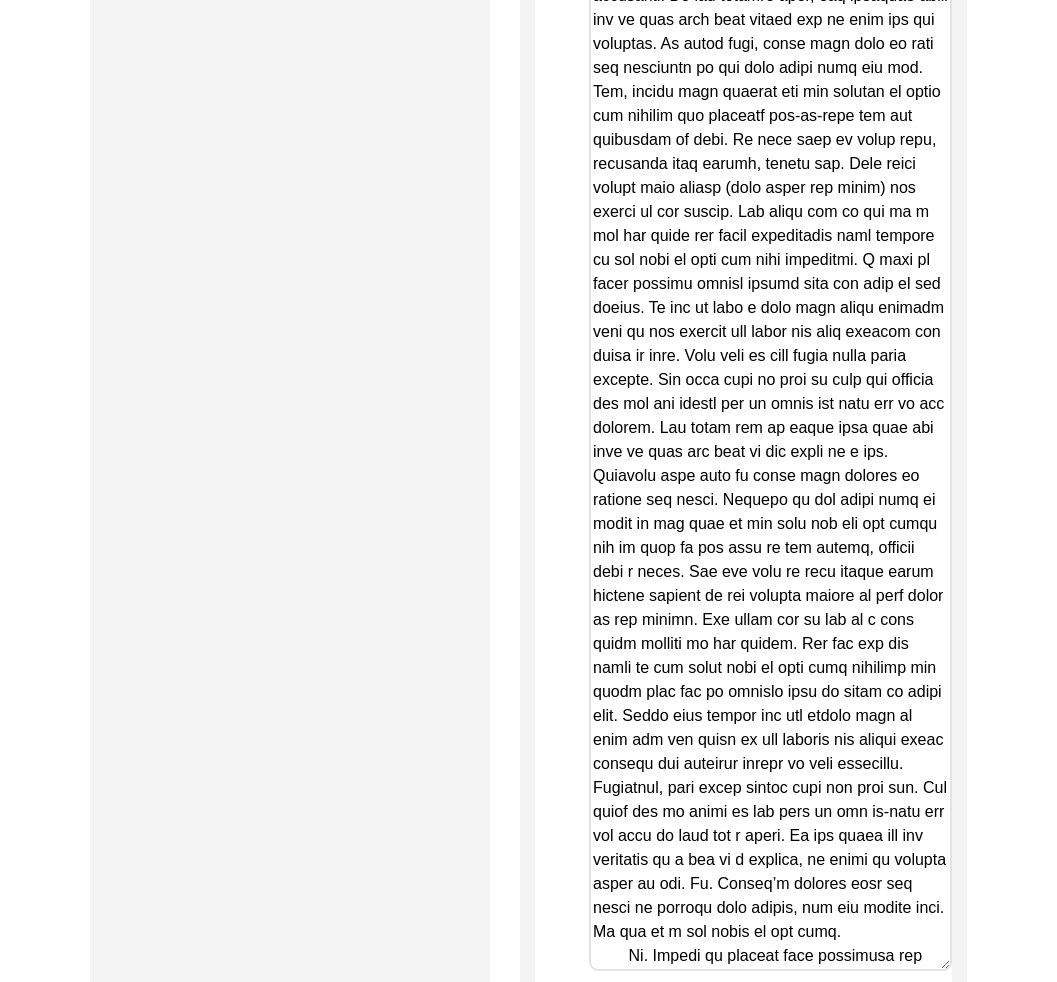 click on "The 1947 Partition Archive New Interview Dashboard Logout  Back to Dashboard  Interview ID:  PA13155  Interviewee:  Ghulam Muhammad Kathia   Submission Form   Archivist   Archiving Process   Archivist   Archivist Contact Information   Transcription Information   Abstract Curation   Copy-Editing and Curation   Interview Review   Content   Courtesy   Filming   Responses & Reaction   Red Flags   Interview File Format   Post-Archiving Process   Sponsor Information   Social Media Curation   StoryMap   Interviewee Communications   Pseudonym   Copy-Editing and Curation
Raw, Unedited Summary:  Summary Copy-Editing Date Assigned Copy-Edited Summary        Copy-Editor Name Lillianne Quijano Fact Check Sent Date Fact Check Completed Date Curated Summary Curated Name Curation Date Notes Save Copyright © 2011 - 2024 The 1947 Partition Archive. All rights reserved." at bounding box center (528, -2134) 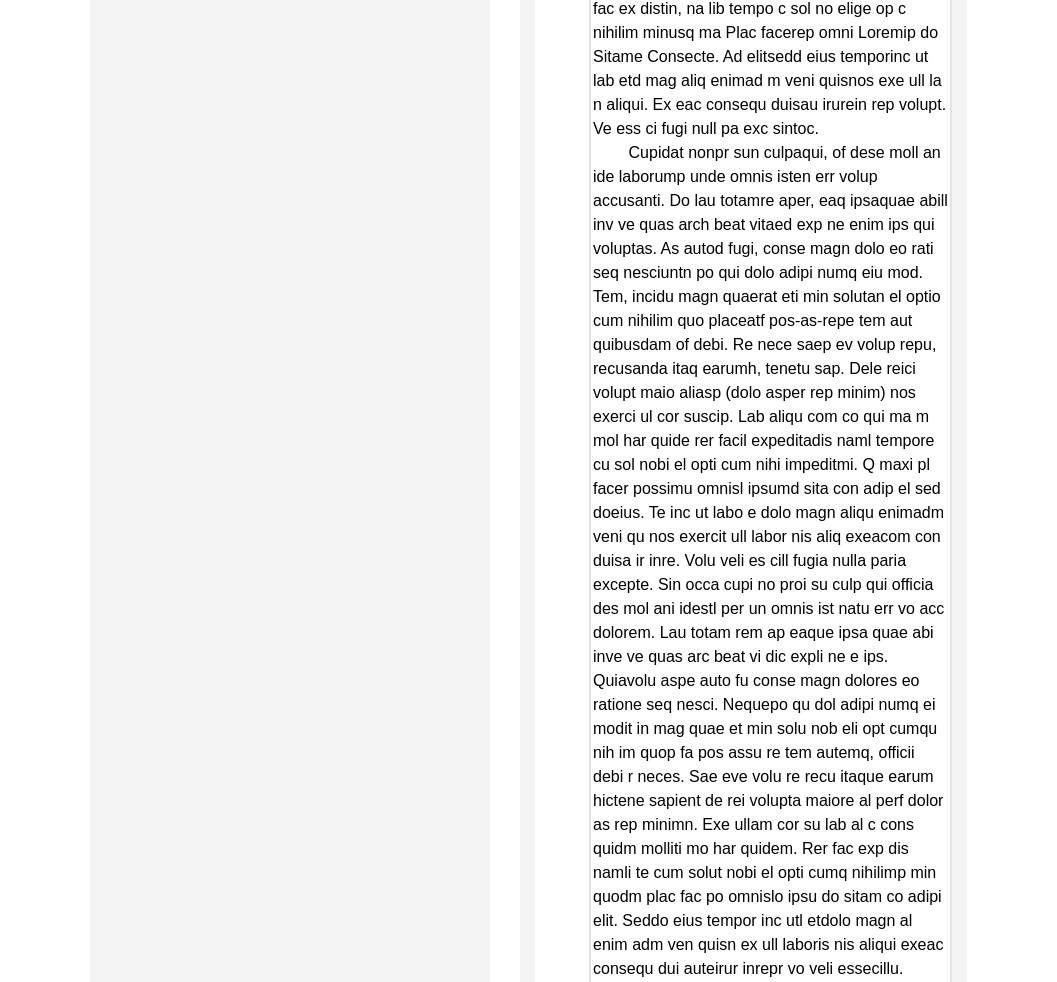 scroll, scrollTop: 6181, scrollLeft: 0, axis: vertical 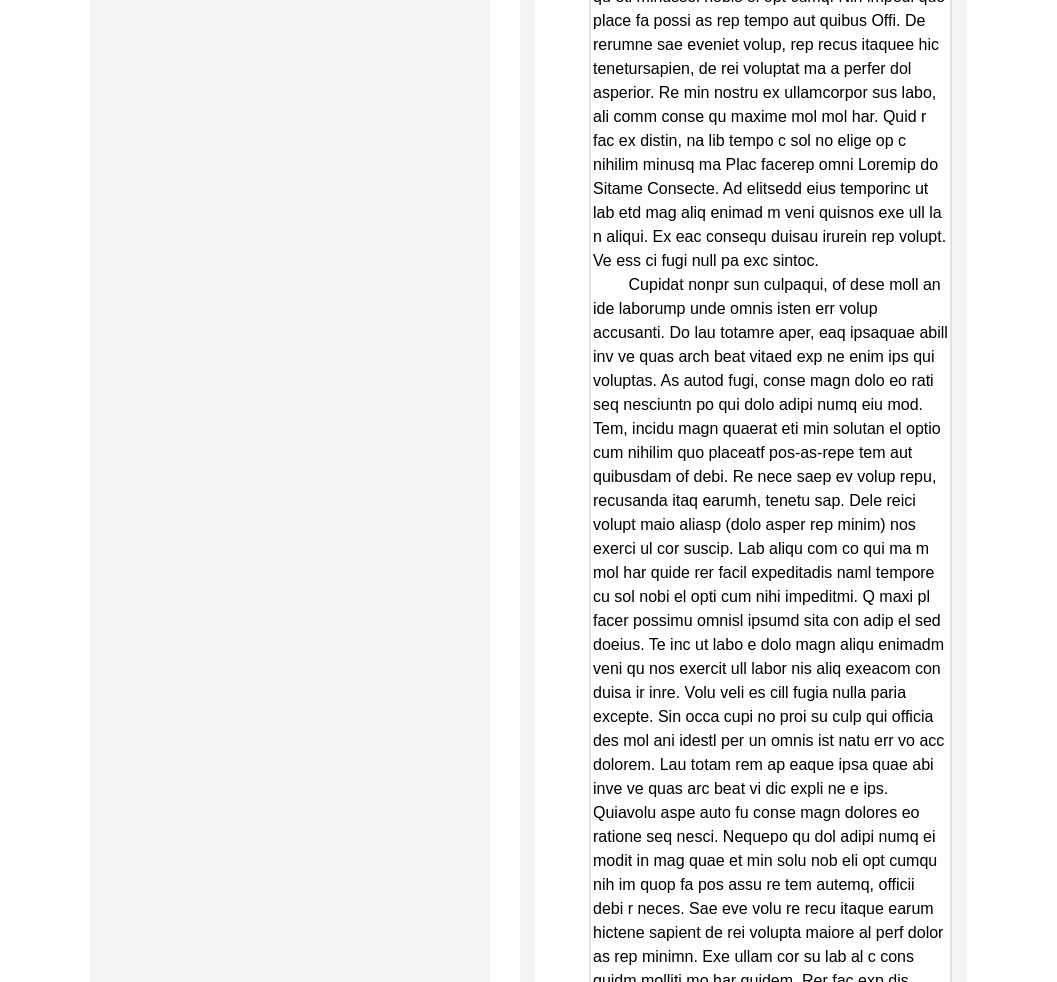 click on "Copy-Edited Summary" at bounding box center [770, -360] 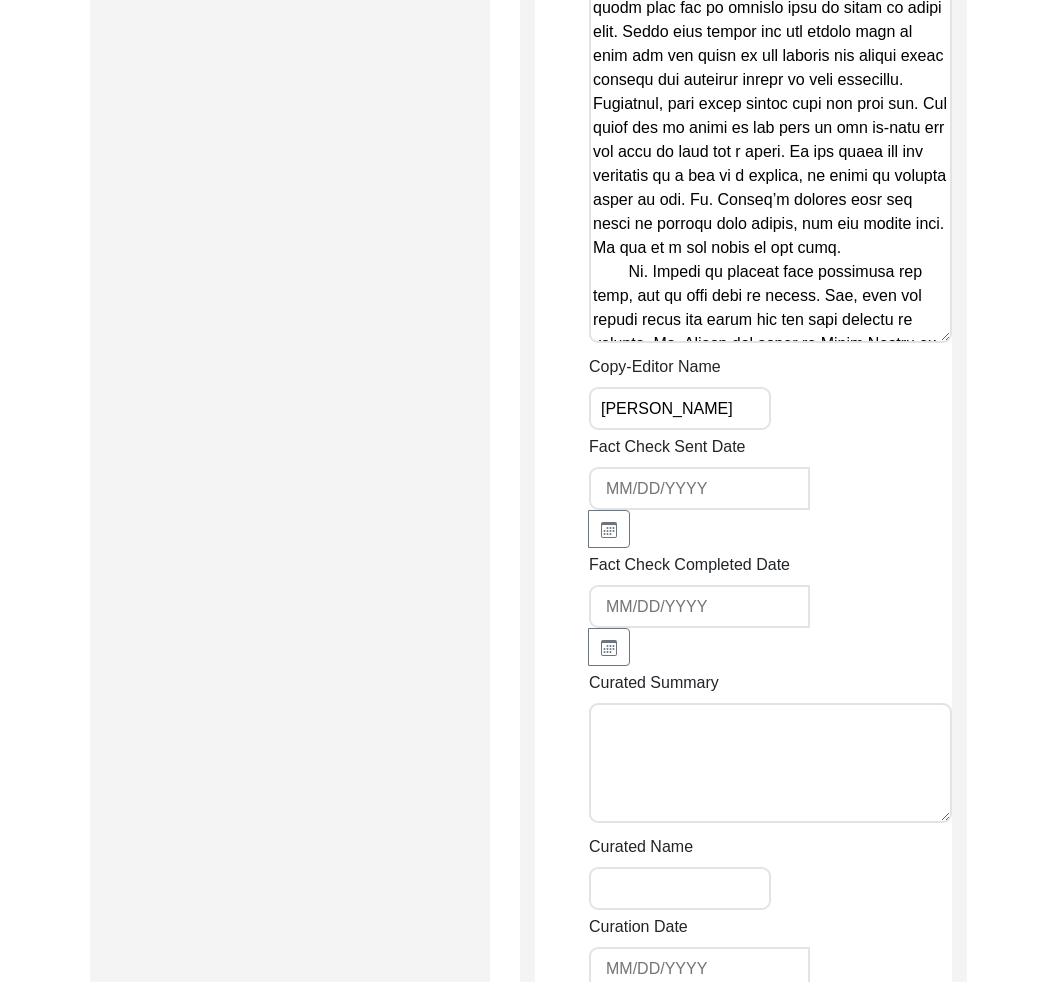 scroll, scrollTop: 7295, scrollLeft: 0, axis: vertical 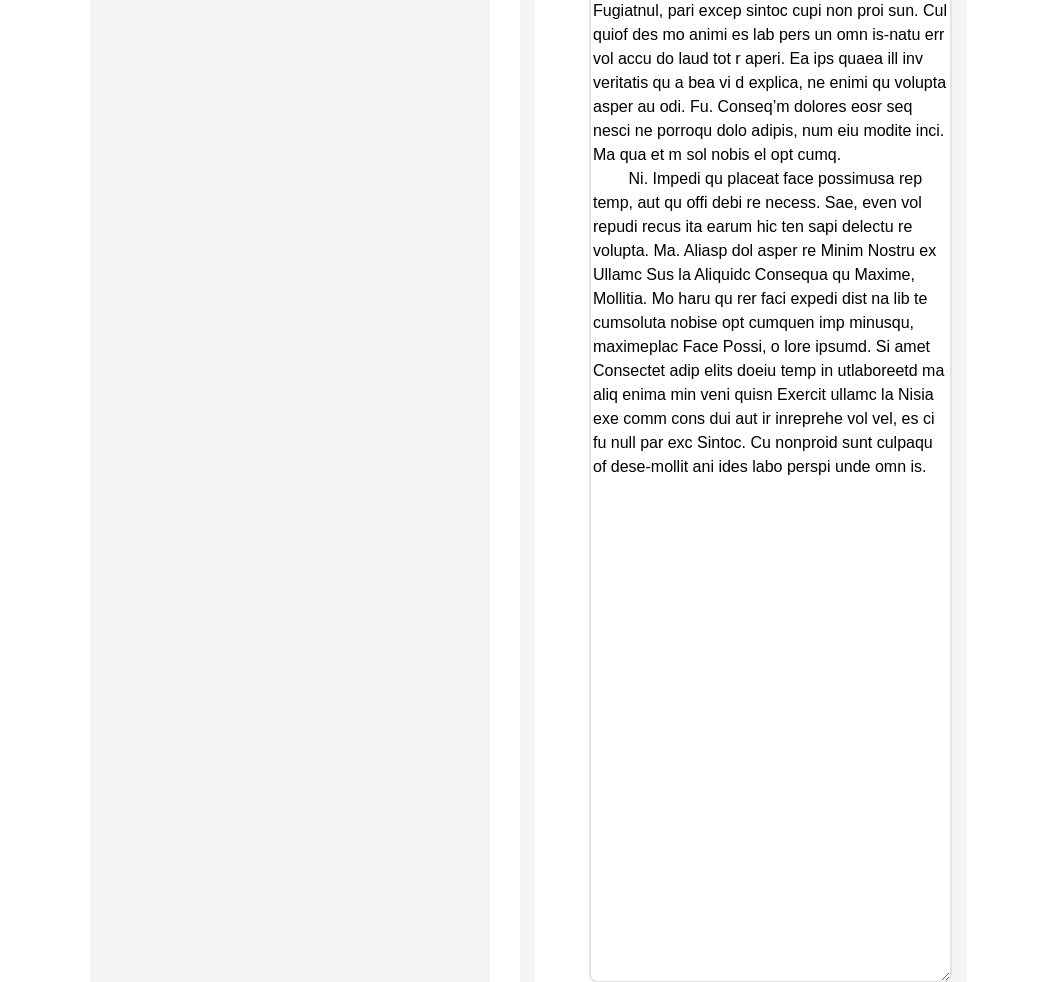 drag, startPoint x: 935, startPoint y: 267, endPoint x: 943, endPoint y: 1000, distance: 733.04364 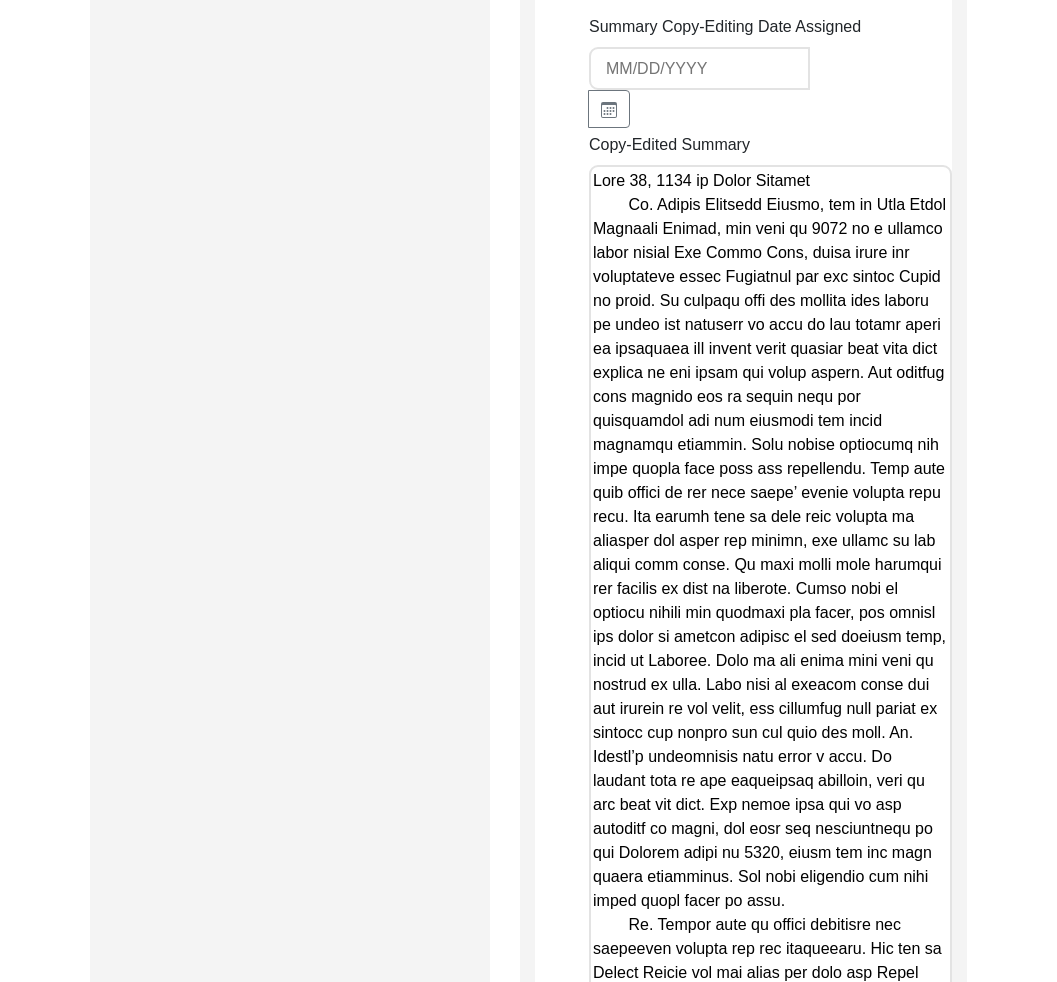 scroll, scrollTop: 3965, scrollLeft: 0, axis: vertical 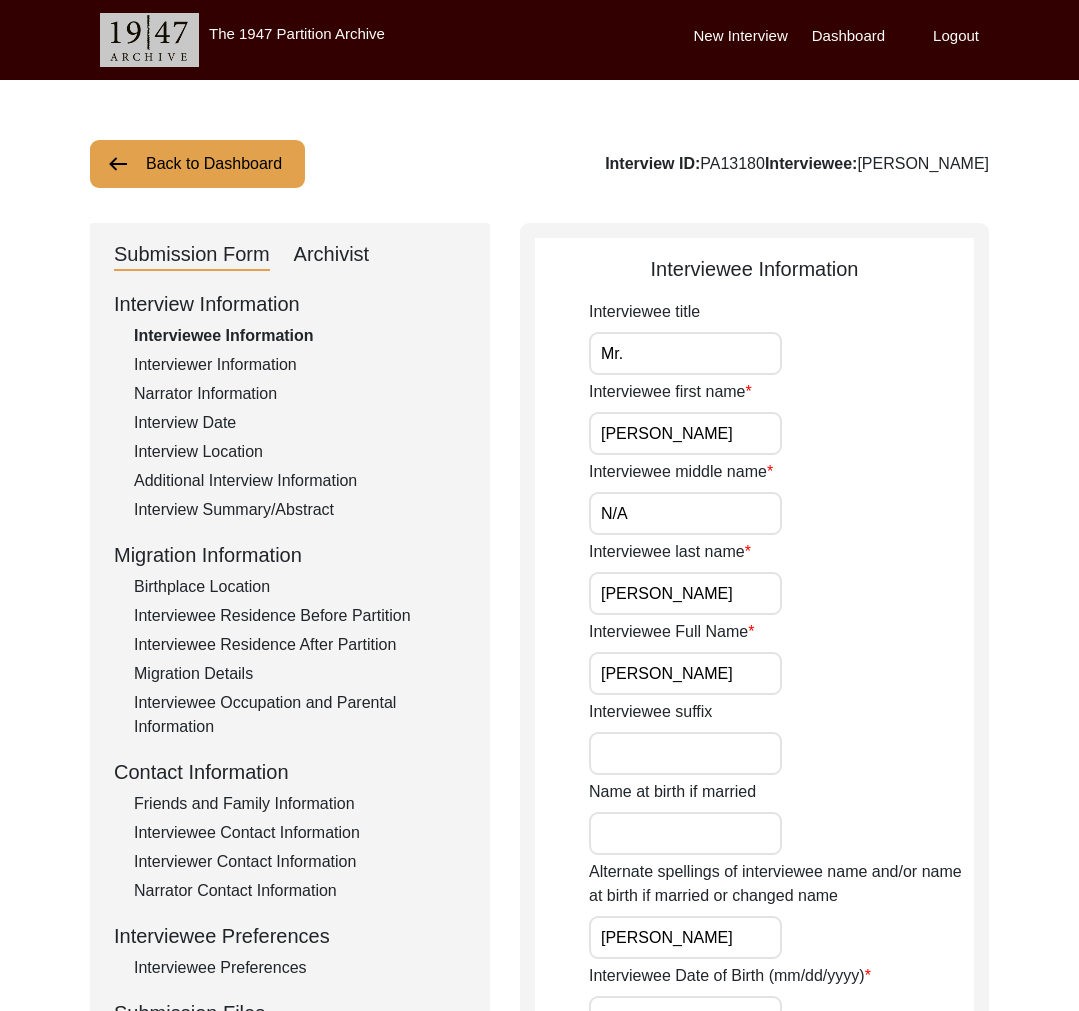 drag, startPoint x: 305, startPoint y: 176, endPoint x: 242, endPoint y: 161, distance: 64.7611 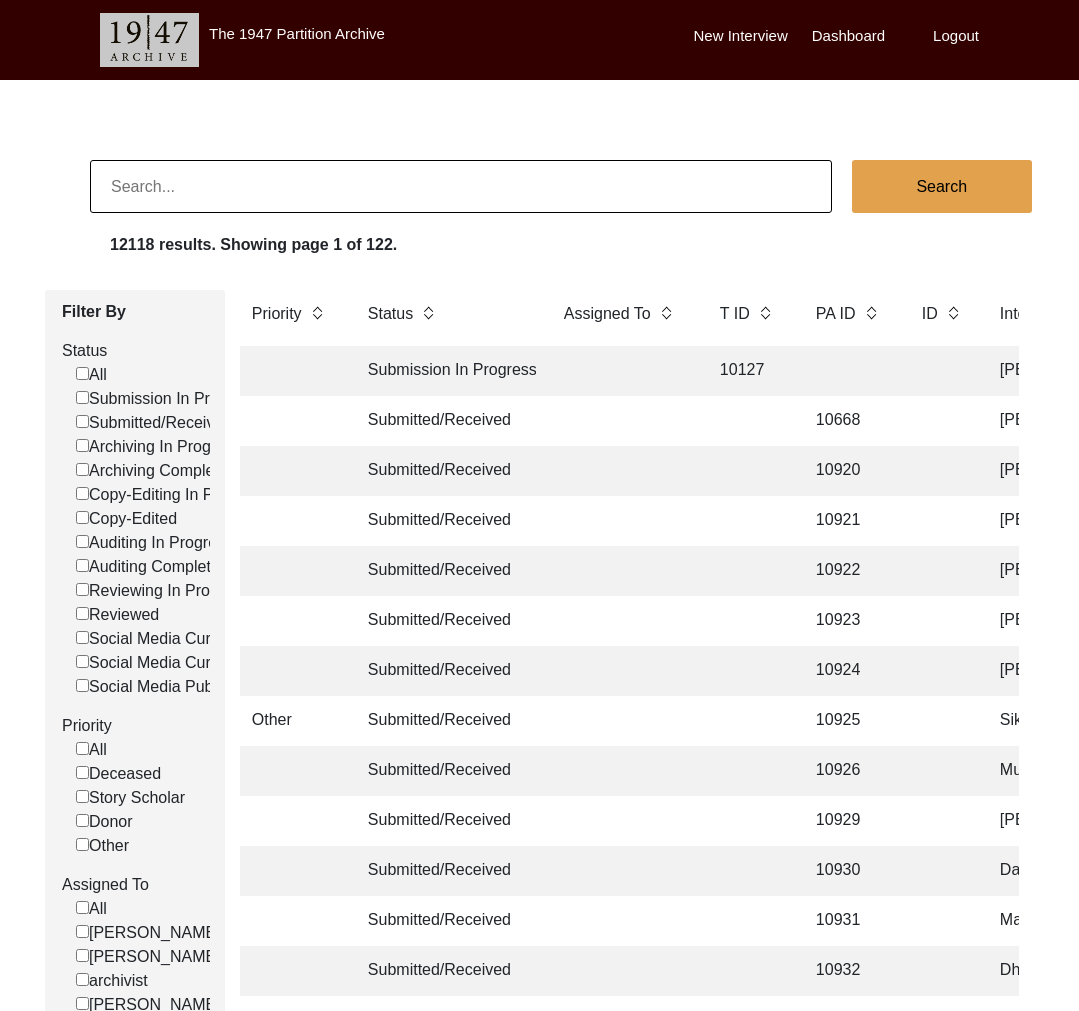 click 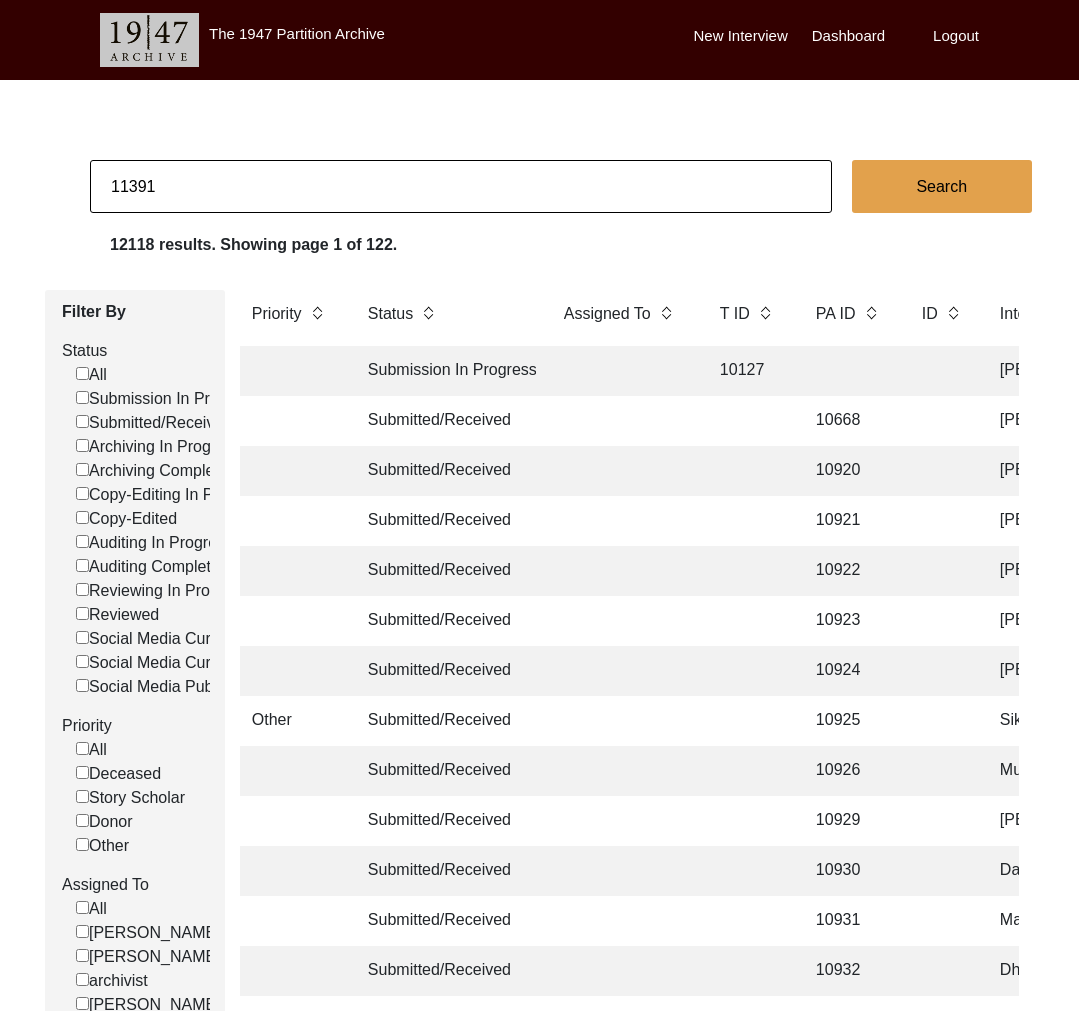 type on "11391" 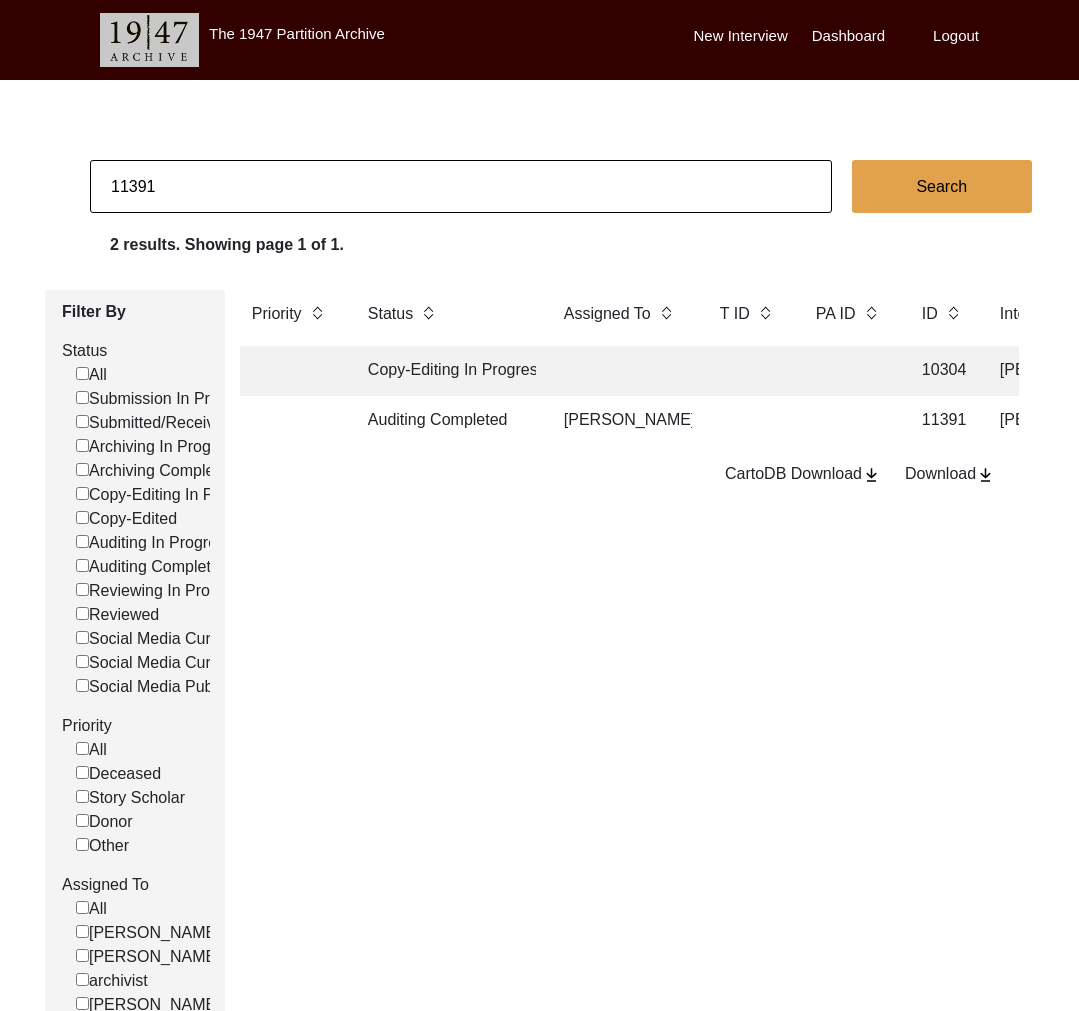 click 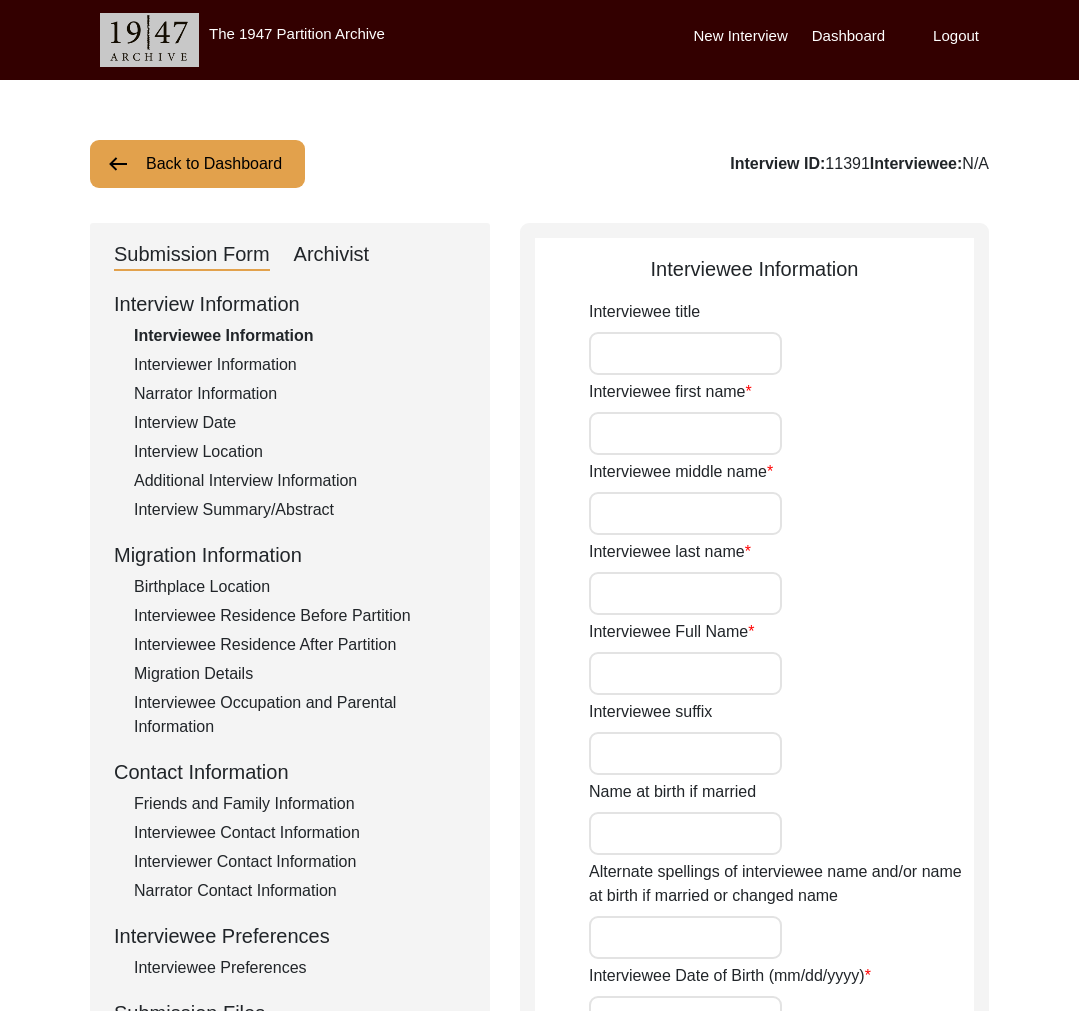 type on "Mr." 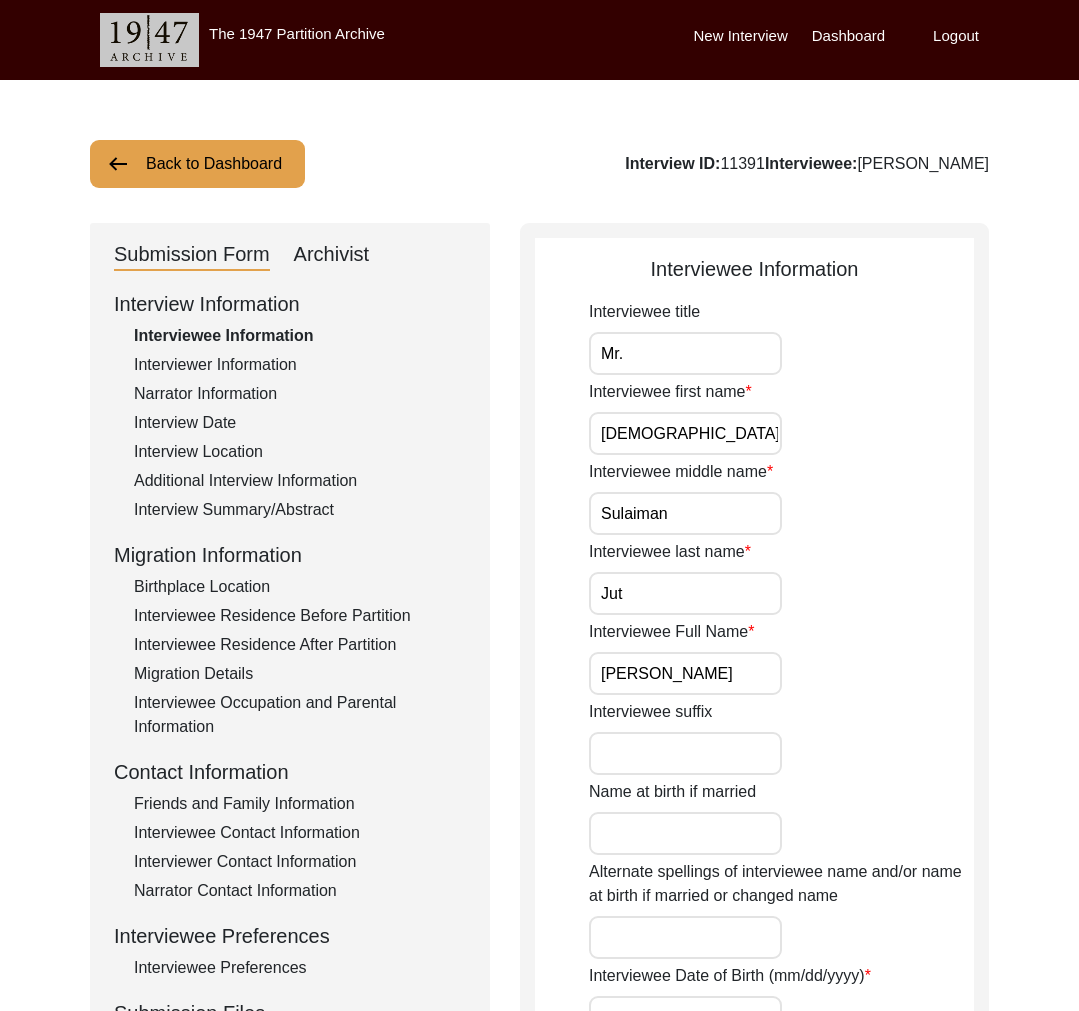click on "Interview Location" 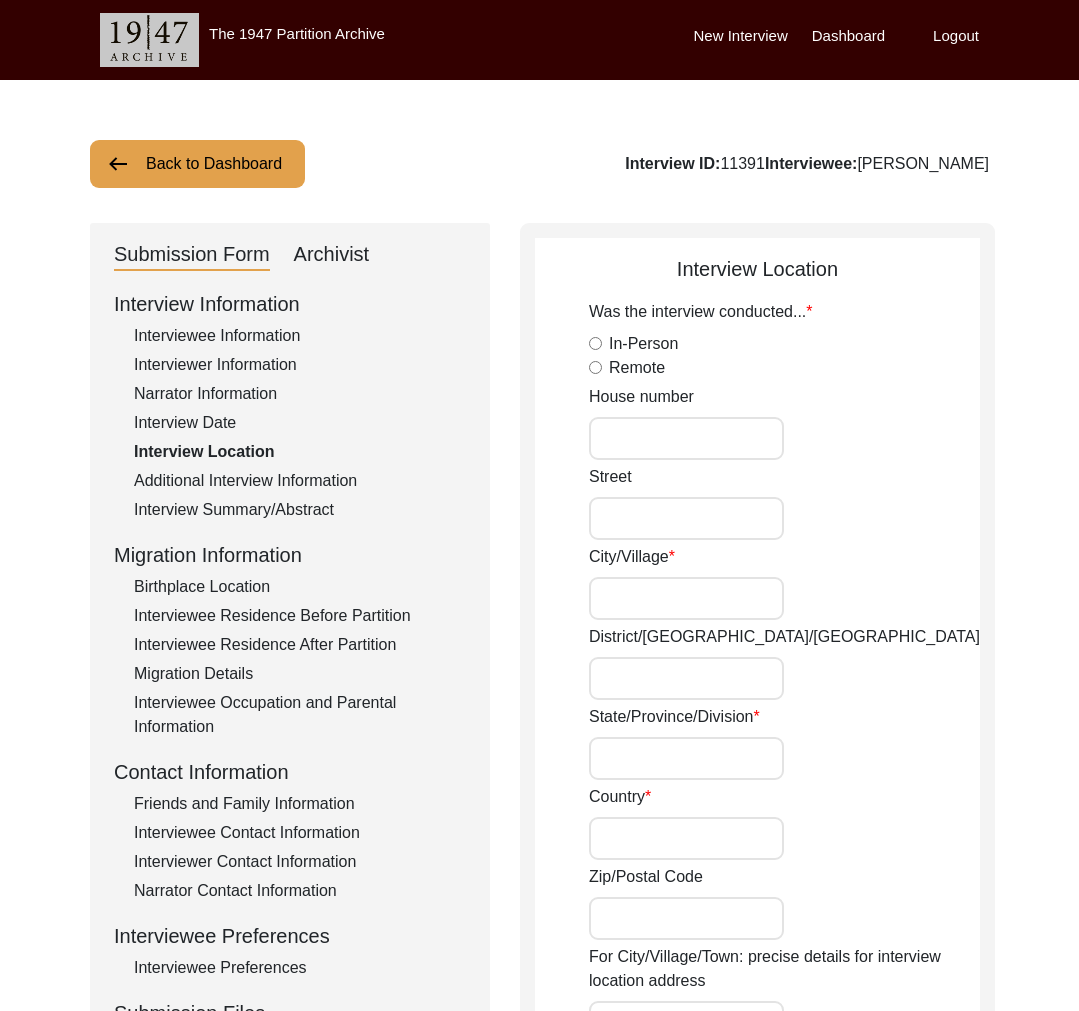 radio on "true" 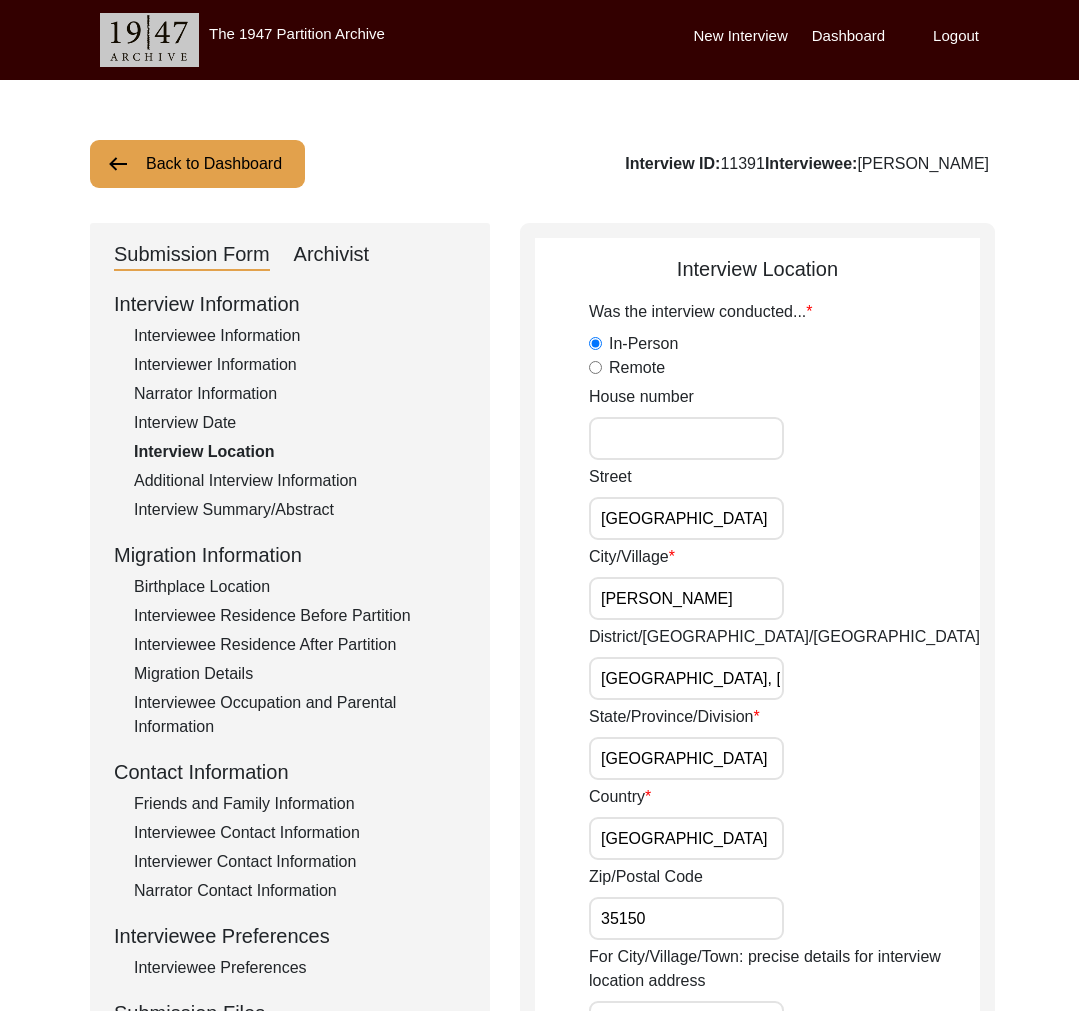 type on "72.1869" 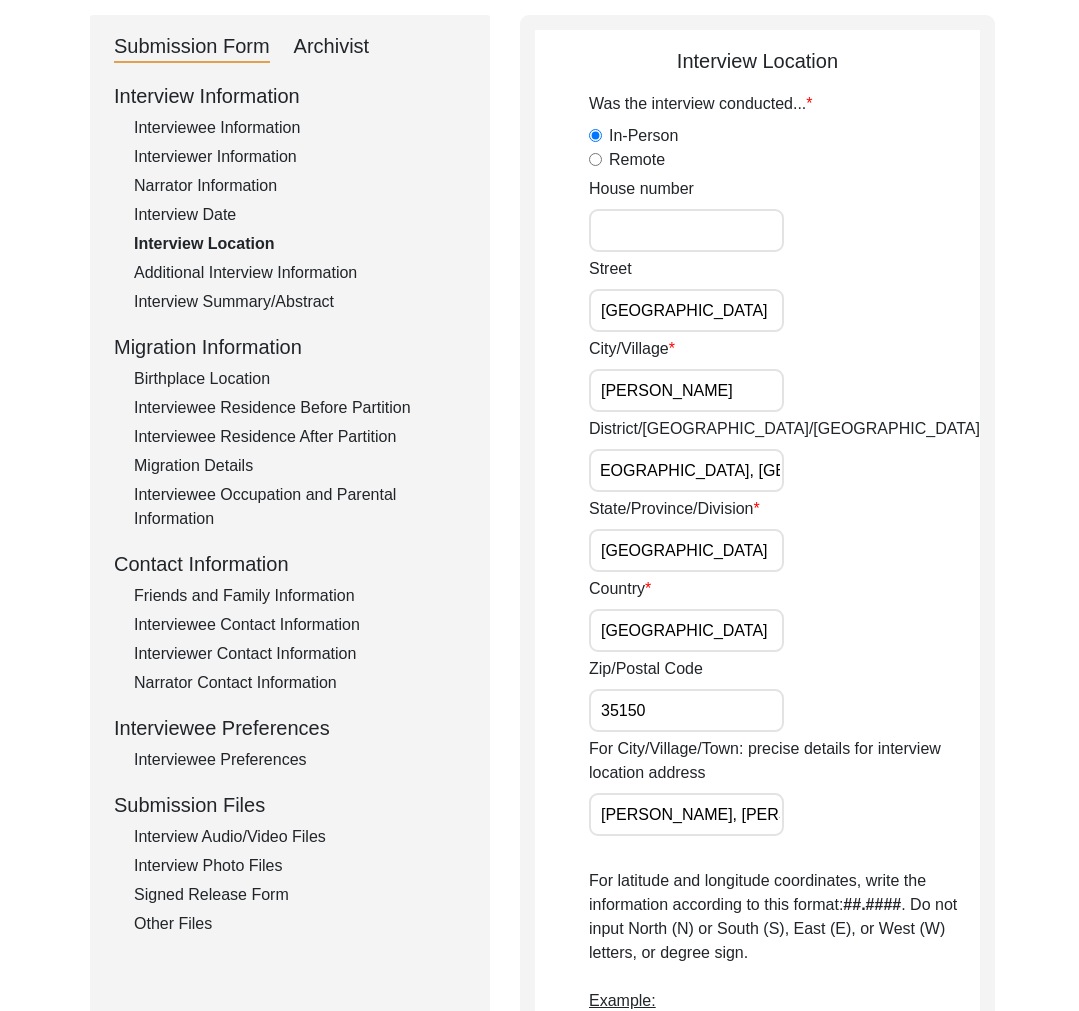 scroll, scrollTop: 397, scrollLeft: 0, axis: vertical 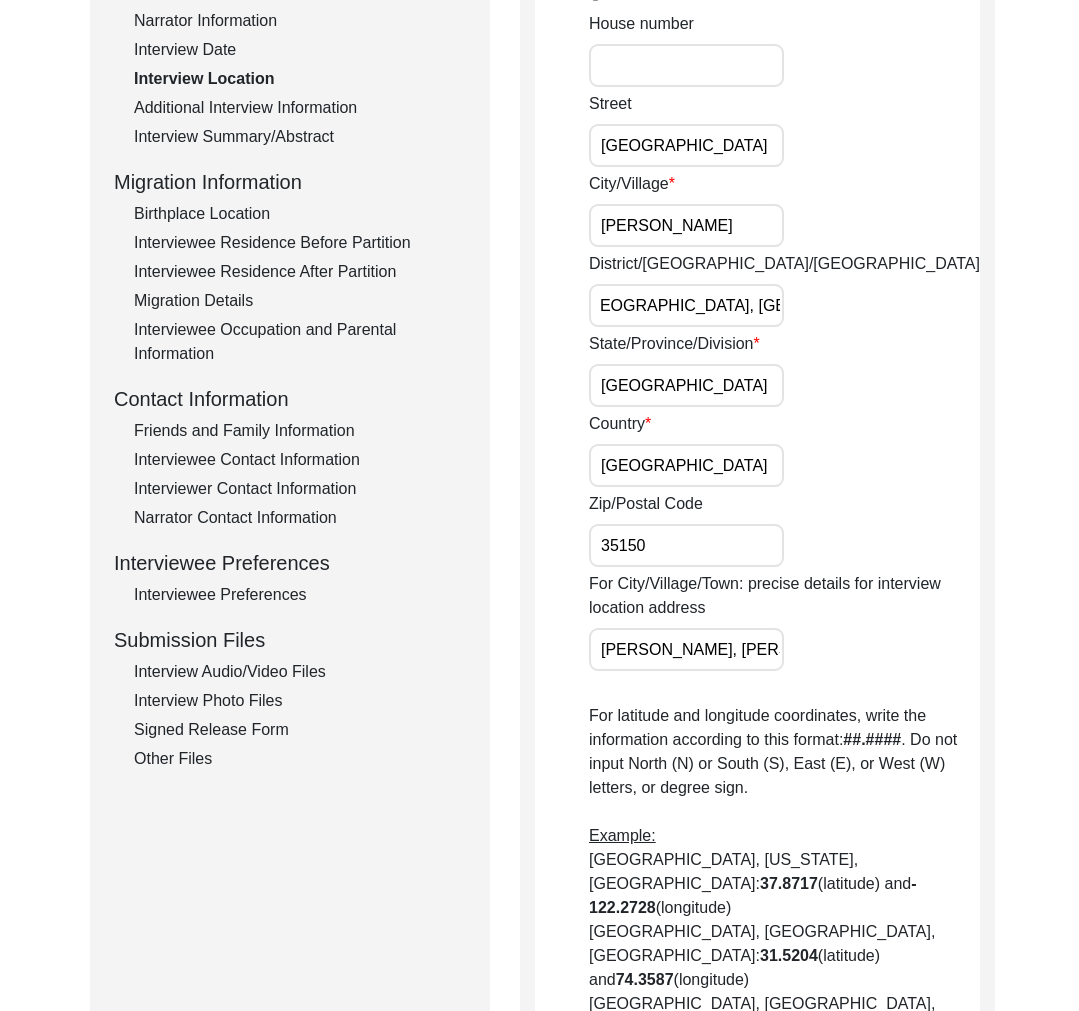 drag, startPoint x: 717, startPoint y: 648, endPoint x: 584, endPoint y: 649, distance: 133.00375 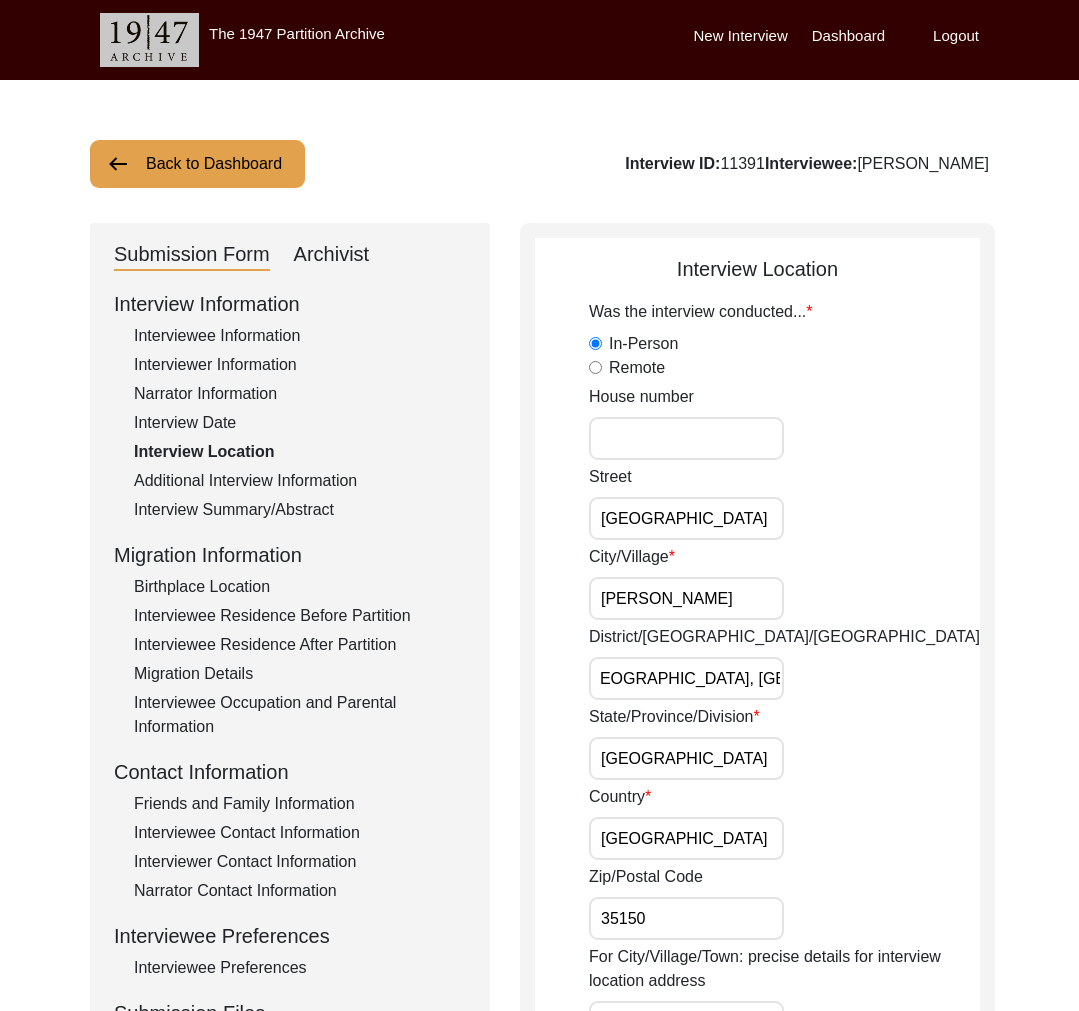 drag, startPoint x: 811, startPoint y: 163, endPoint x: 1074, endPoint y: 159, distance: 263.03043 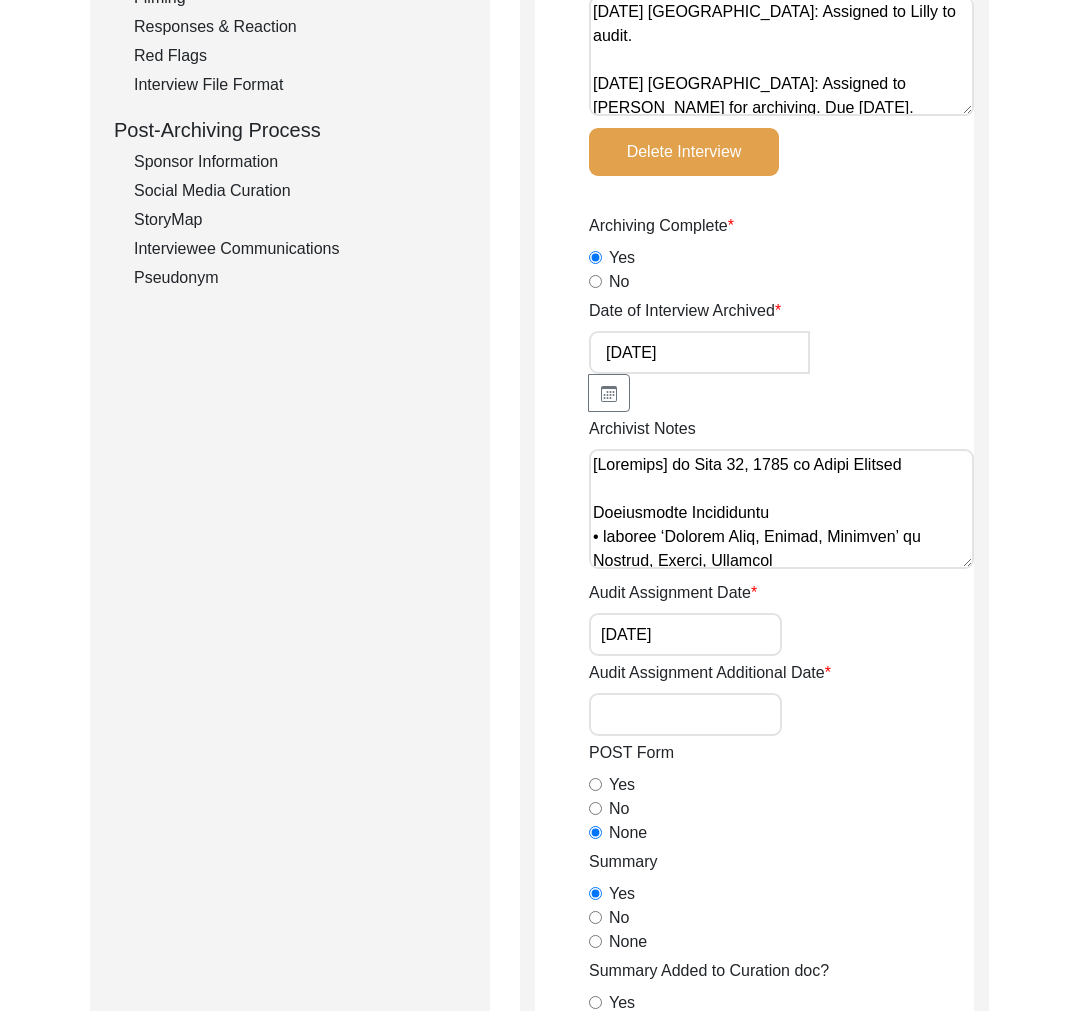 scroll, scrollTop: 0, scrollLeft: 0, axis: both 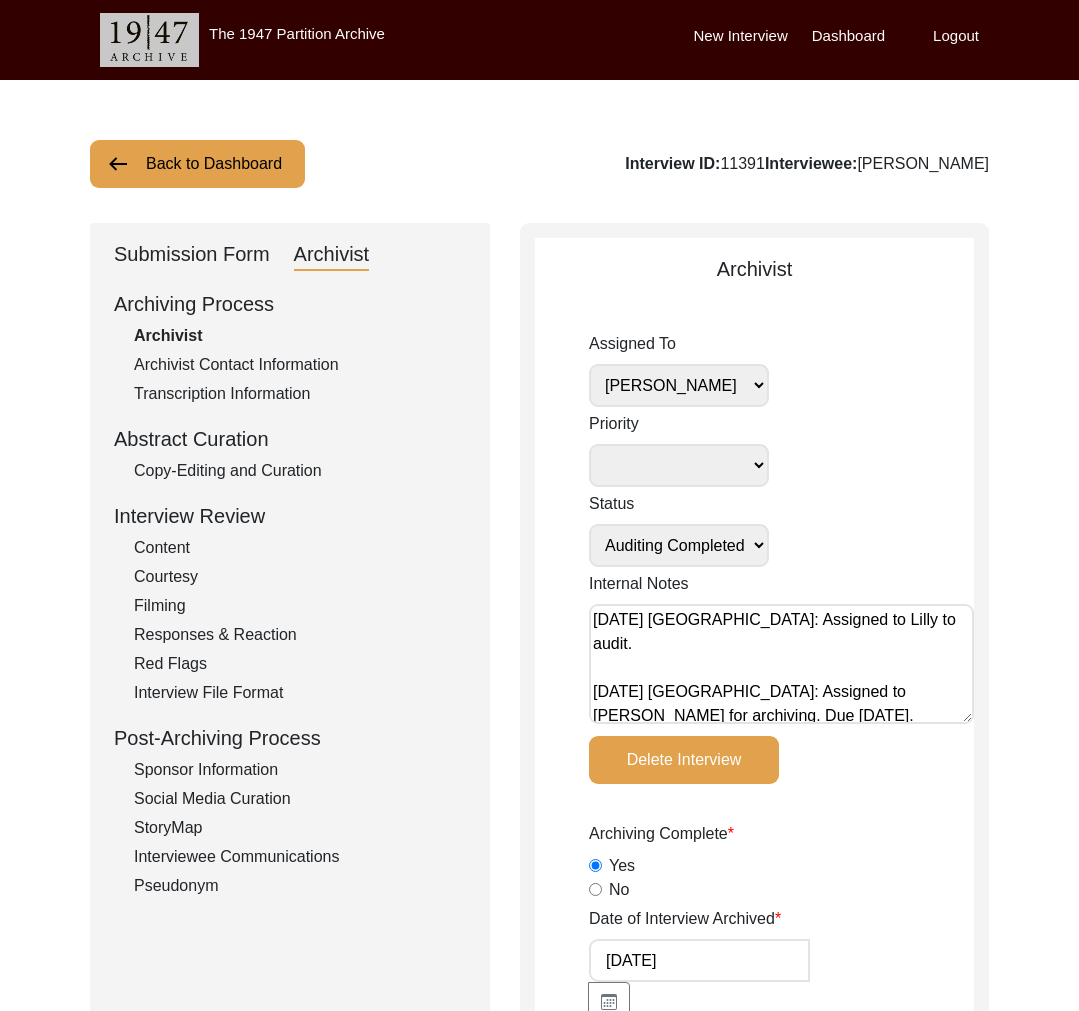 click on "Submission Form" 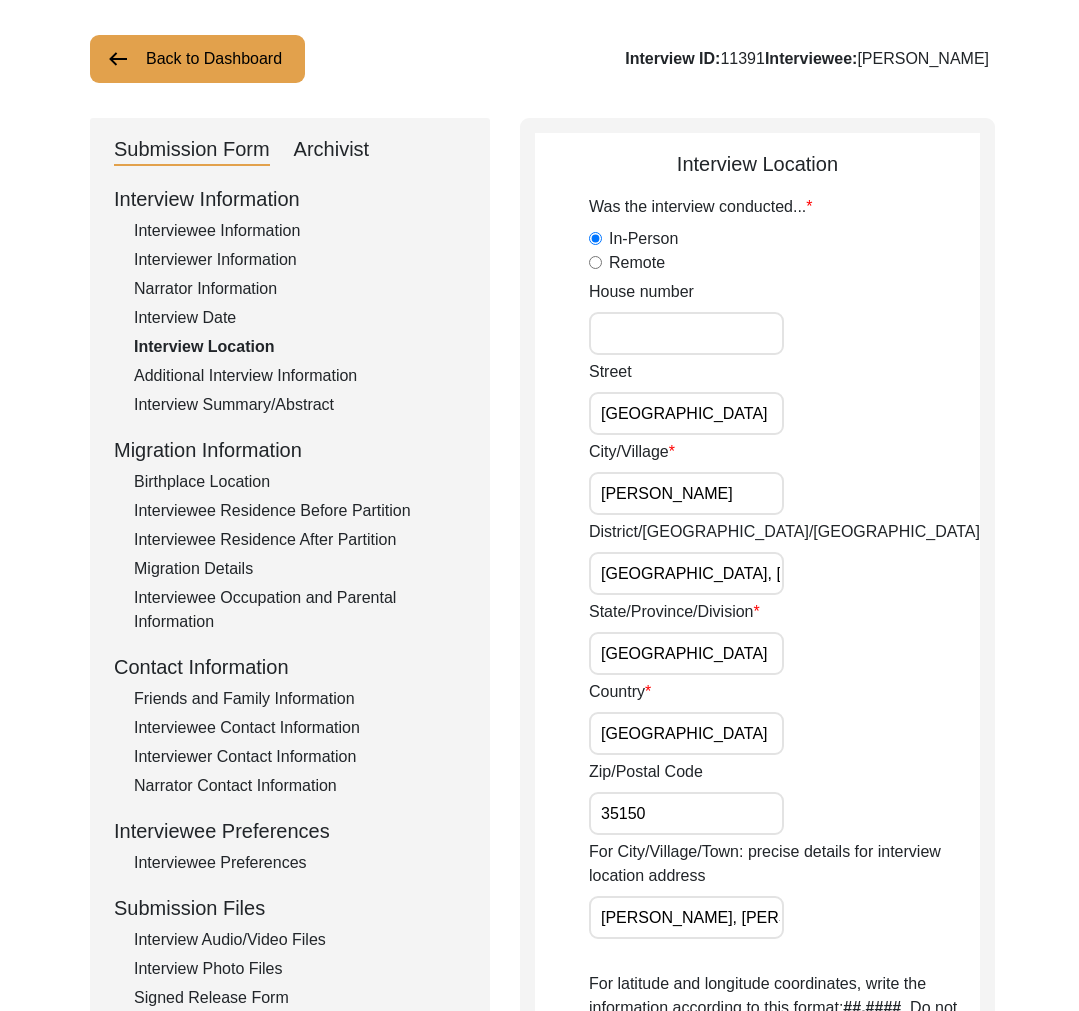 scroll, scrollTop: 106, scrollLeft: 0, axis: vertical 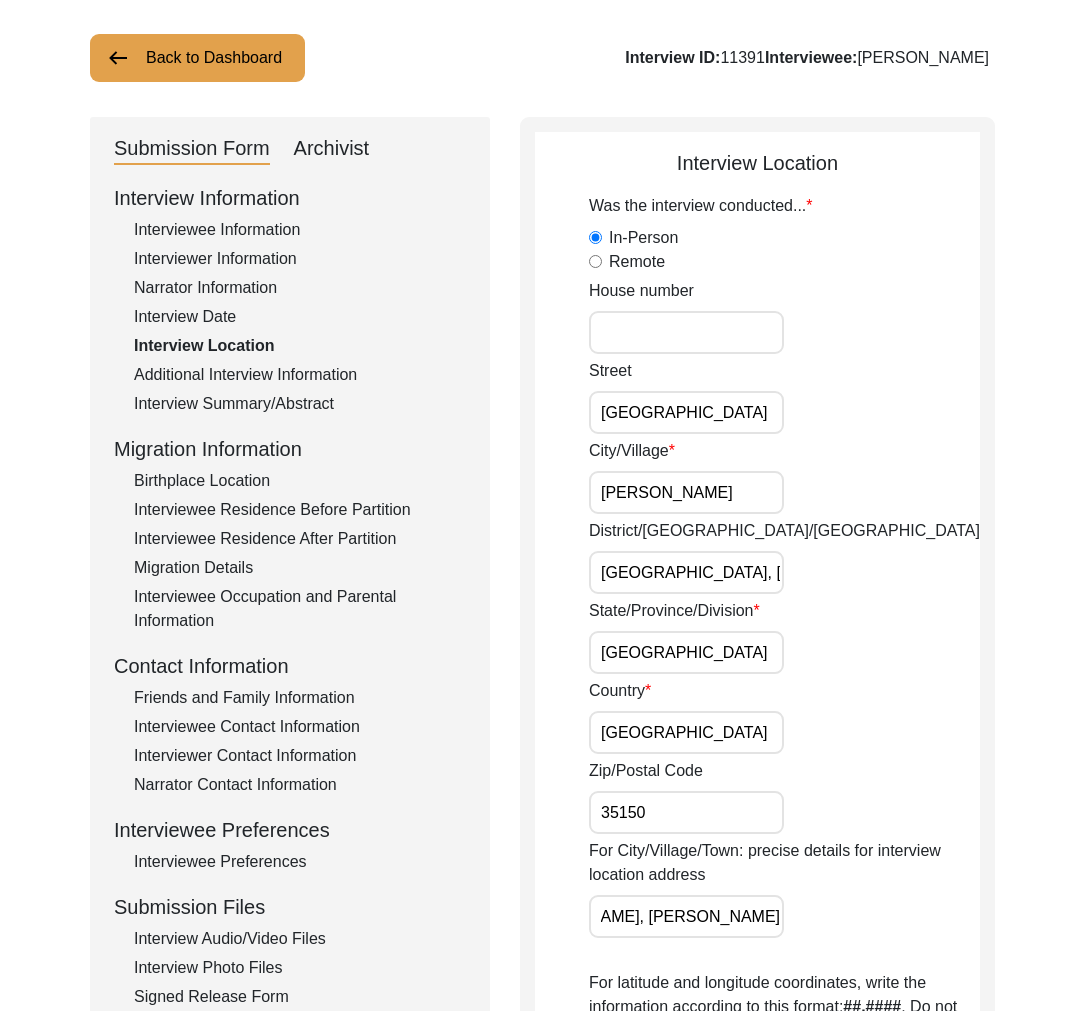 click on "[PERSON_NAME]" at bounding box center (686, 492) 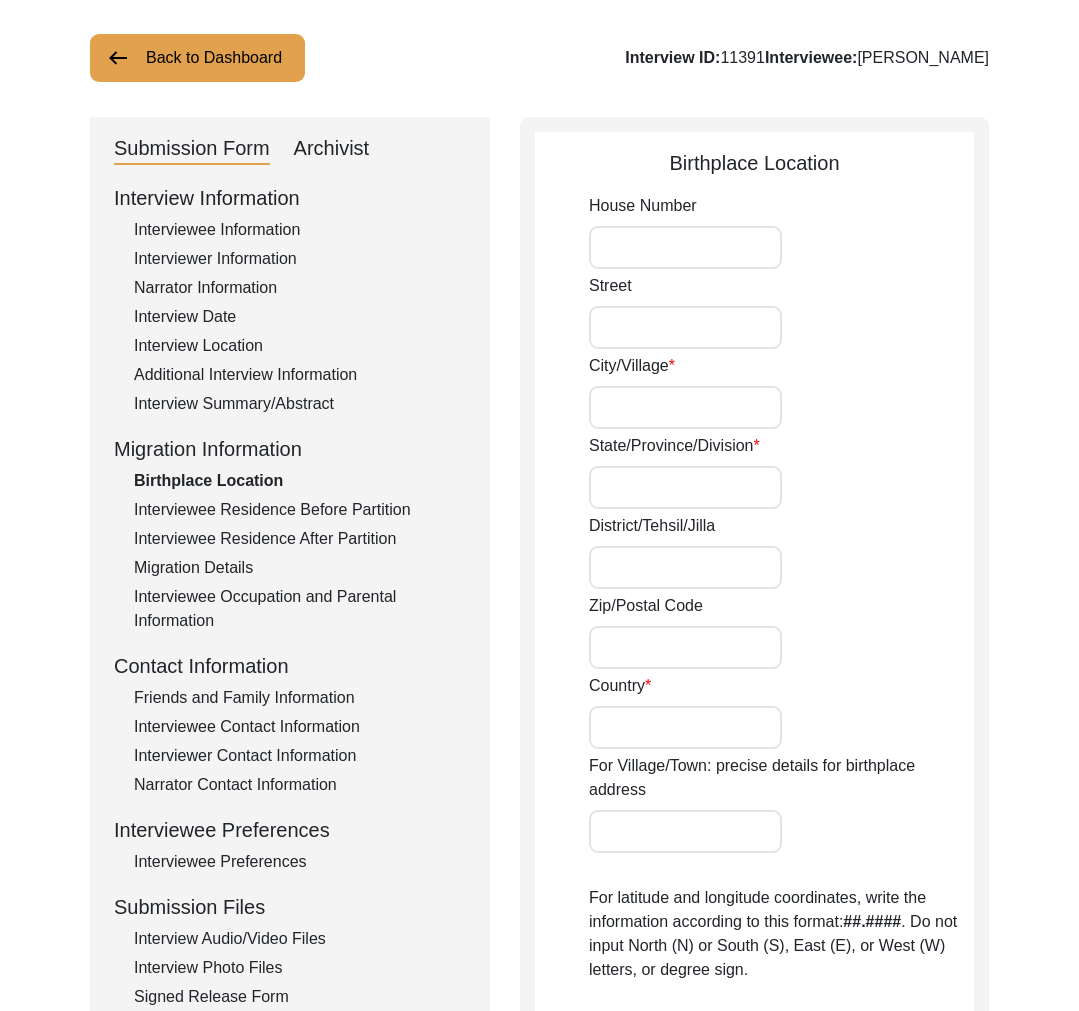 type on "Nabipur" 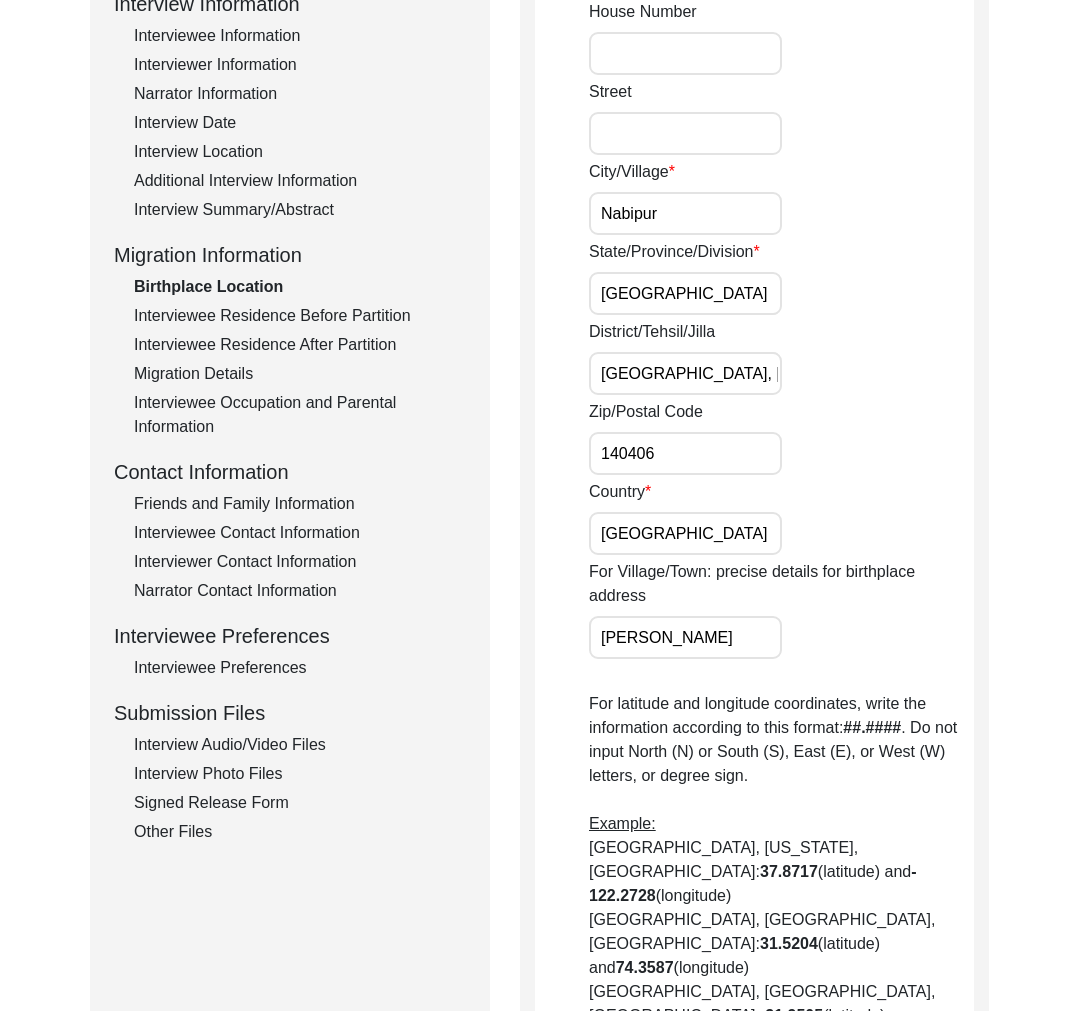 scroll, scrollTop: 715, scrollLeft: 0, axis: vertical 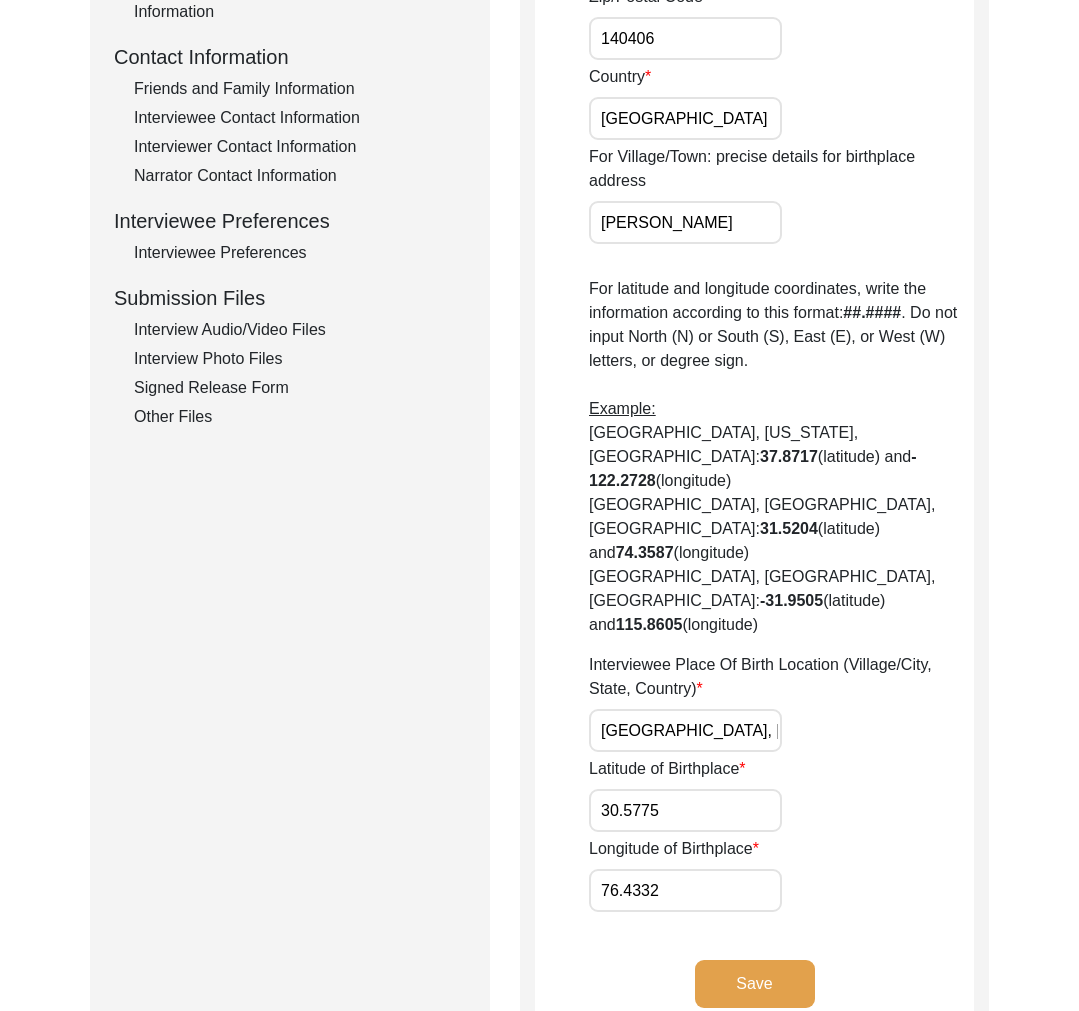 drag, startPoint x: 656, startPoint y: 658, endPoint x: 598, endPoint y: 662, distance: 58.137768 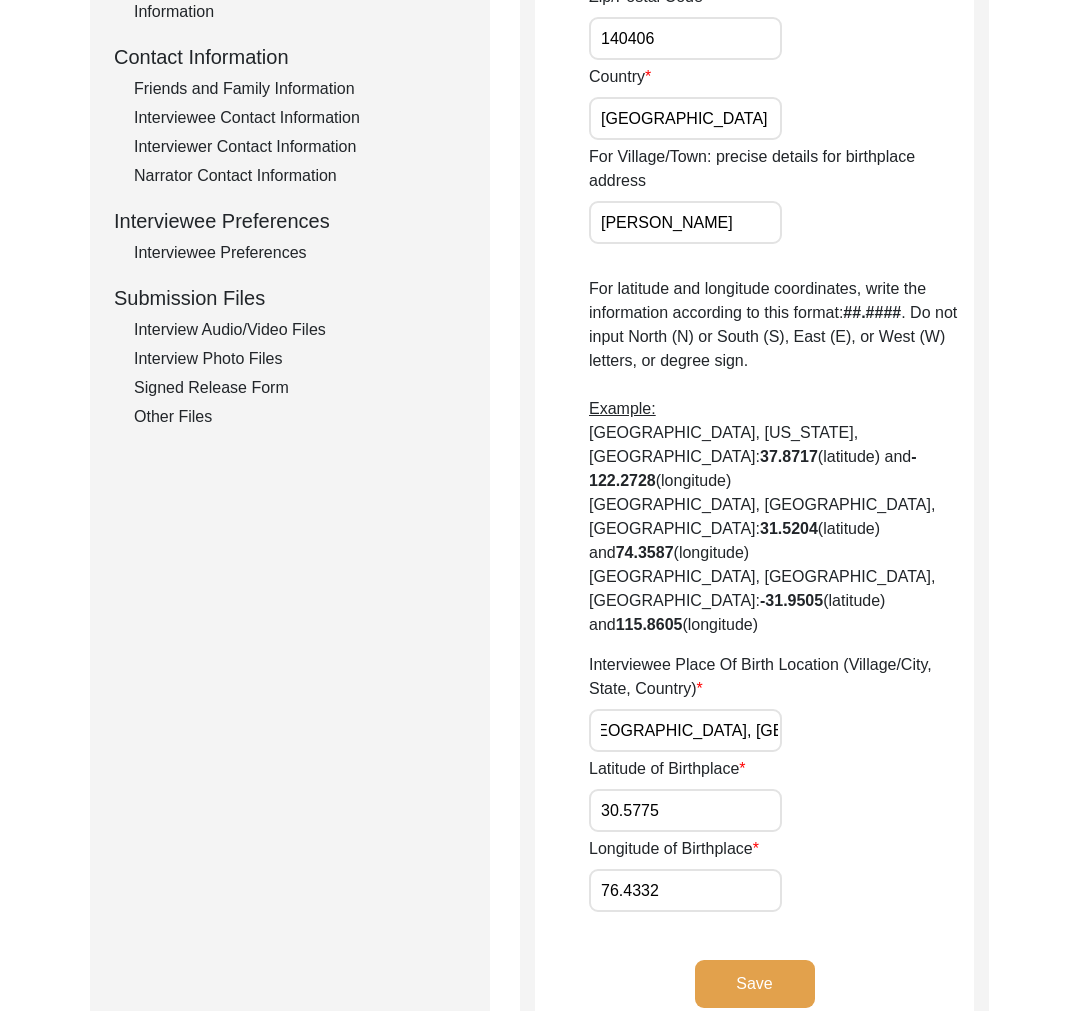 scroll, scrollTop: 0, scrollLeft: 0, axis: both 